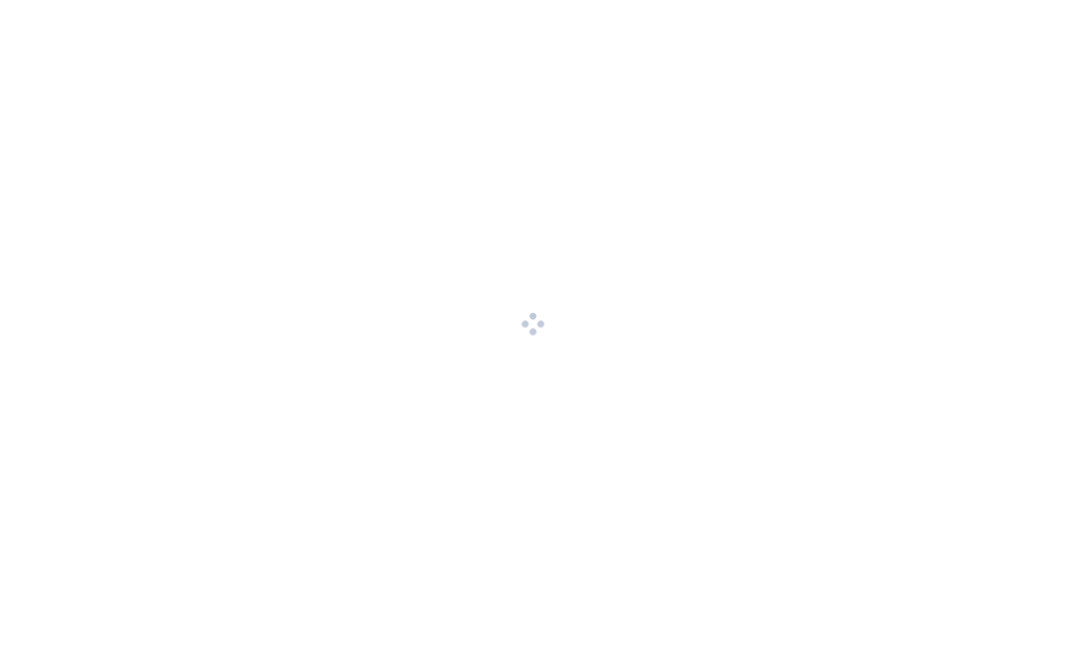 scroll, scrollTop: 0, scrollLeft: 0, axis: both 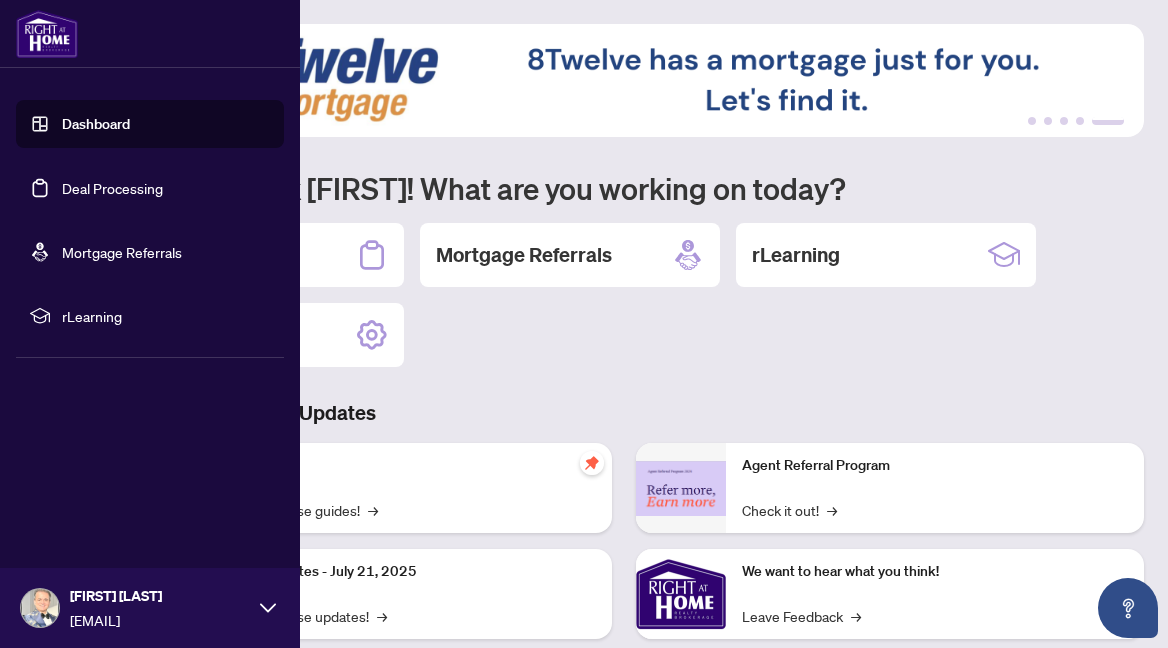 click on "Deal Processing" at bounding box center [112, 188] 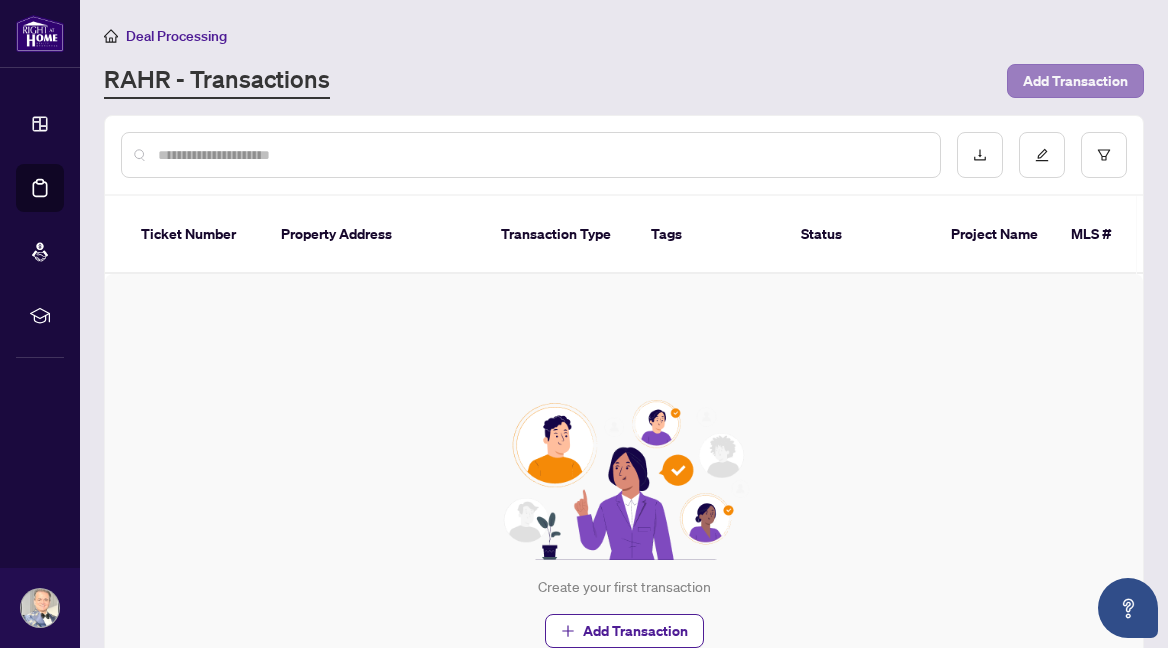 click on "Add Transaction" at bounding box center [1075, 81] 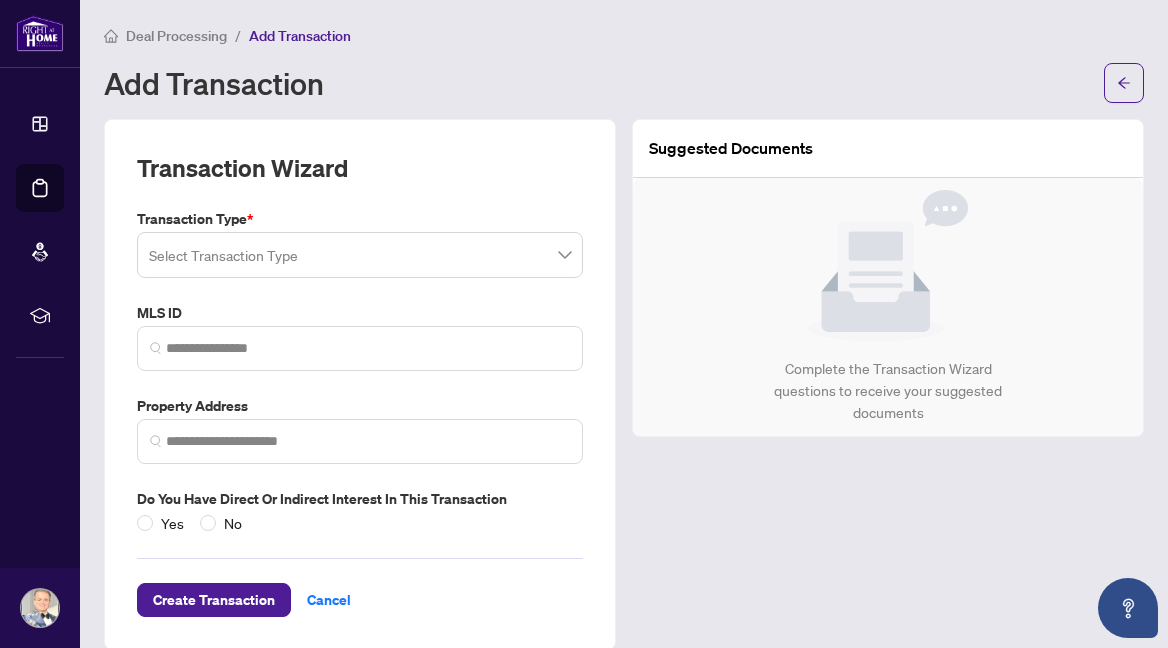 click at bounding box center [360, 255] 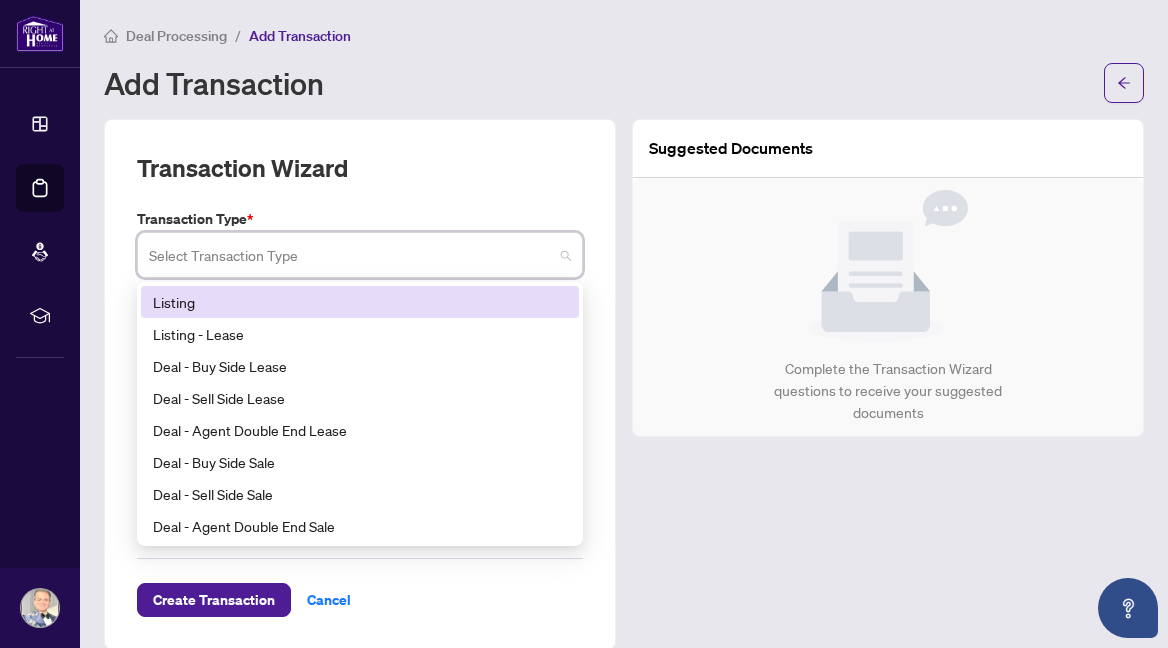 click on "Listing" at bounding box center (360, 302) 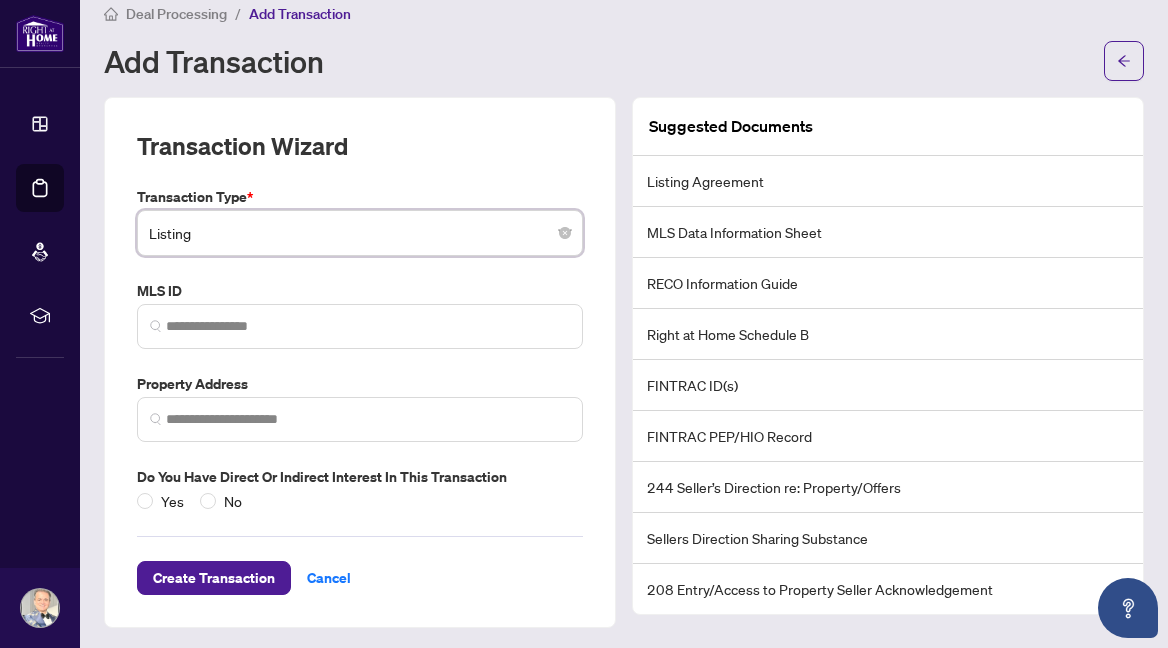 scroll, scrollTop: 21, scrollLeft: 0, axis: vertical 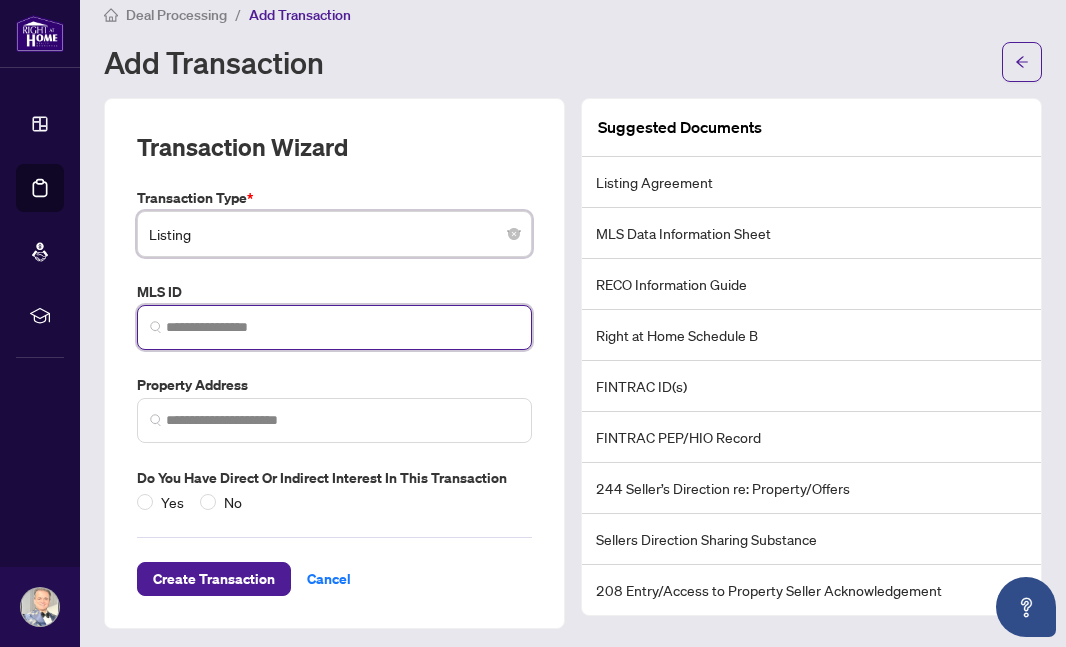 click at bounding box center [342, 327] 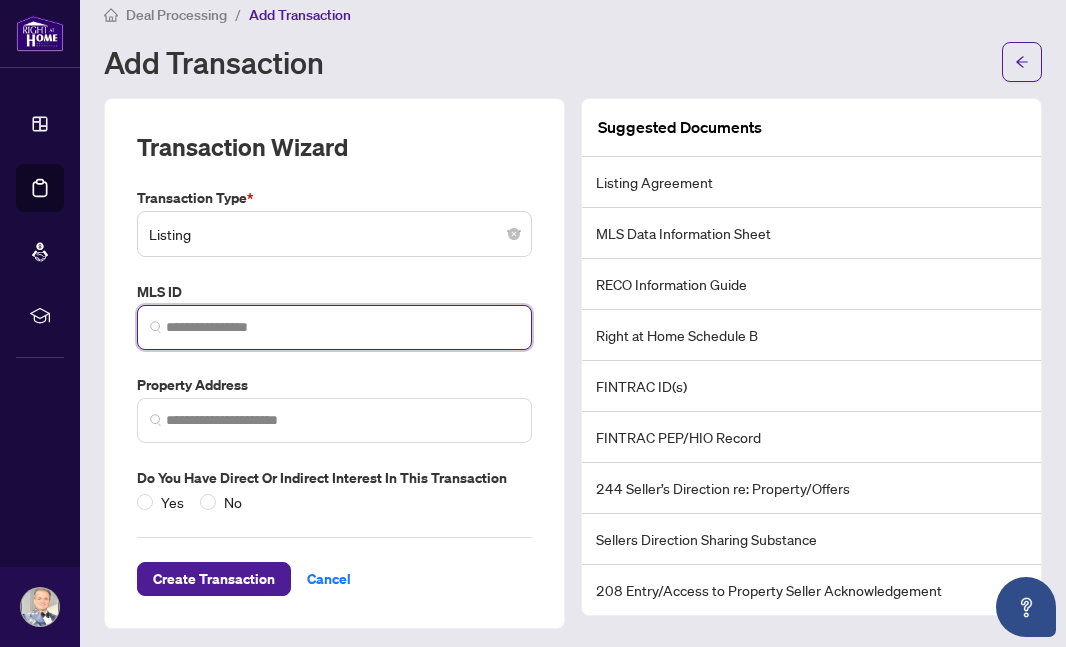 click at bounding box center [342, 327] 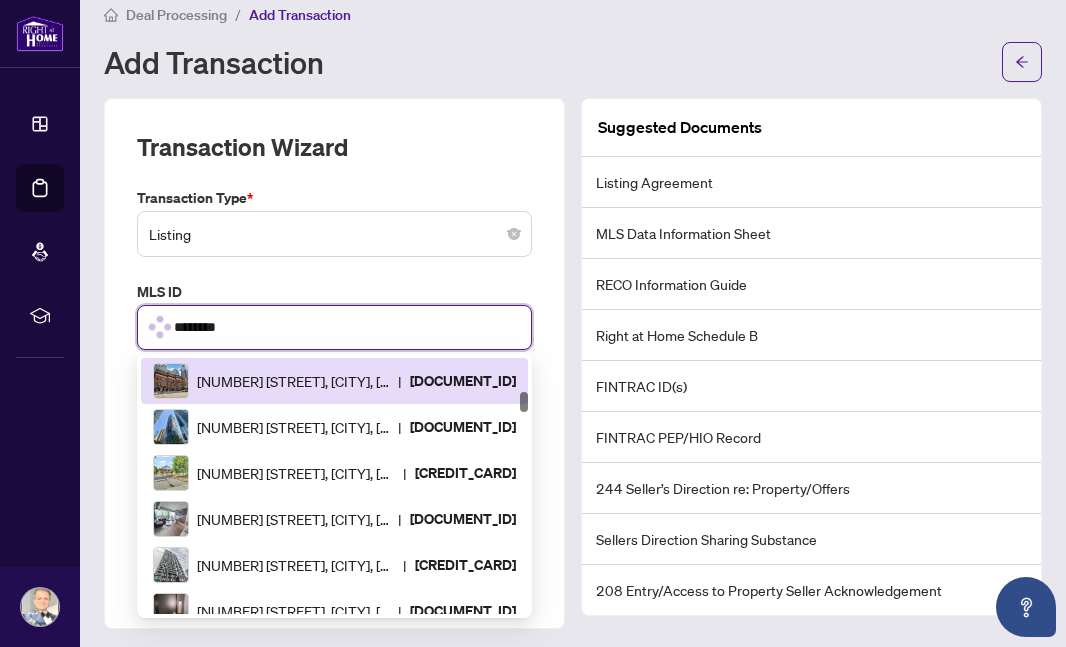 scroll, scrollTop: 2648, scrollLeft: 0, axis: vertical 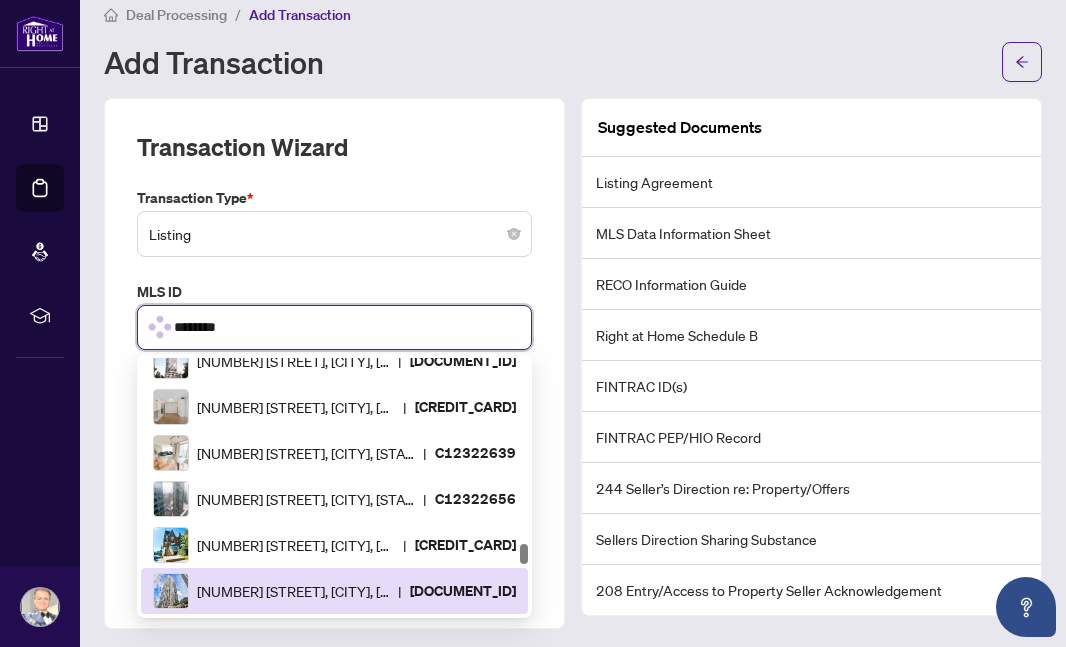 type on "*********" 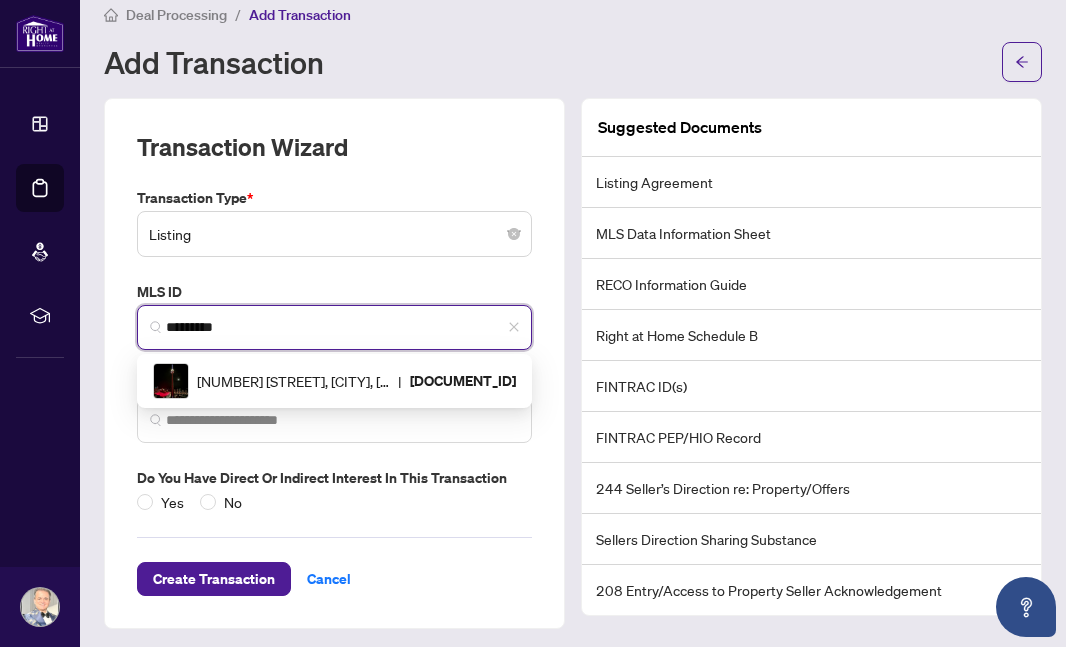 scroll, scrollTop: 0, scrollLeft: 0, axis: both 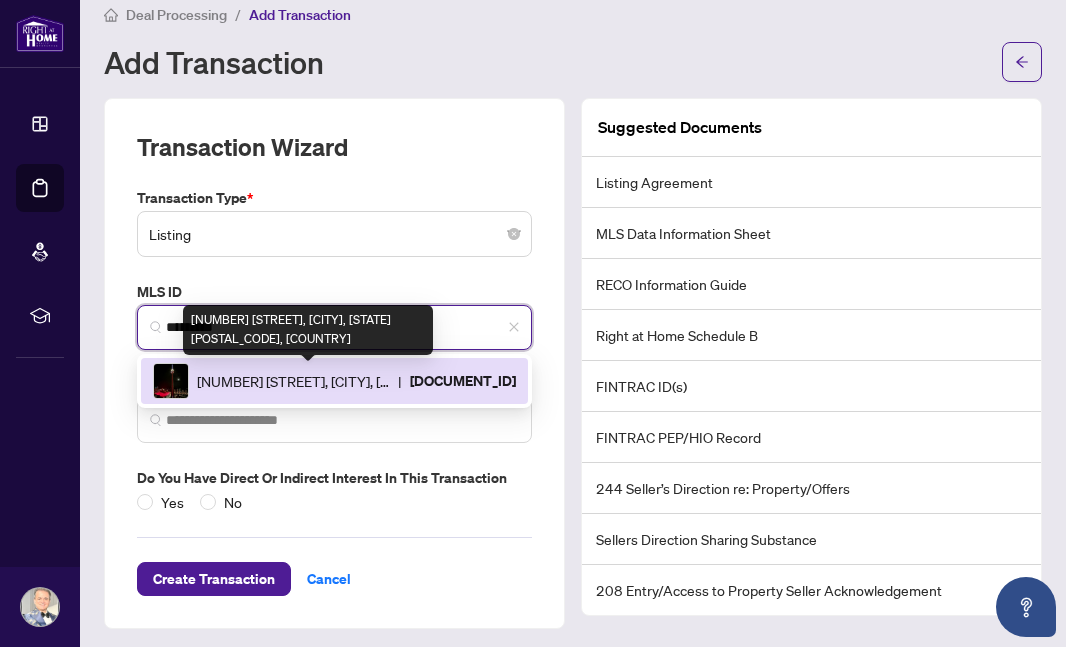 click on "[NUMBER] [STREET], [CITY], [STATE] [POSTAL_CODE], [COUNTRY]" at bounding box center (293, 381) 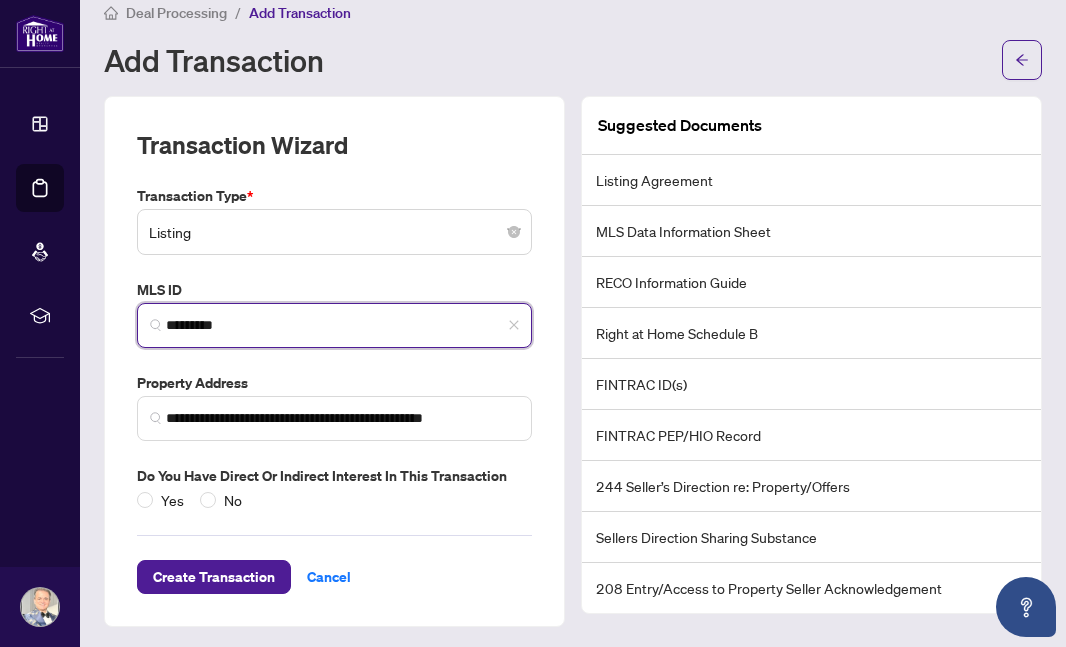 scroll, scrollTop: 22, scrollLeft: 0, axis: vertical 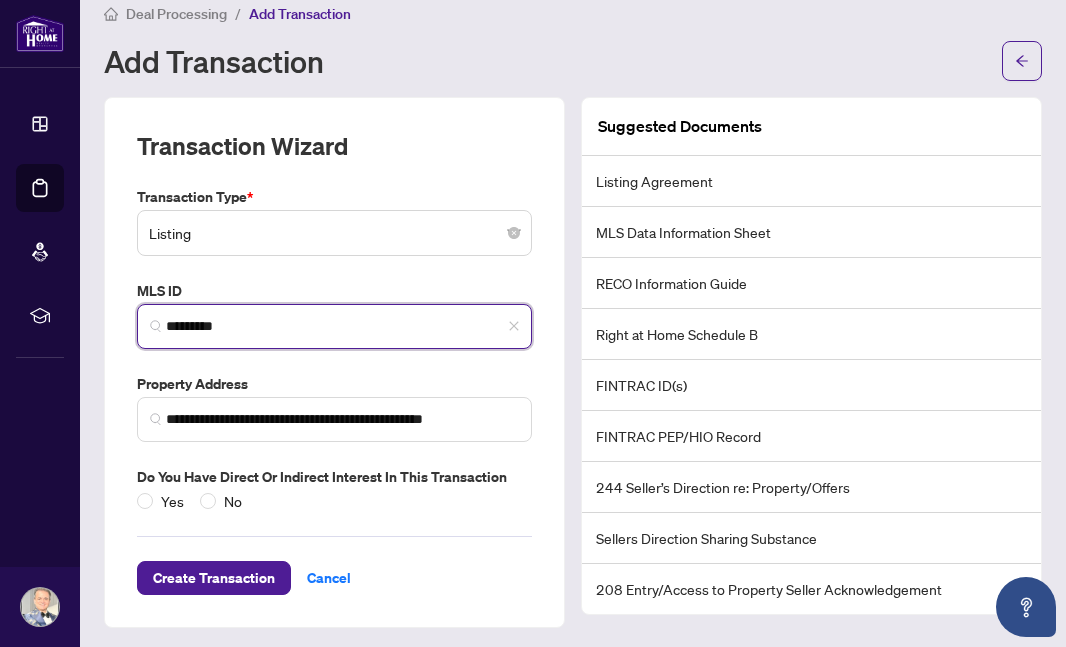 type on "*********" 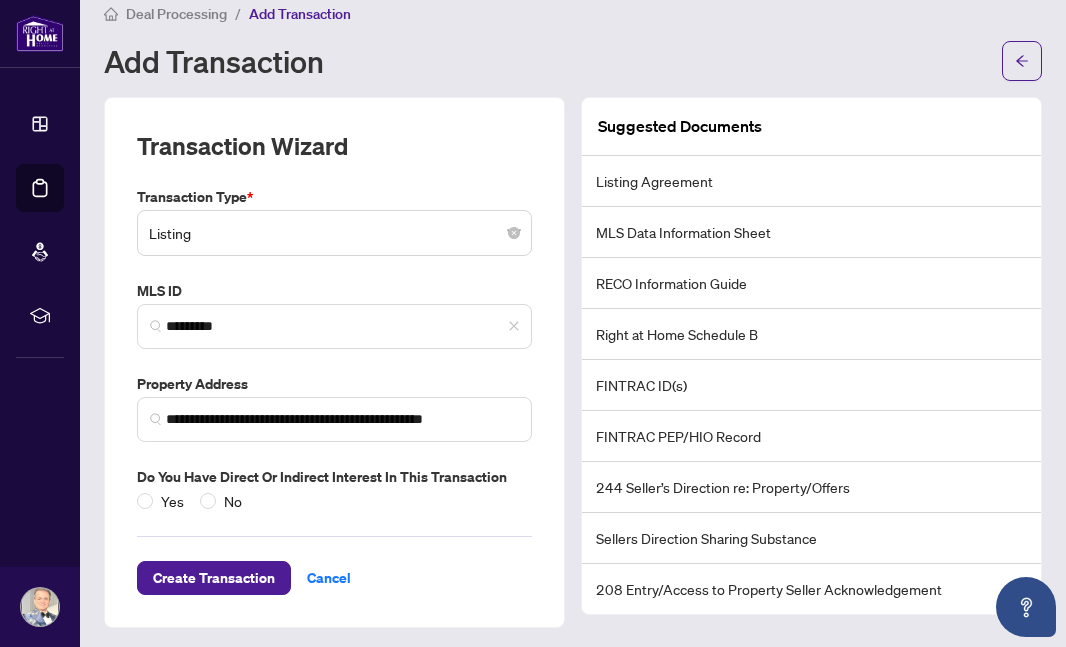 click on "**********" at bounding box center (533, 323) 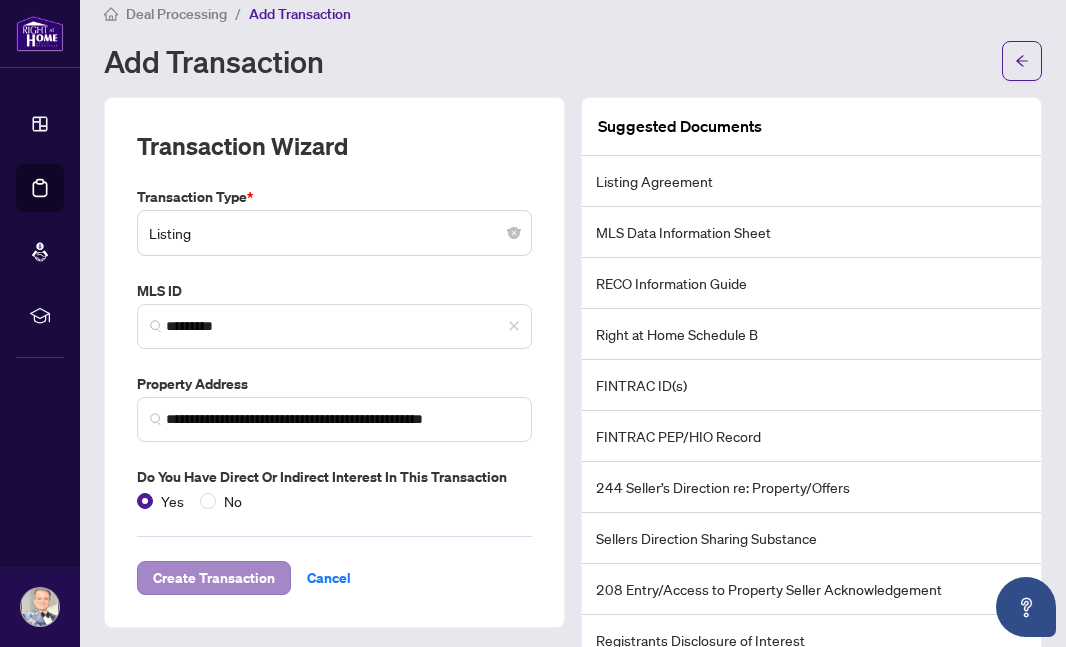 click on "Create Transaction" at bounding box center (214, 578) 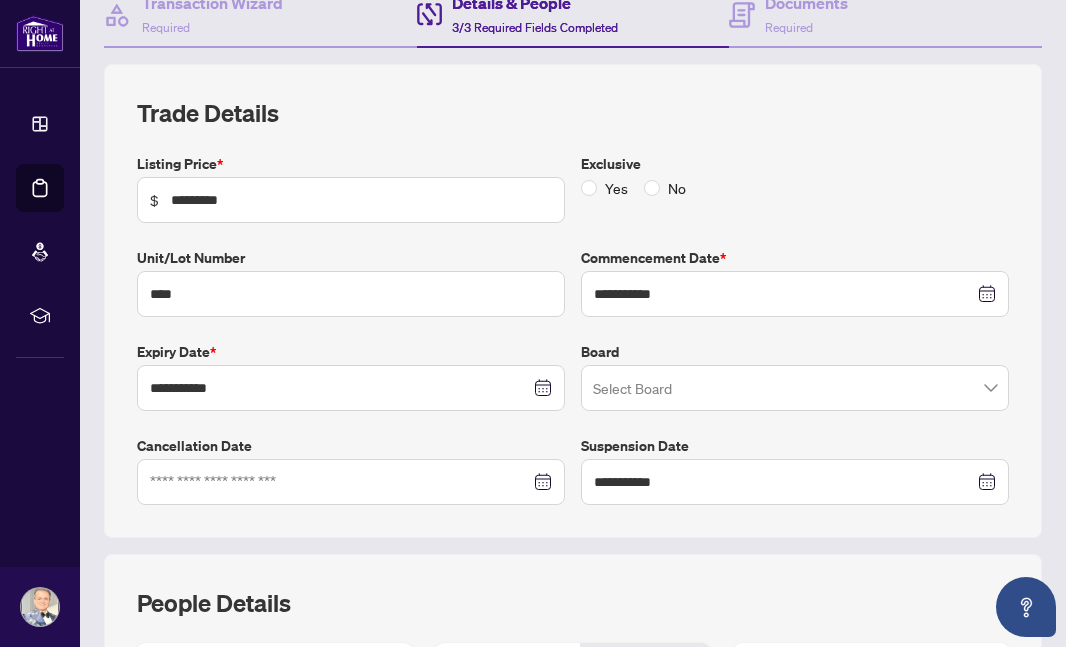 scroll, scrollTop: 259, scrollLeft: 0, axis: vertical 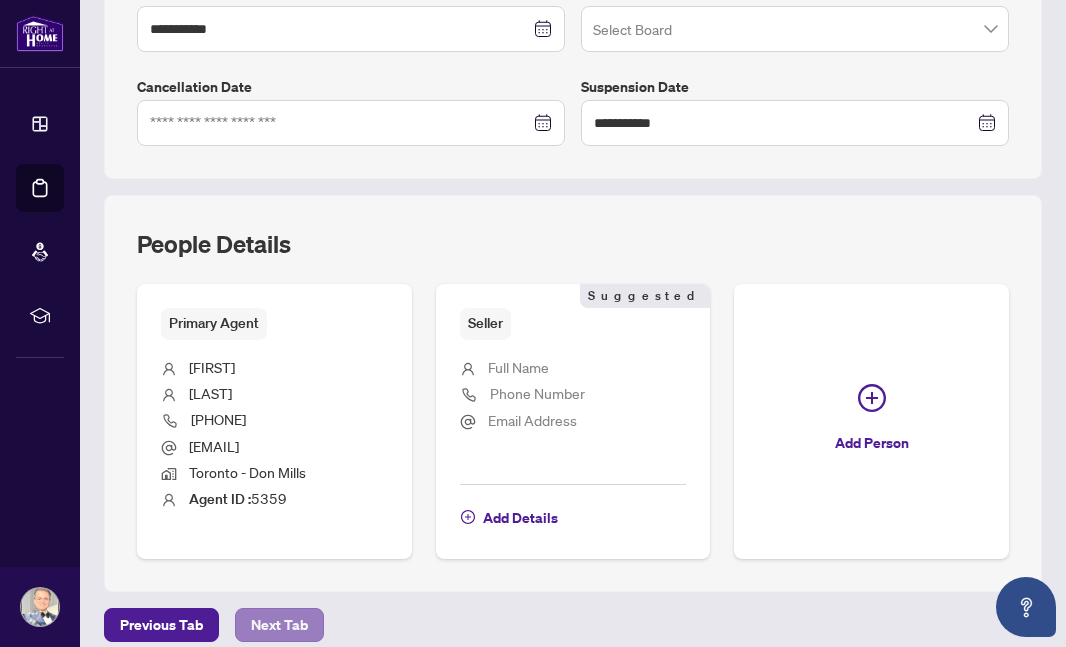click on "Next Tab" at bounding box center [279, 625] 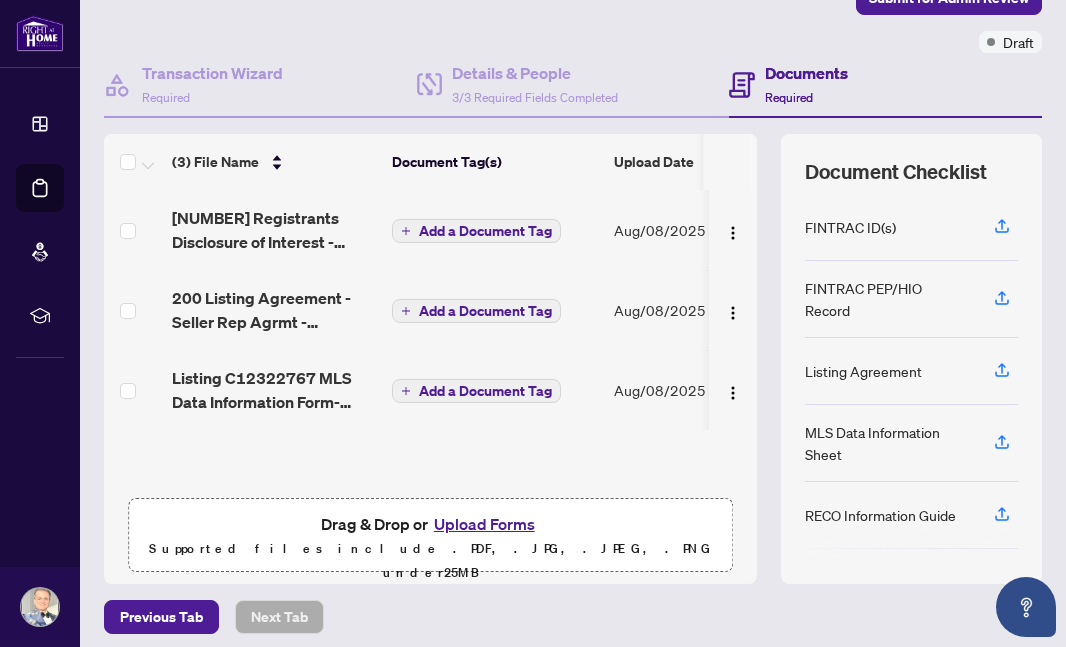 scroll, scrollTop: 160, scrollLeft: 0, axis: vertical 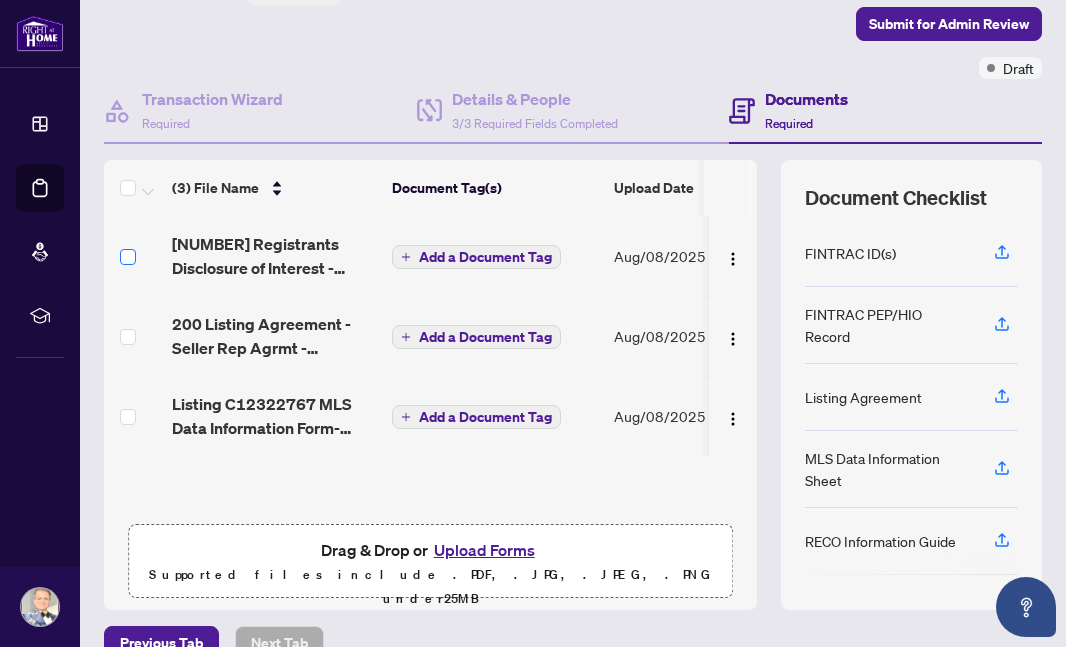 click at bounding box center [128, 257] 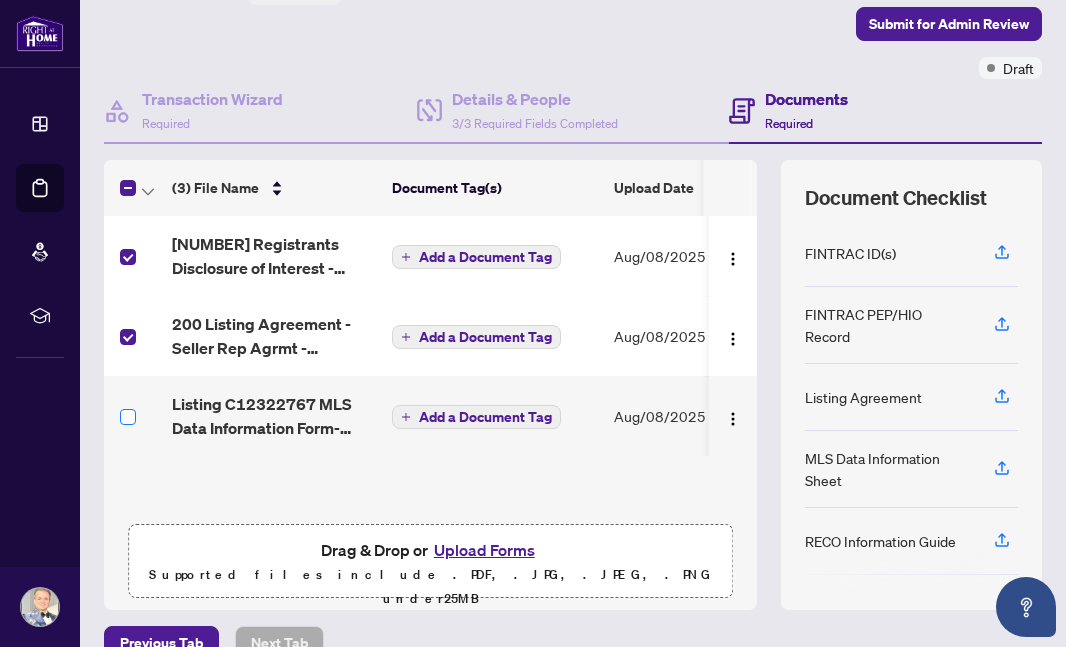 click at bounding box center (128, 417) 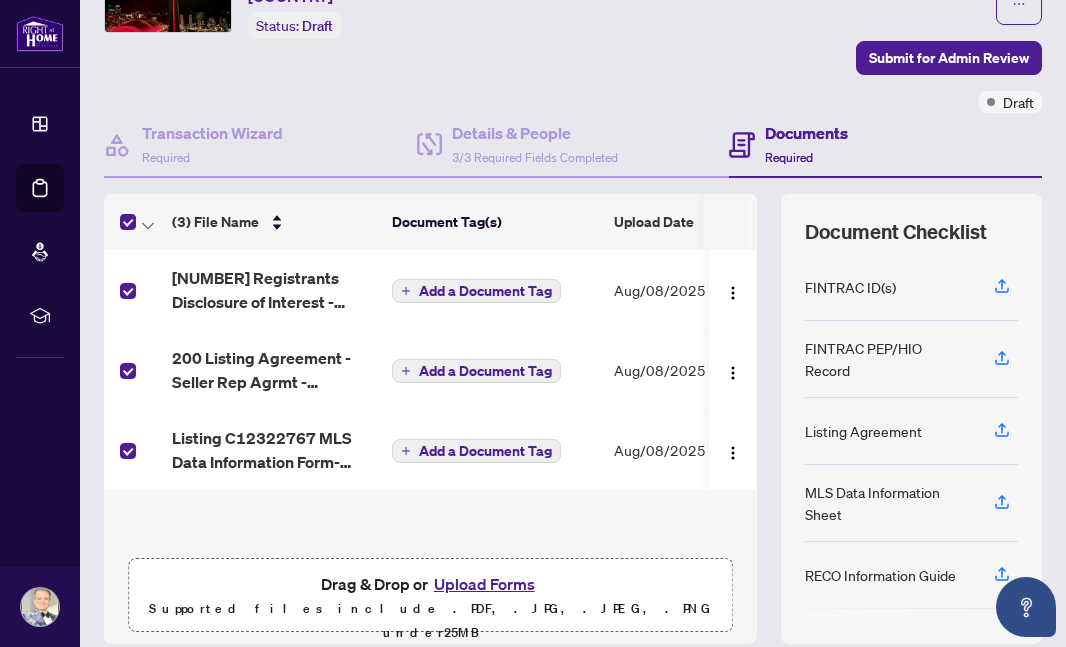 scroll, scrollTop: 116, scrollLeft: 0, axis: vertical 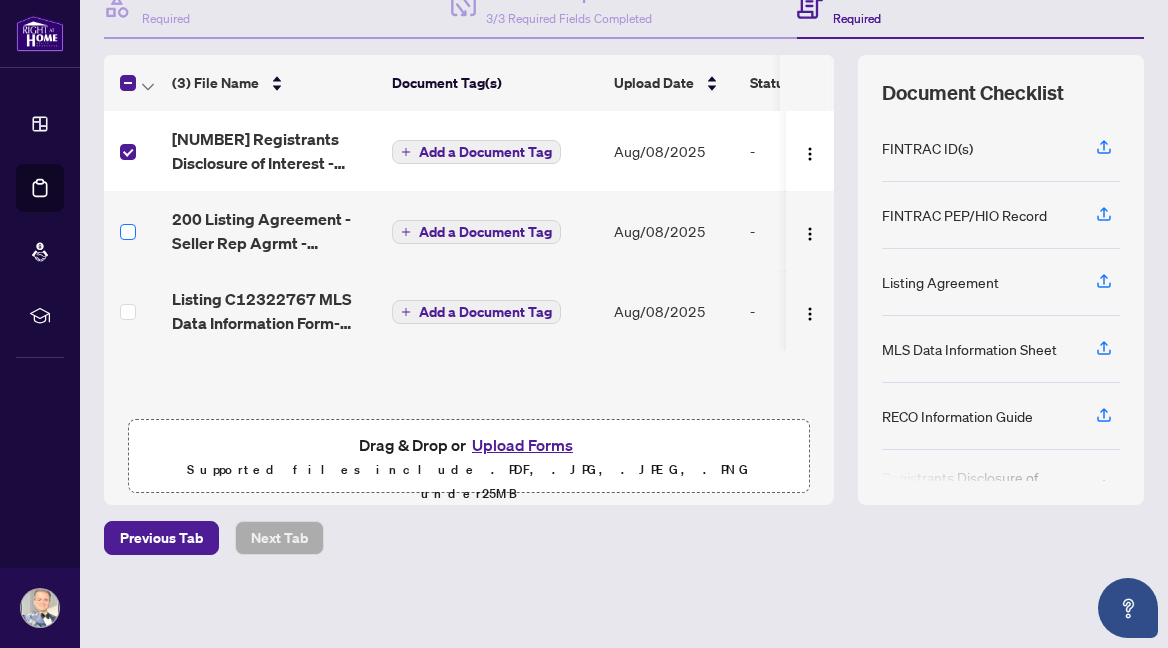 click at bounding box center [128, 232] 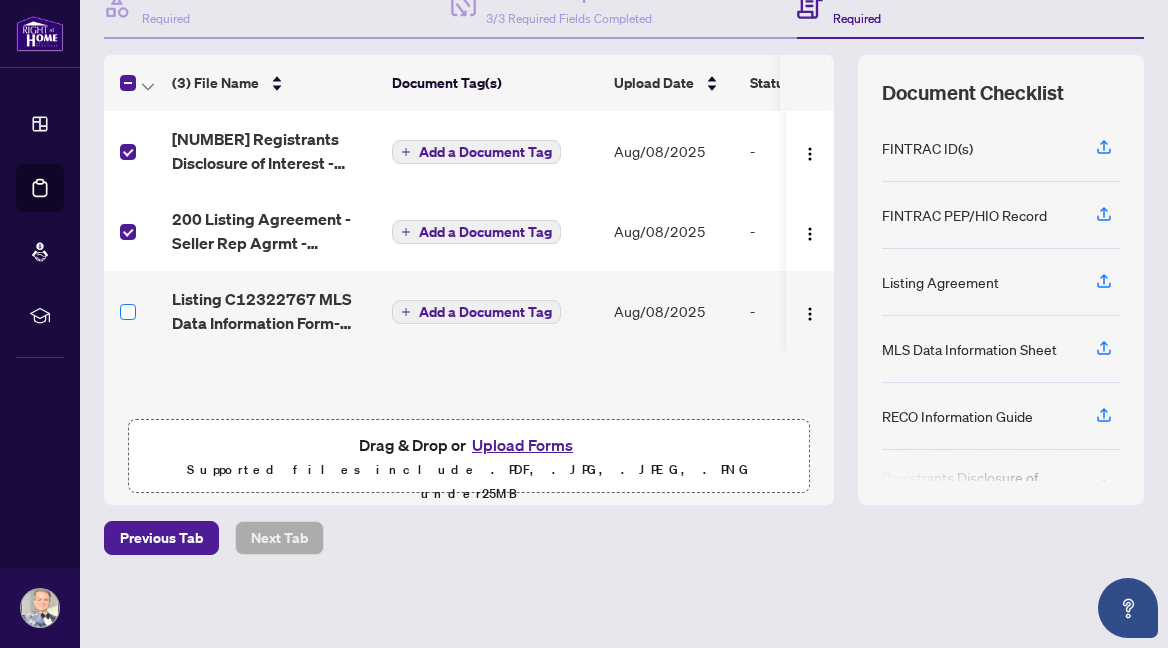 click at bounding box center (128, 312) 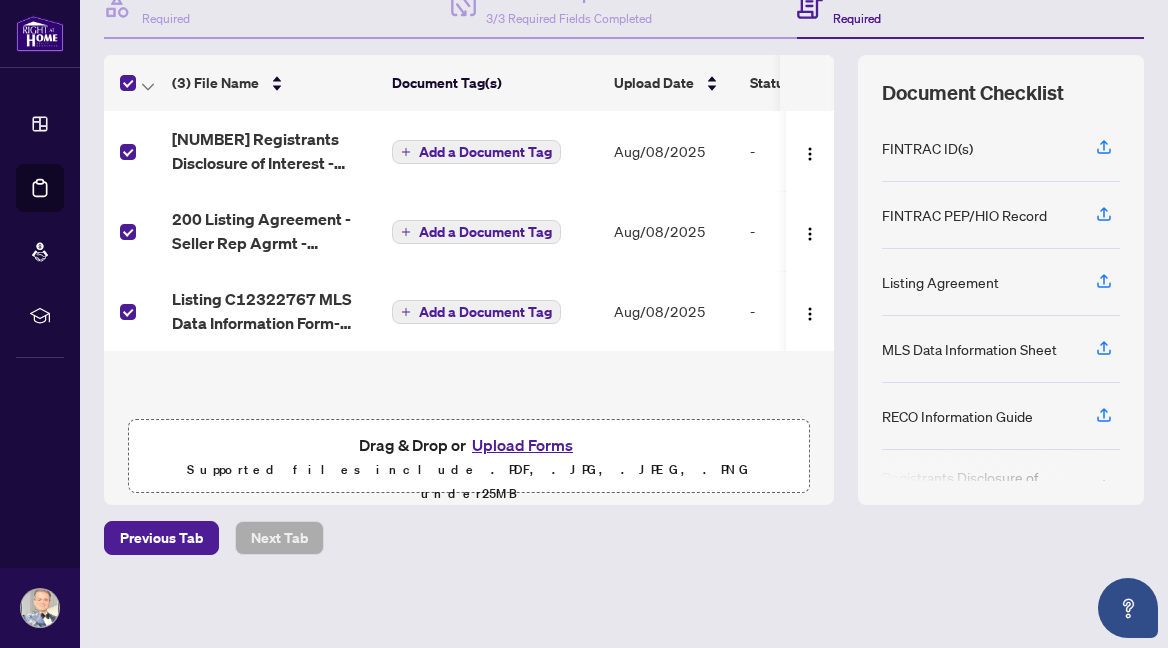 scroll, scrollTop: 0, scrollLeft: 132, axis: horizontal 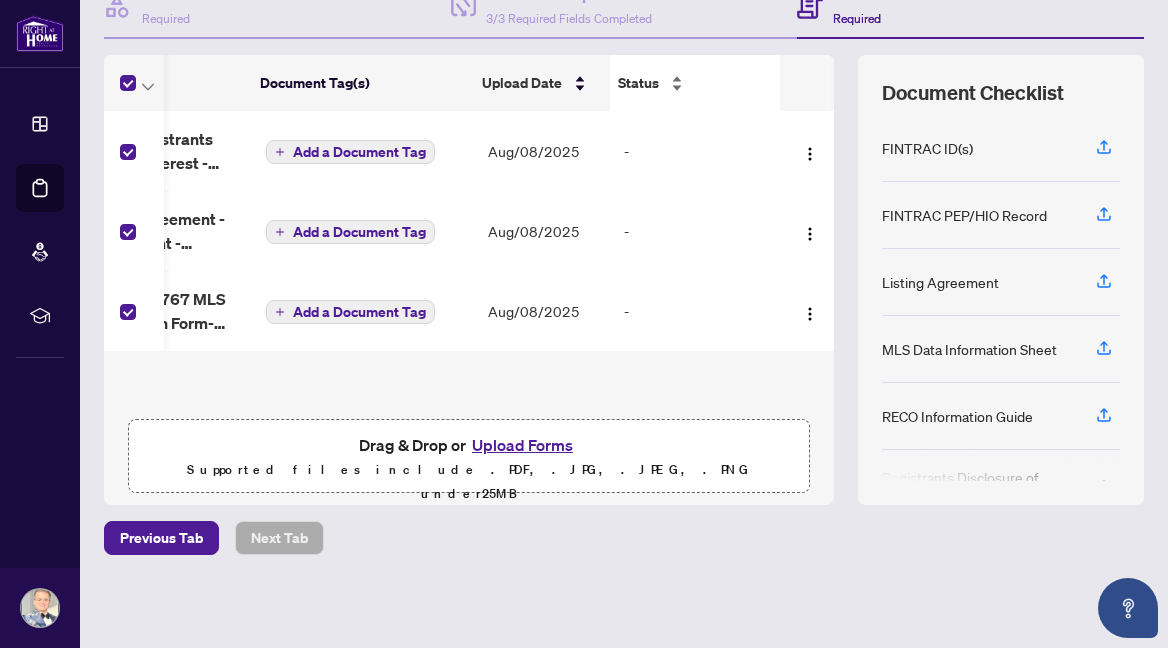 click on "Status" at bounding box center [695, 83] 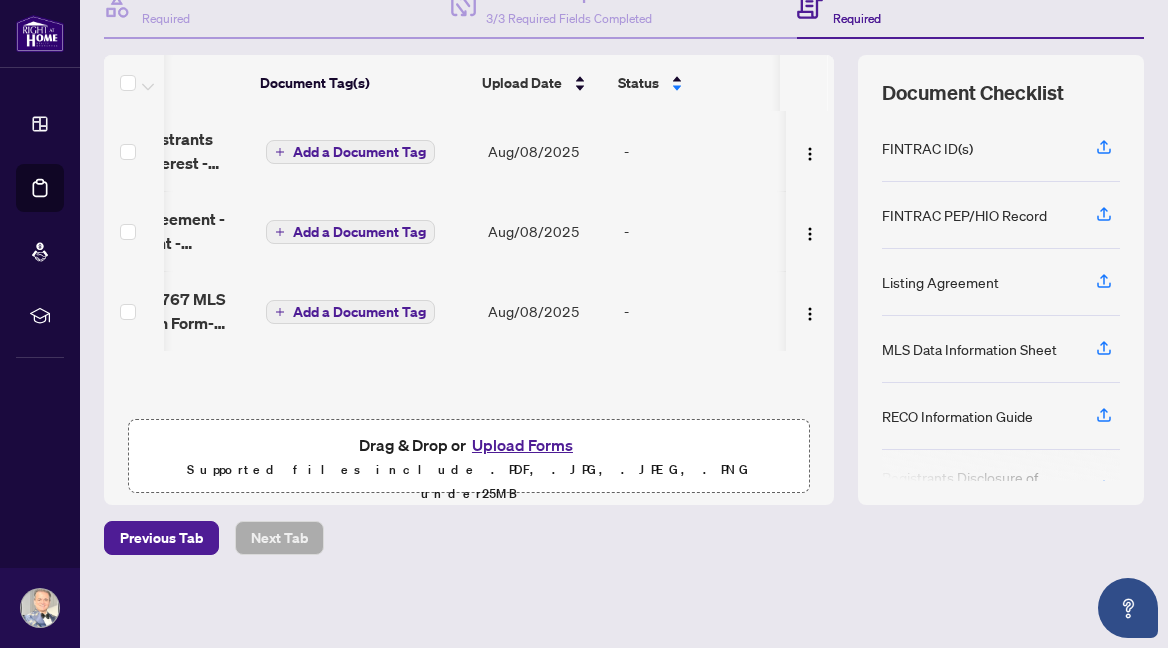 scroll, scrollTop: 1, scrollLeft: -34, axis: both 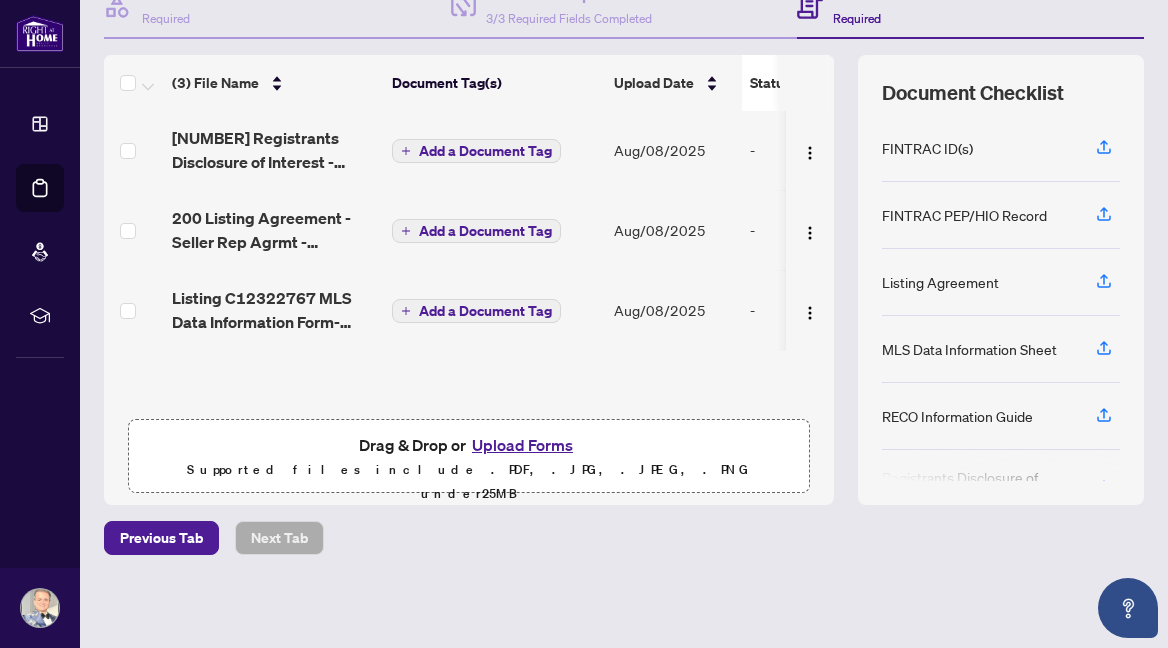 click on "Status" at bounding box center (770, 83) 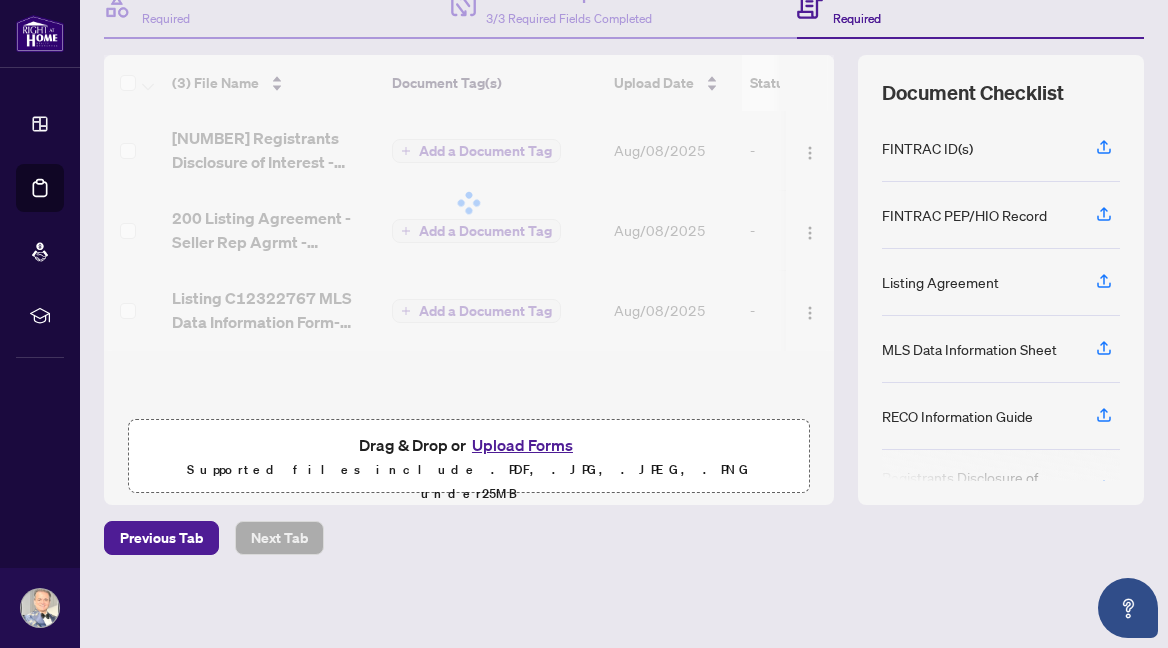 scroll, scrollTop: 0, scrollLeft: 0, axis: both 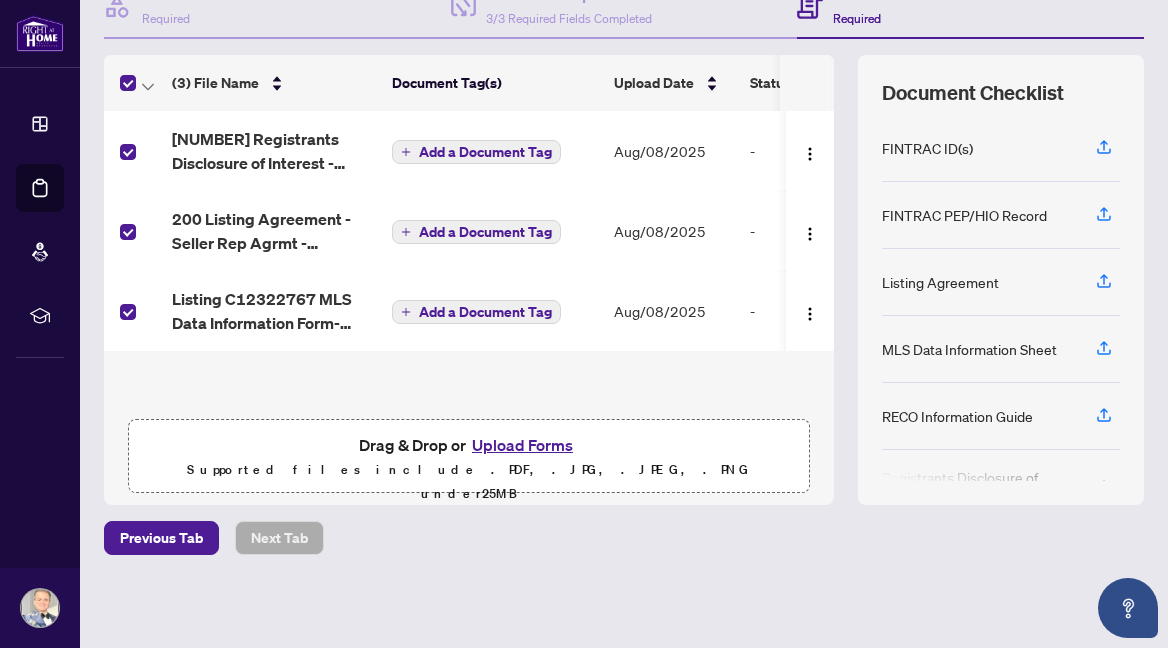 click 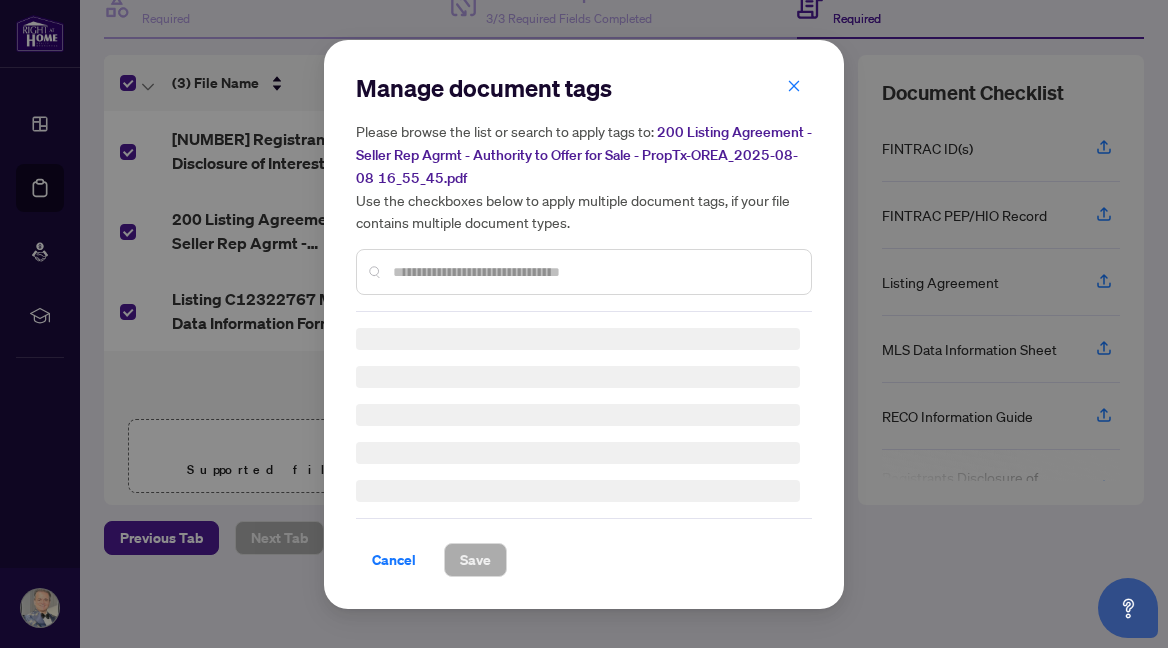 click at bounding box center (594, 272) 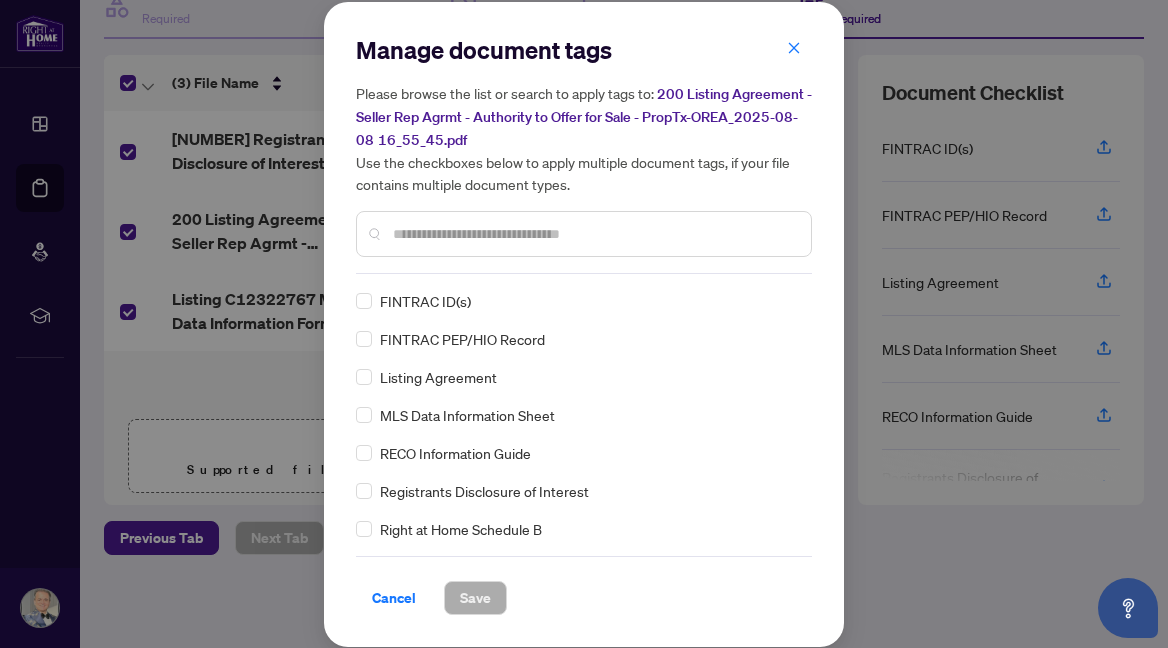 scroll, scrollTop: 0, scrollLeft: 0, axis: both 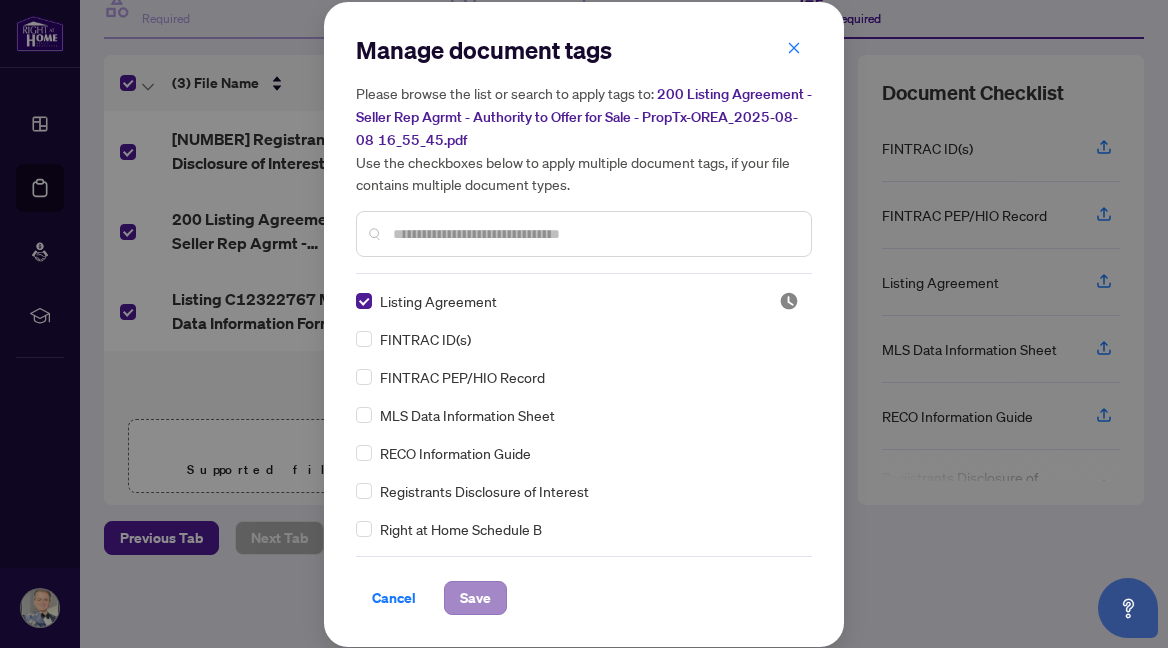 click on "Save" at bounding box center [475, 598] 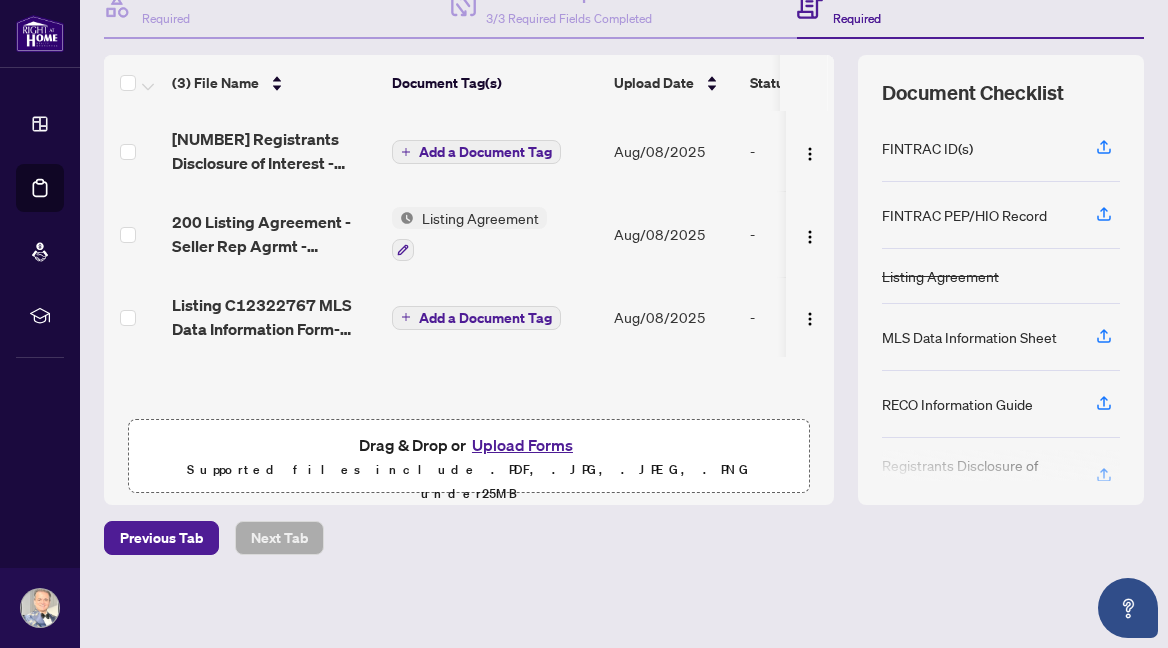 click 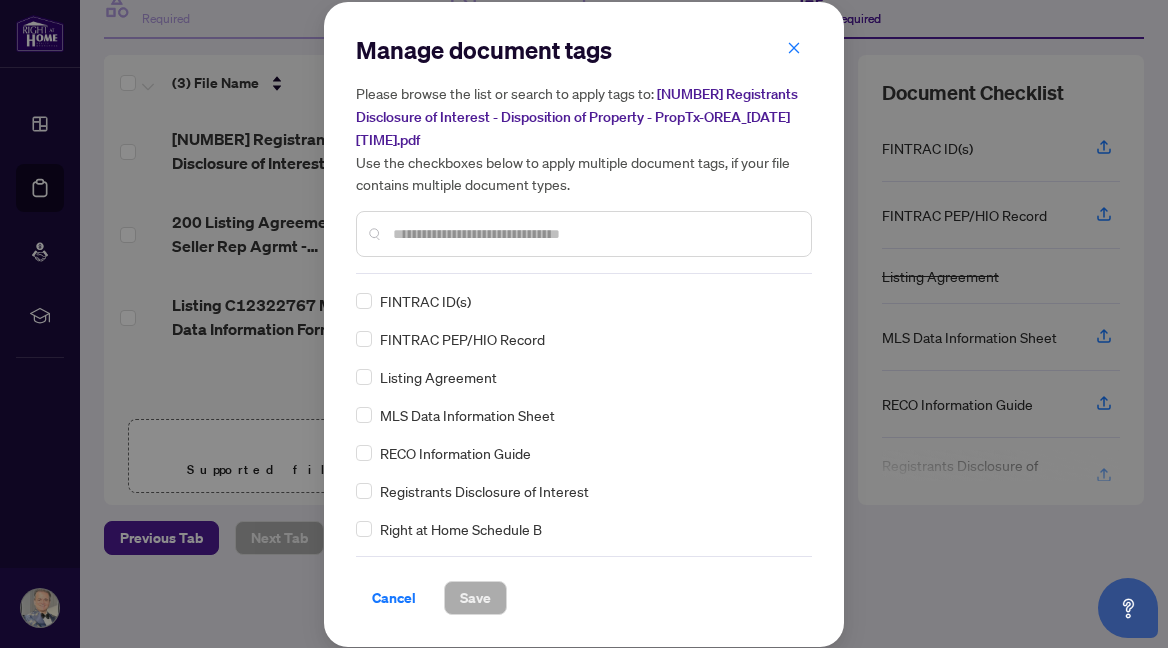 click at bounding box center [594, 234] 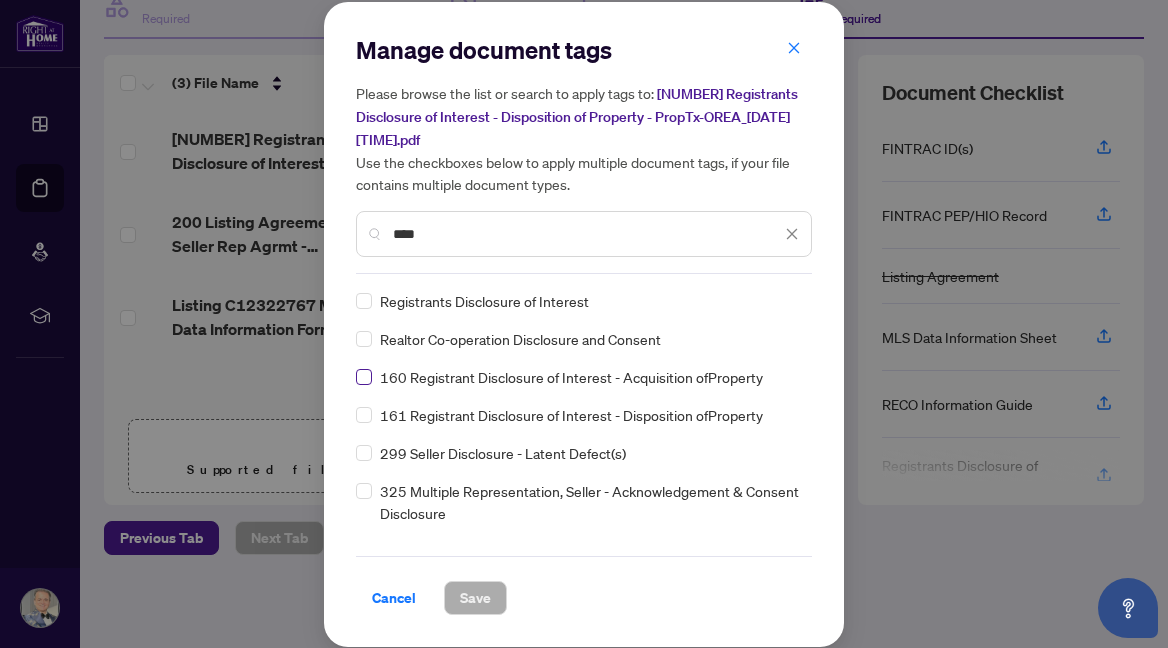 type on "****" 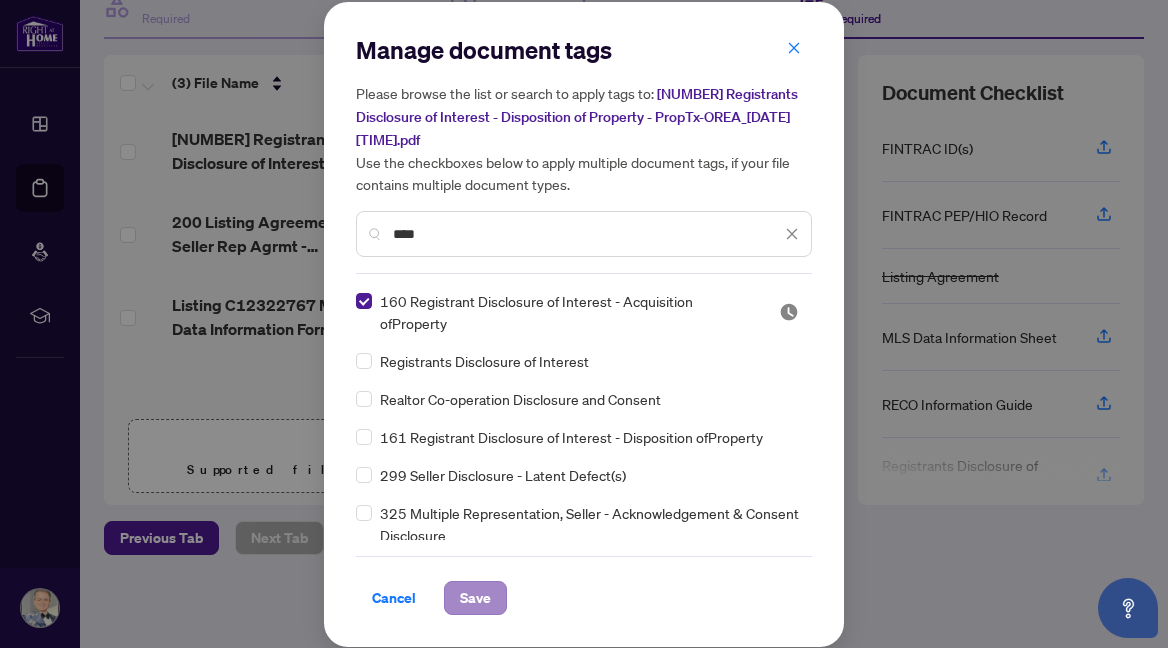 click on "Save" at bounding box center (475, 598) 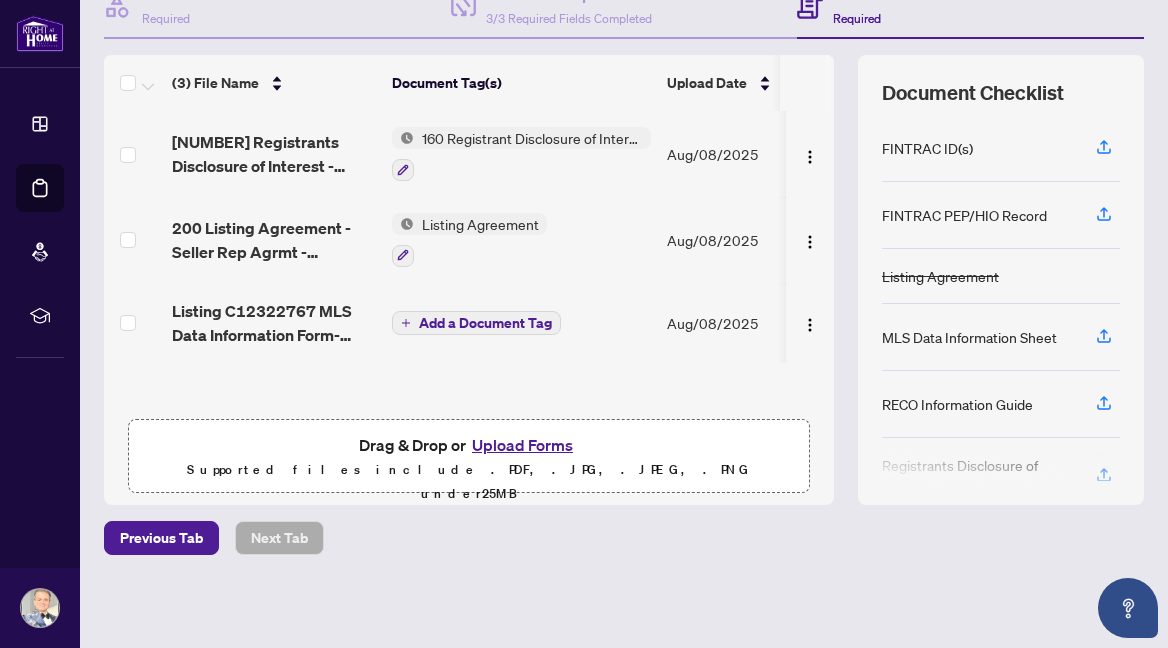 click on "Add a Document Tag" at bounding box center [485, 323] 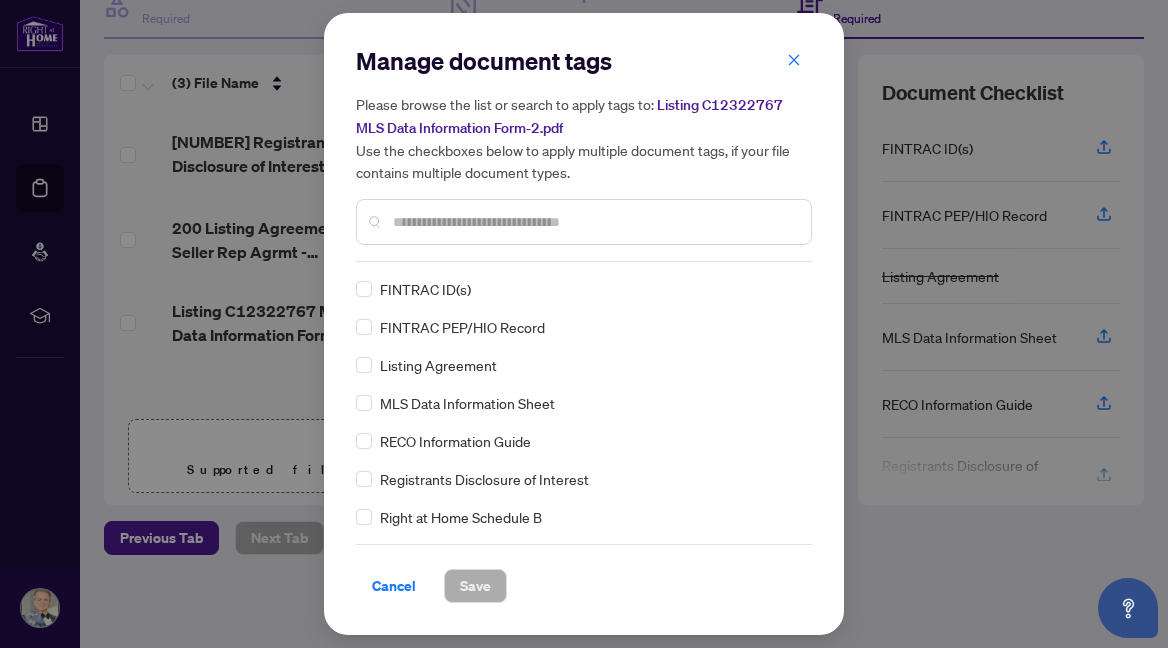 click on "Manage document tags Please browse the list or search to apply tags to:   Listing [CREDIT_CARD] MLS Data Information Form-2.pdf   Use the checkboxes below to apply multiple document tags, if your file contains multiple document types." at bounding box center (584, 153) 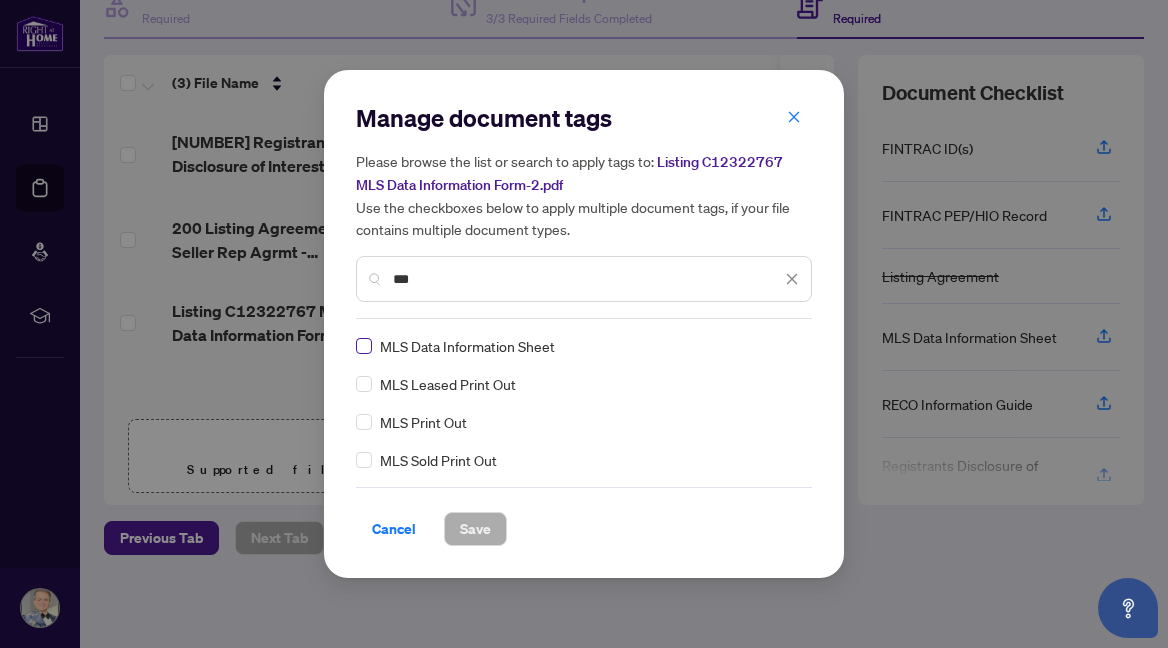 type on "***" 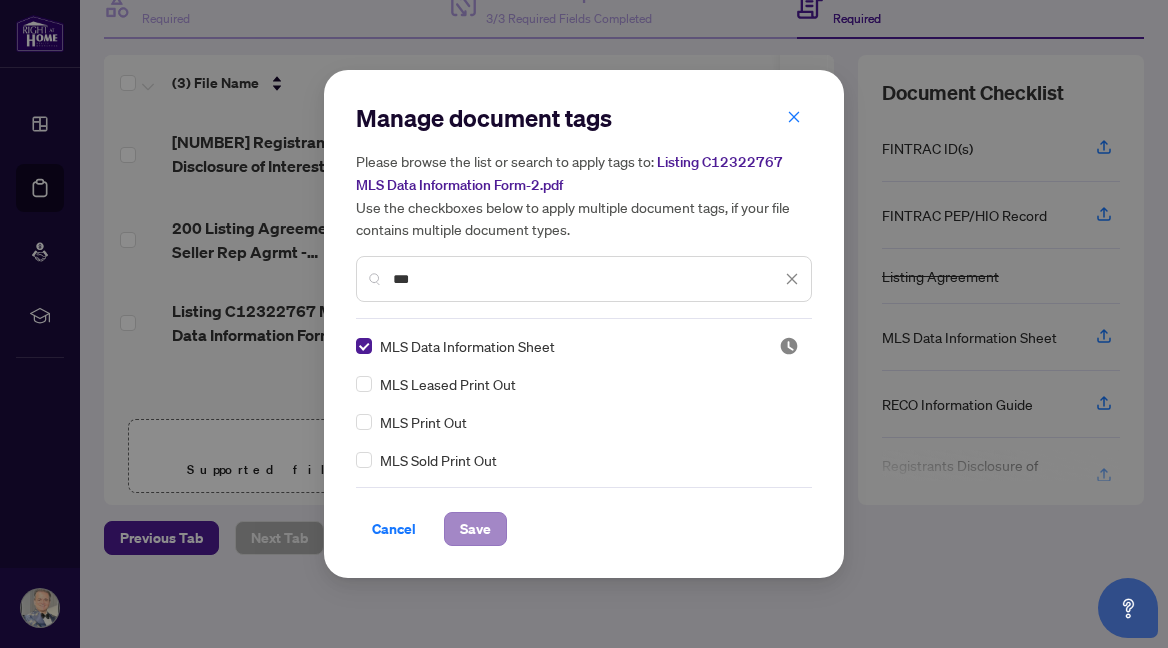 click on "Save" at bounding box center [475, 529] 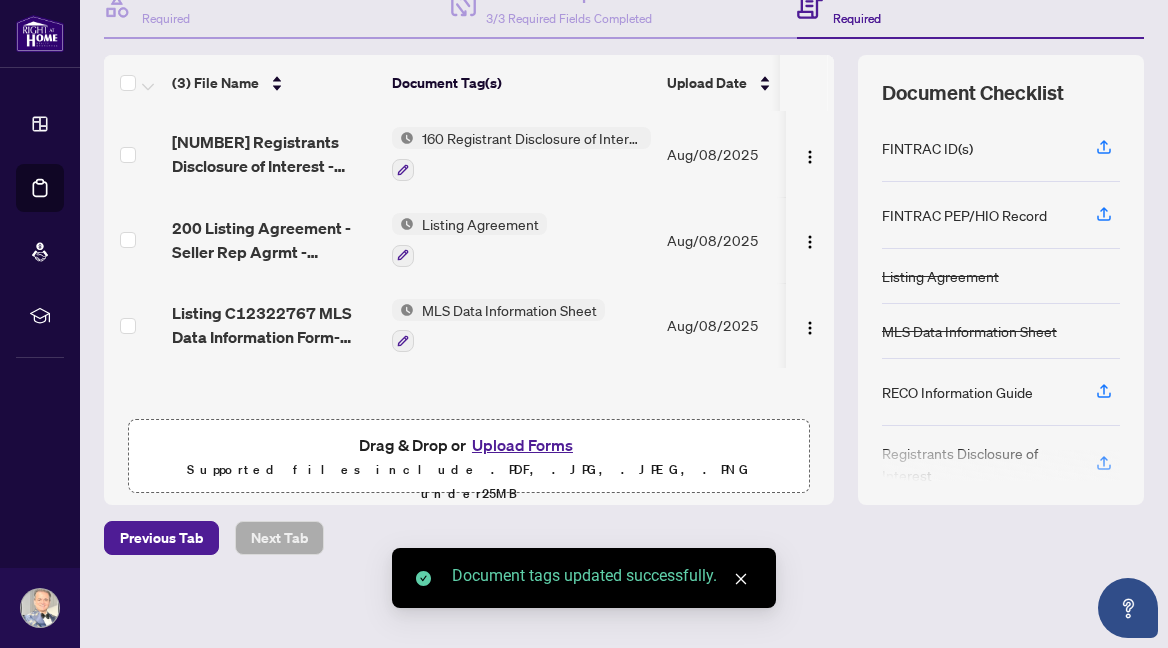 scroll, scrollTop: 0, scrollLeft: 0, axis: both 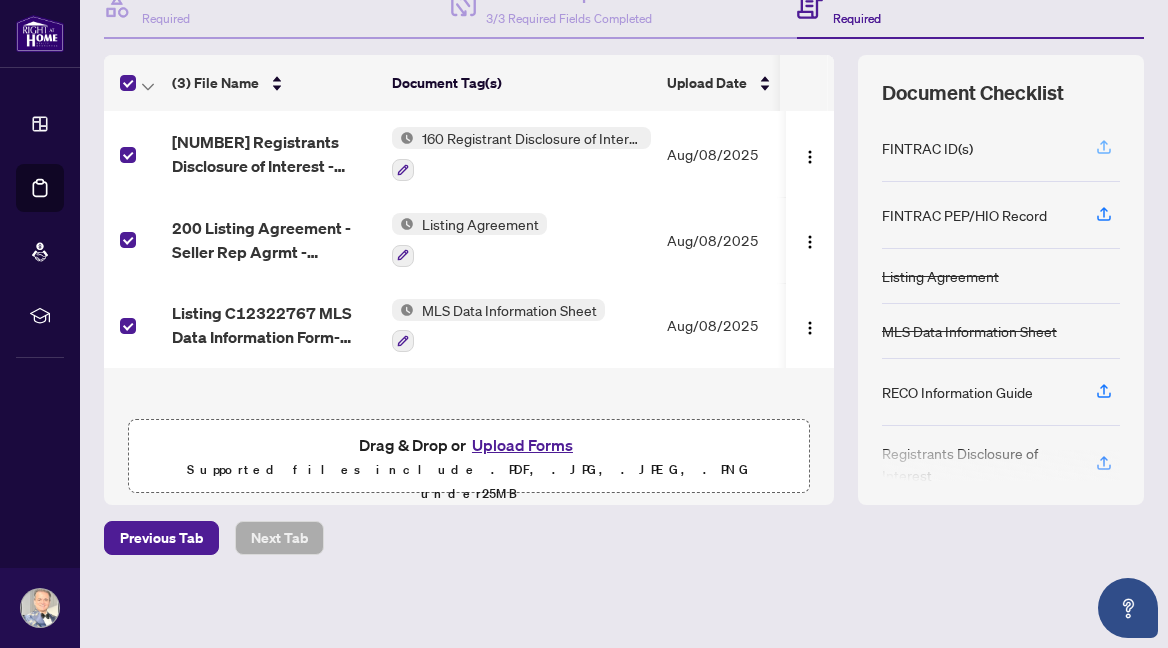 click 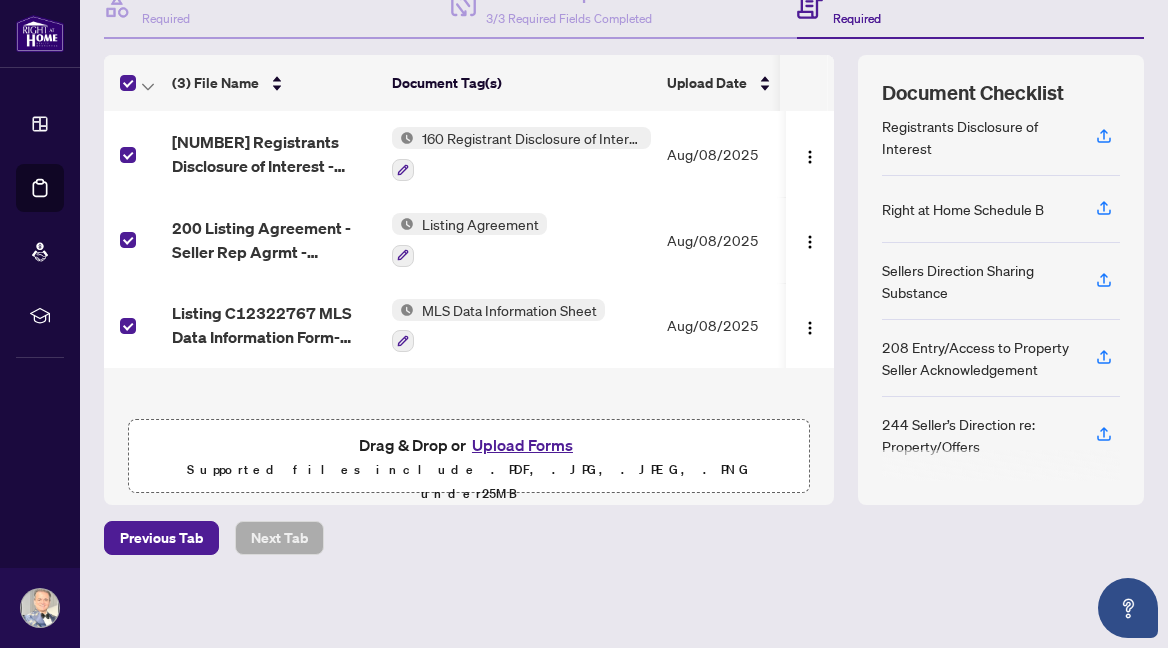scroll, scrollTop: 327, scrollLeft: 0, axis: vertical 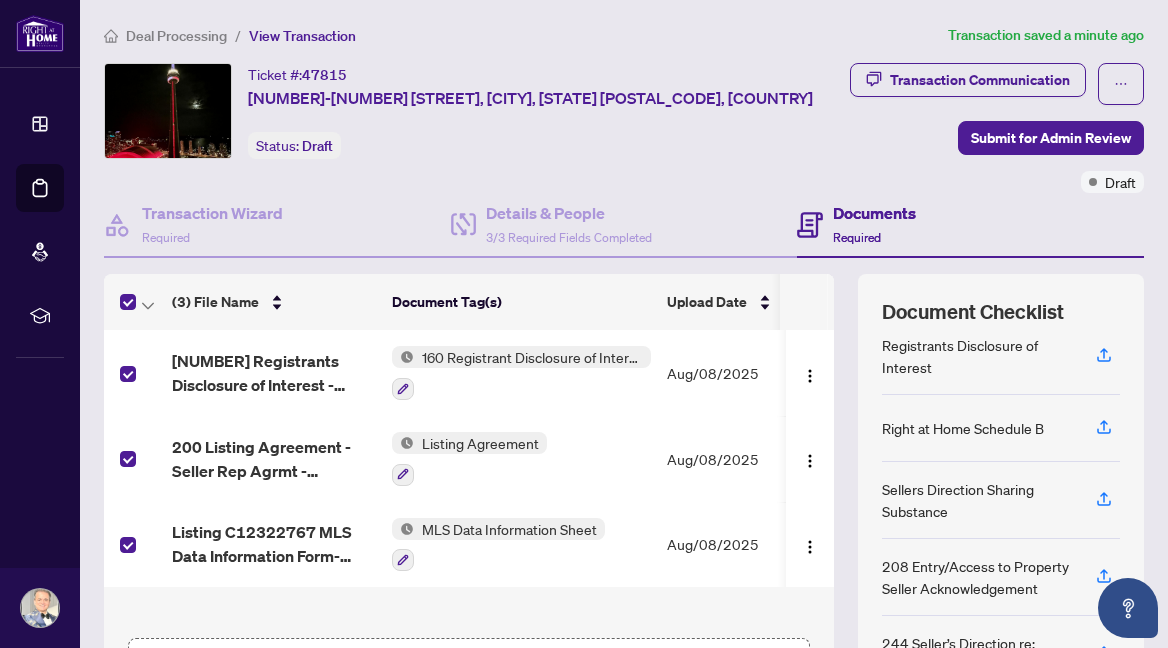 click on "Required" at bounding box center (857, 237) 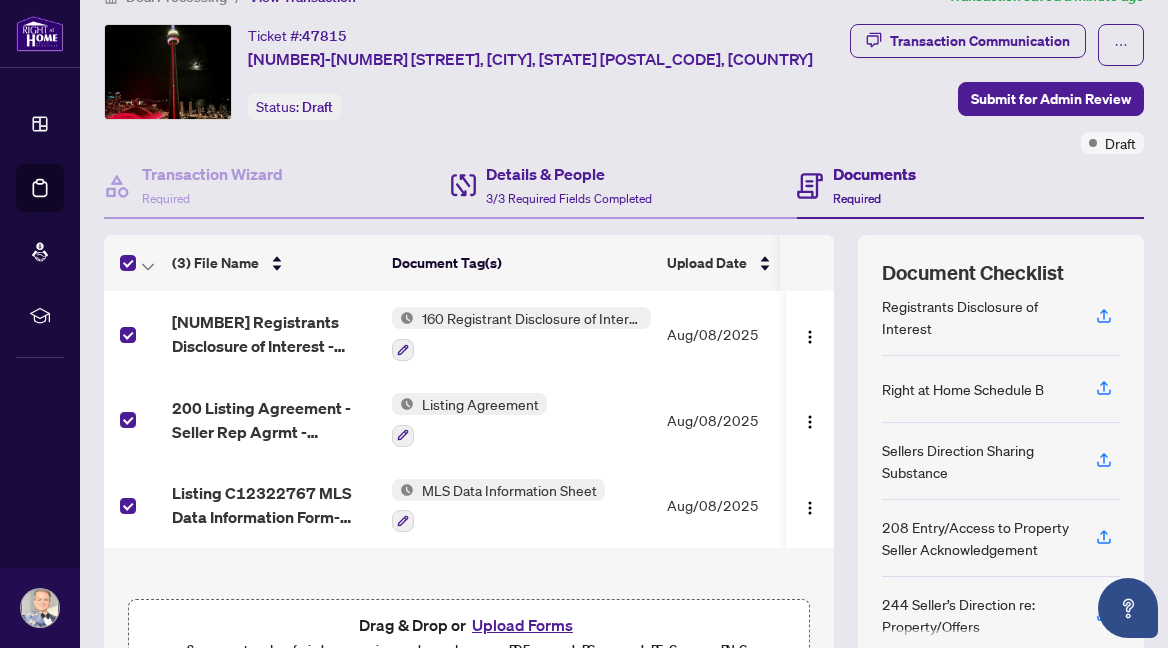 scroll, scrollTop: 57, scrollLeft: 0, axis: vertical 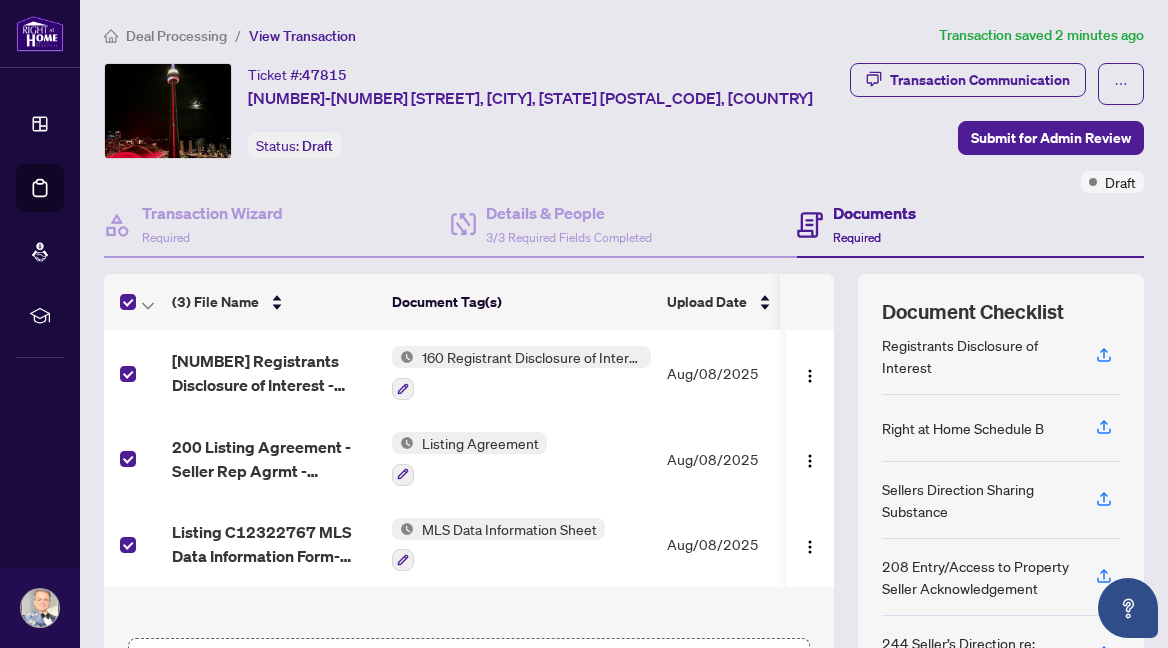 click on "Documents" at bounding box center [874, 213] 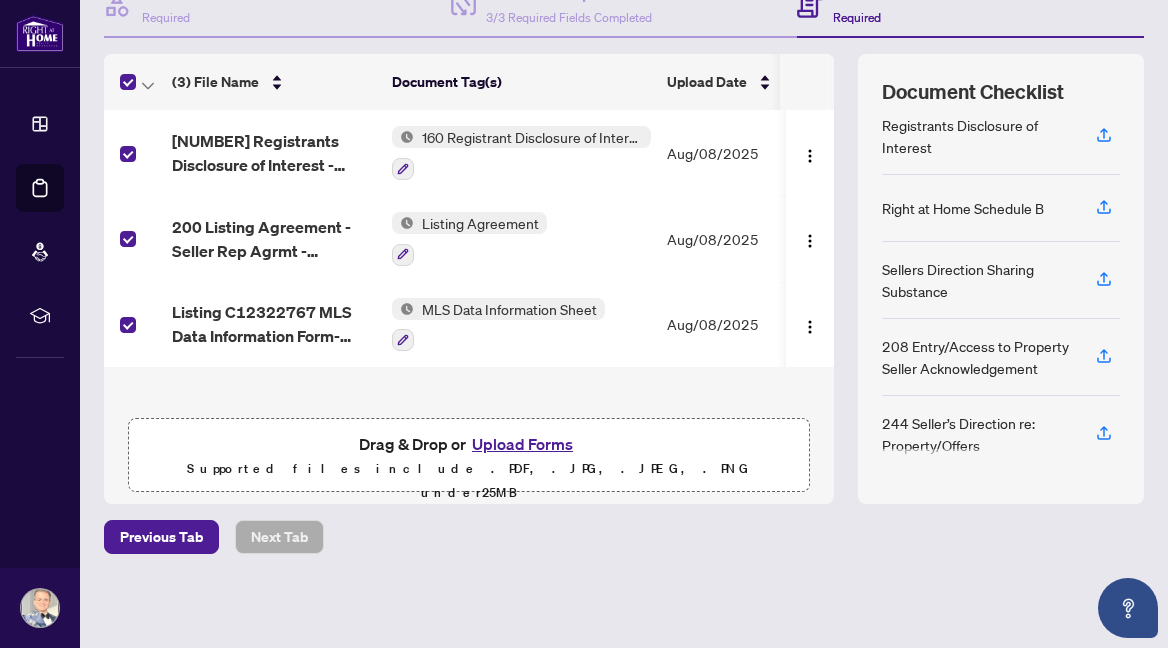 scroll, scrollTop: 219, scrollLeft: 0, axis: vertical 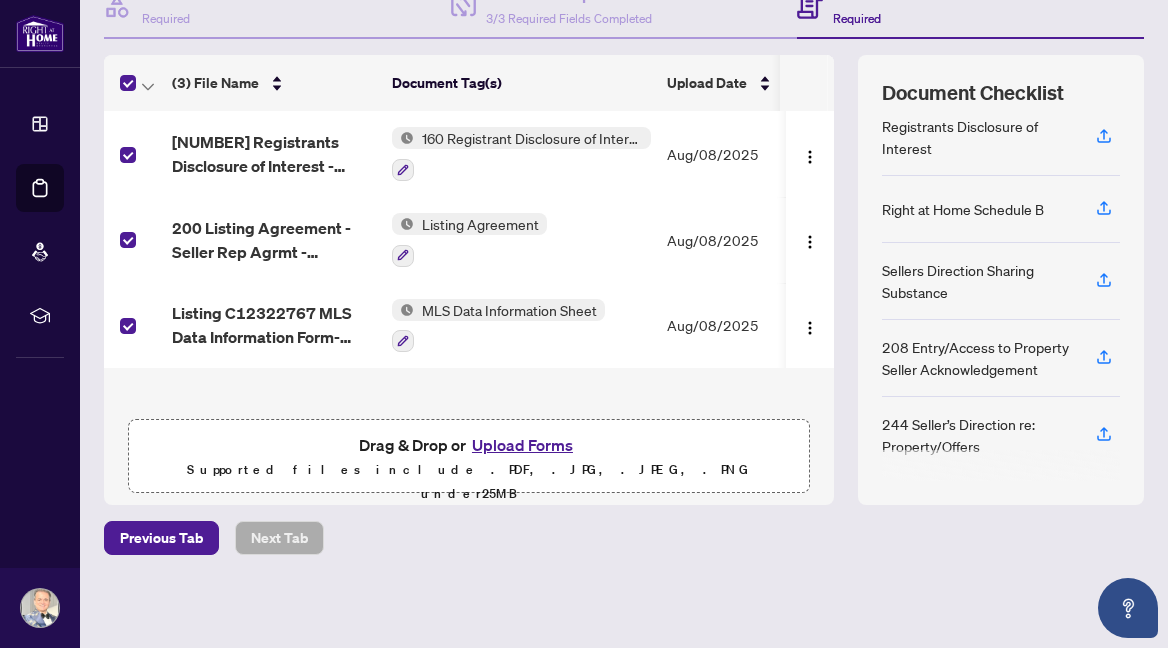 click on "Upload Forms" at bounding box center (522, 445) 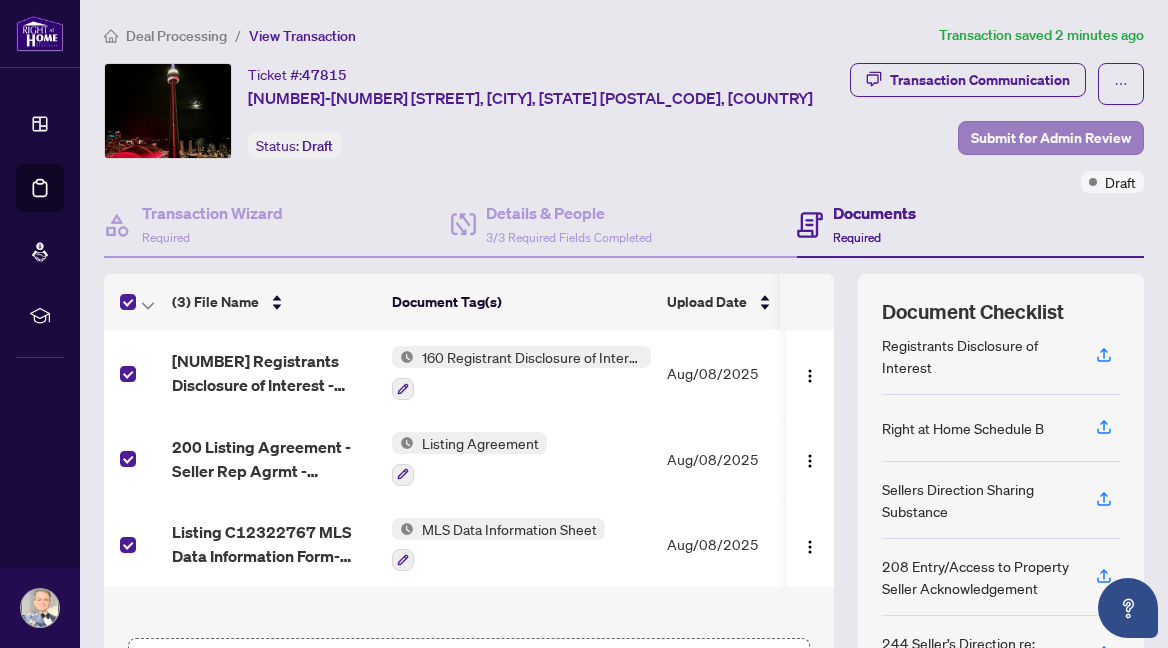 scroll, scrollTop: 0, scrollLeft: 0, axis: both 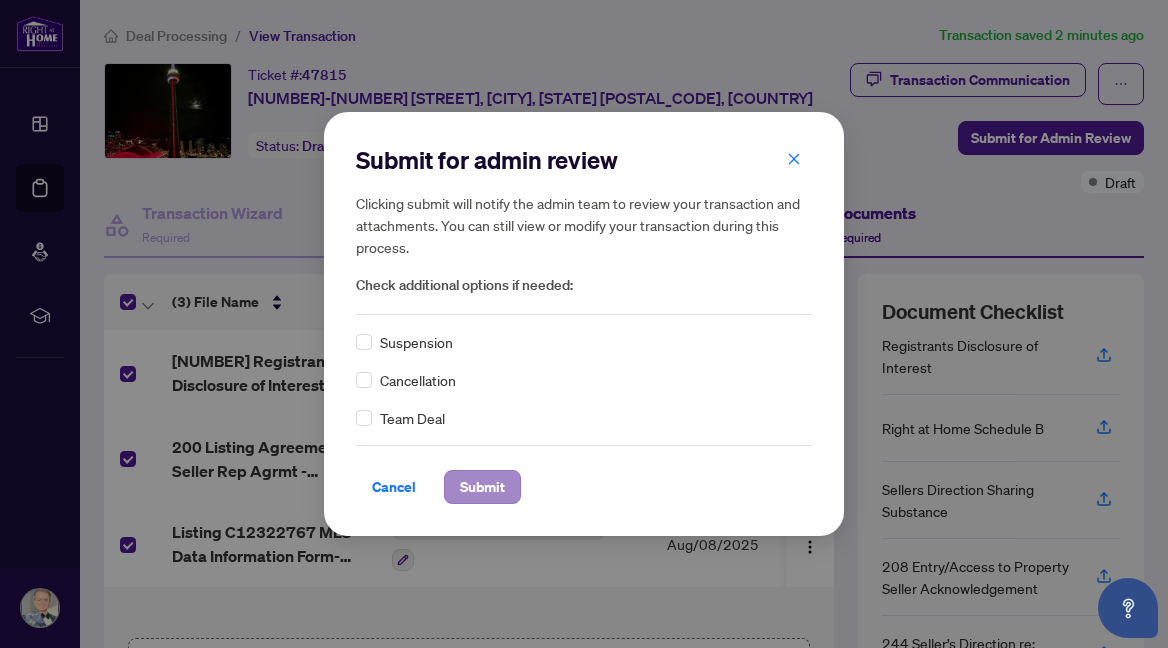 click on "Submit" at bounding box center [482, 487] 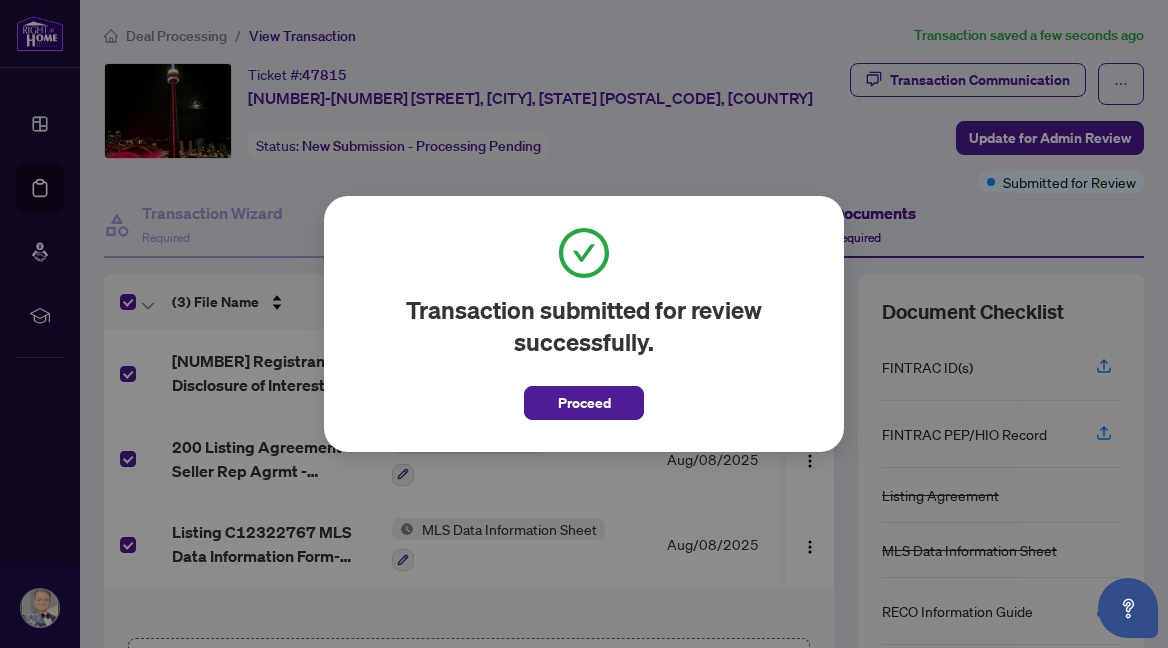 scroll, scrollTop: 0, scrollLeft: 0, axis: both 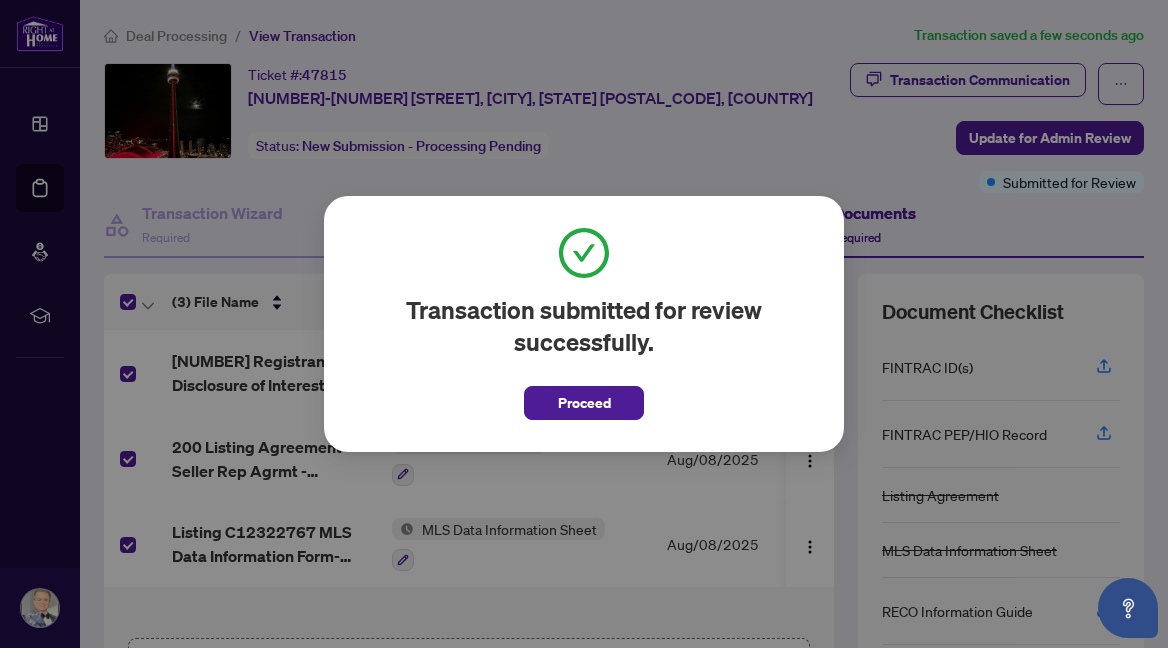 click on "Transaction submitted for review successfully. Proceed Cancel OK" at bounding box center [584, 324] 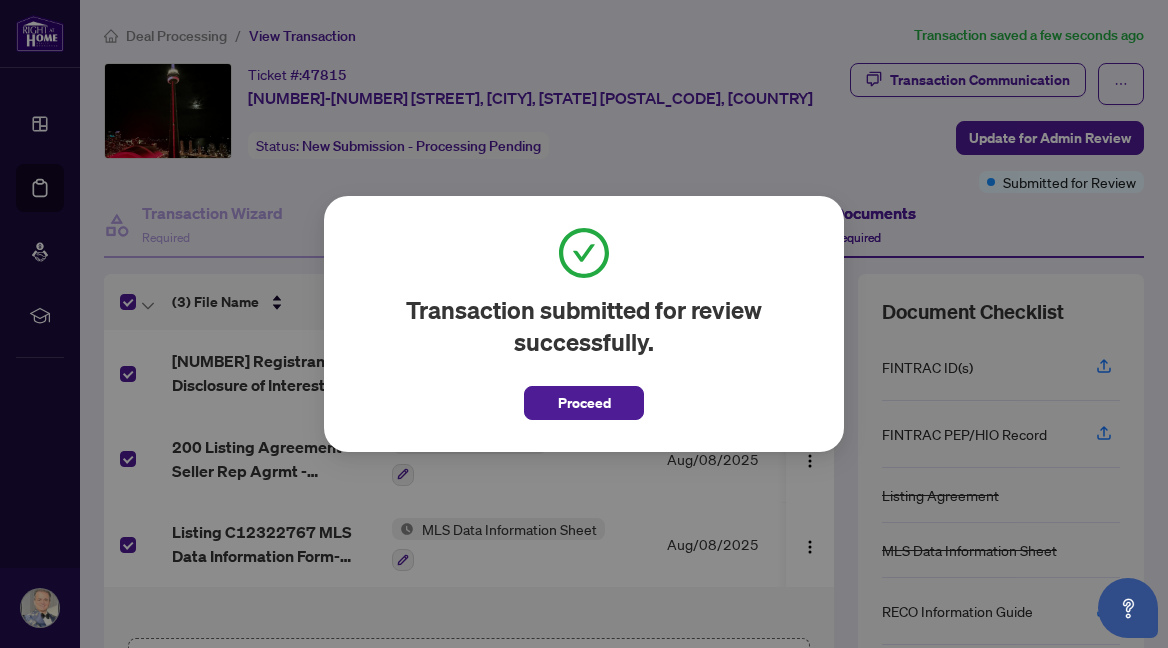 click on "Transaction submitted for review successfully. Proceed Cancel OK" at bounding box center [584, 324] 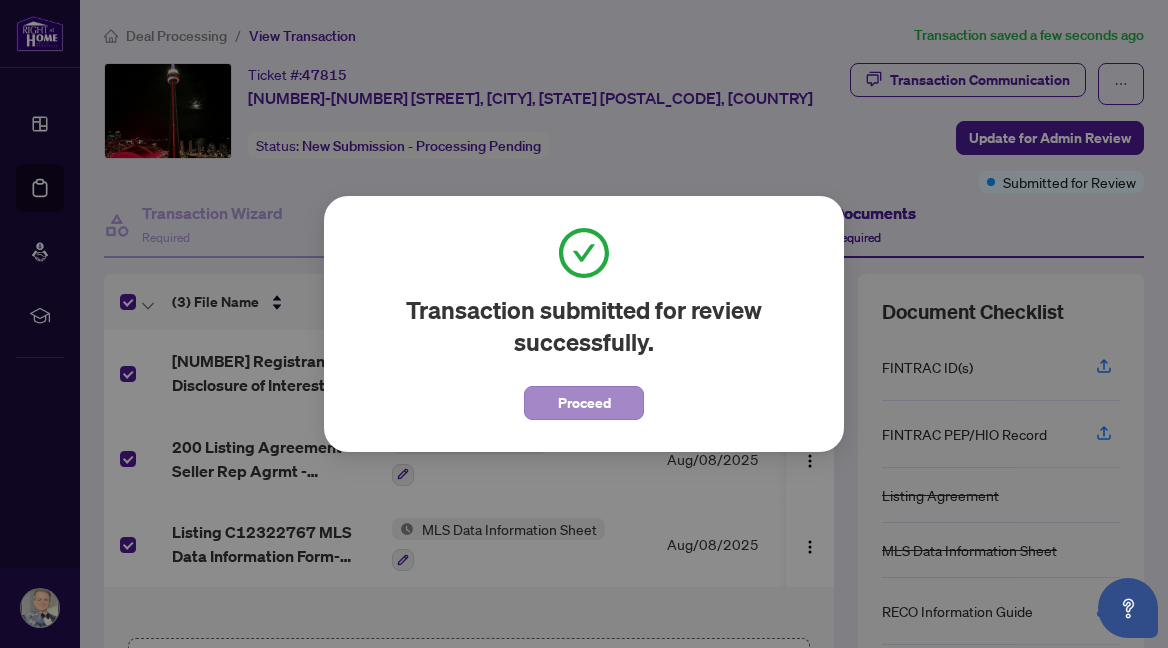 click on "Proceed" at bounding box center (584, 403) 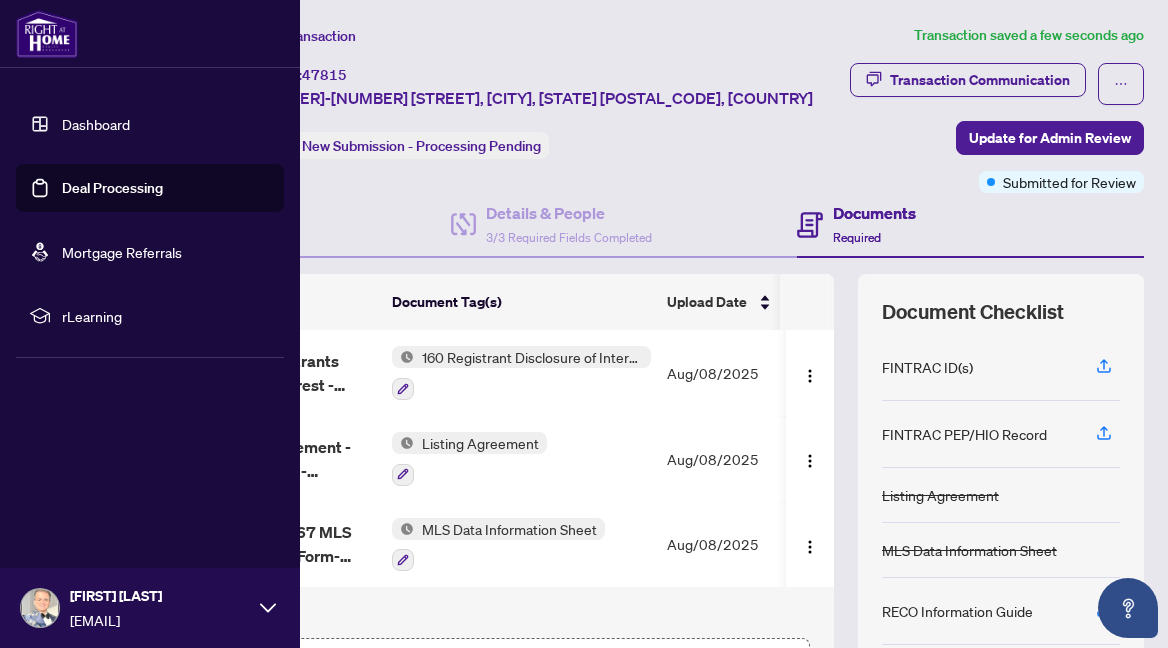 click on "Deal Processing" at bounding box center [112, 188] 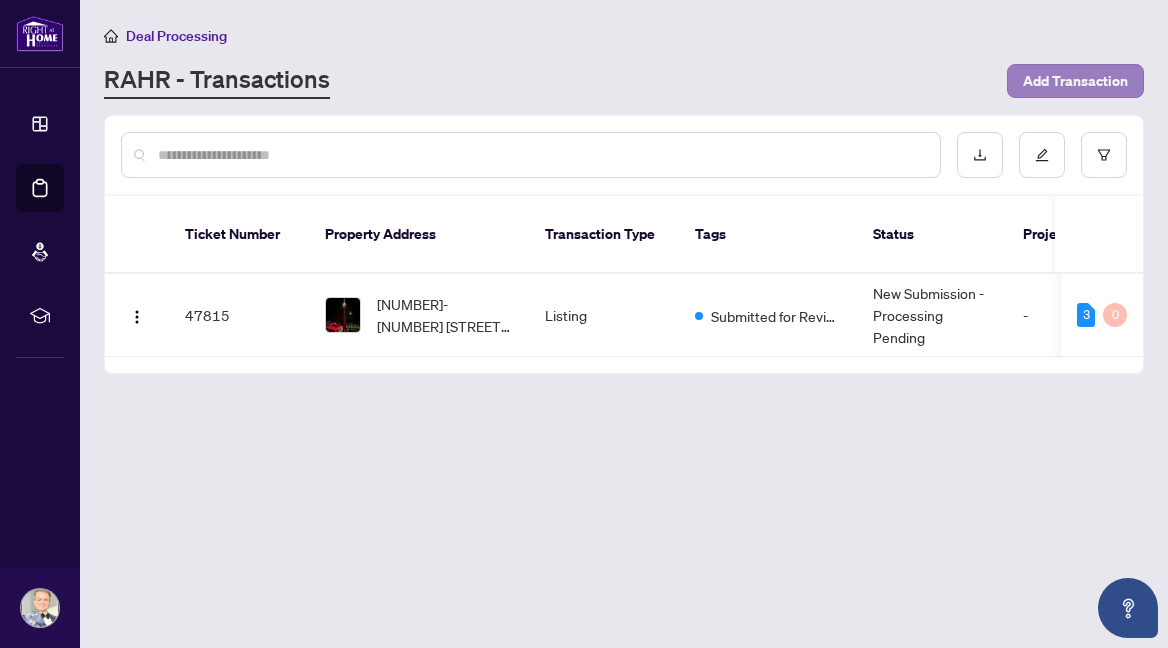 click on "Add Transaction" at bounding box center (1075, 81) 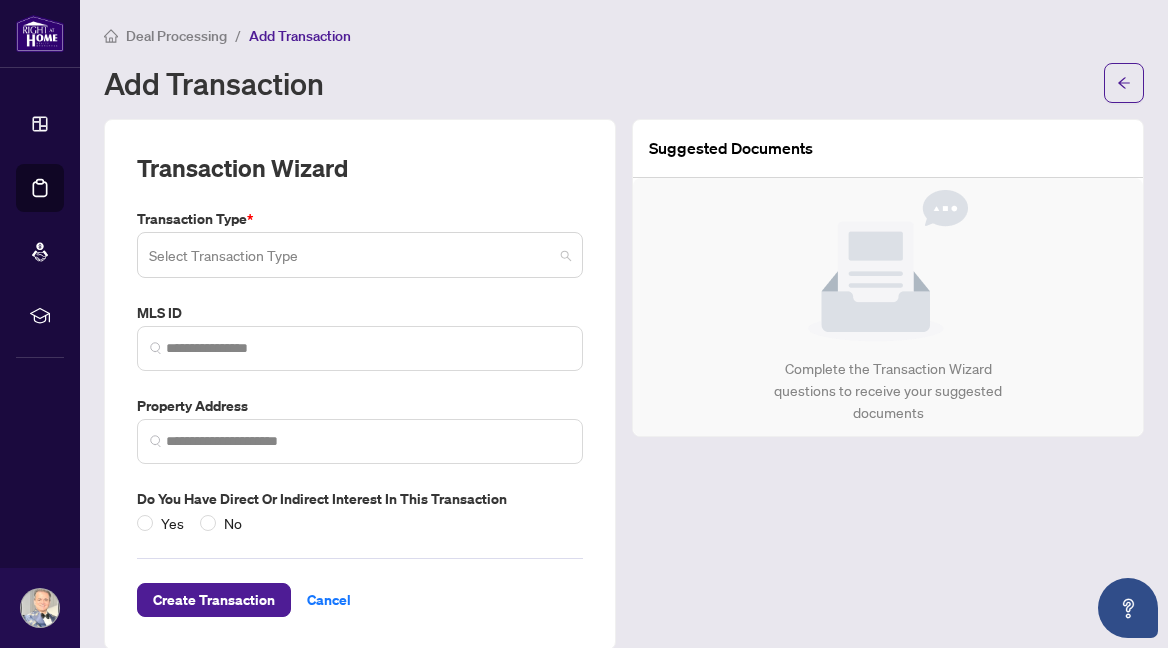 click at bounding box center (360, 255) 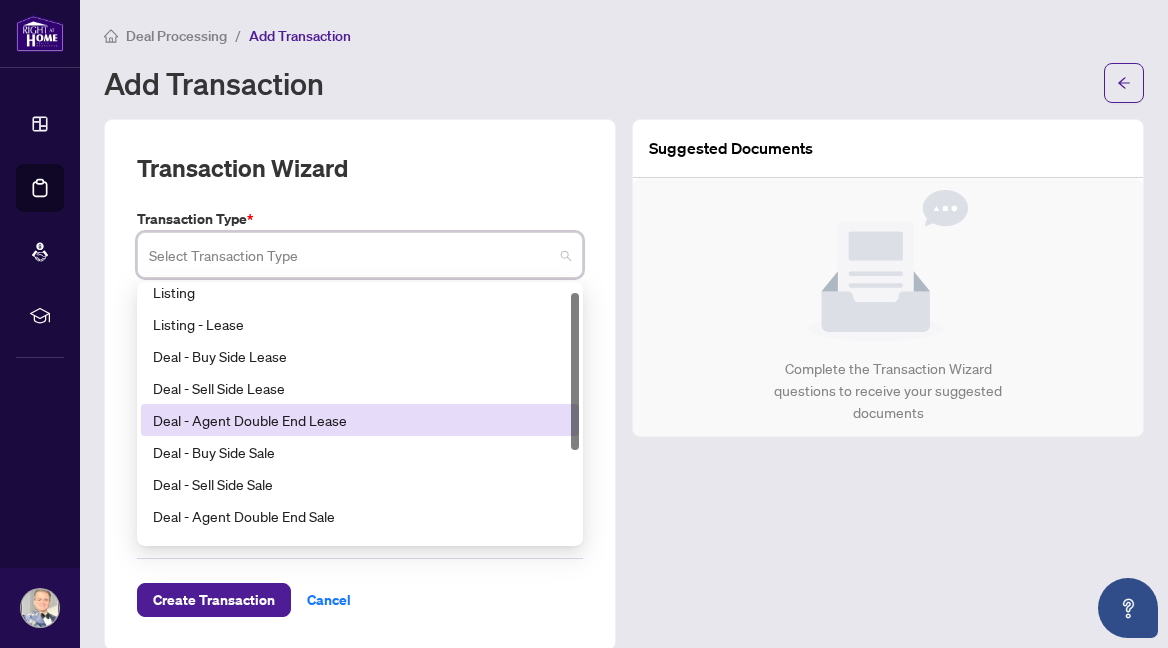 scroll, scrollTop: 17, scrollLeft: 0, axis: vertical 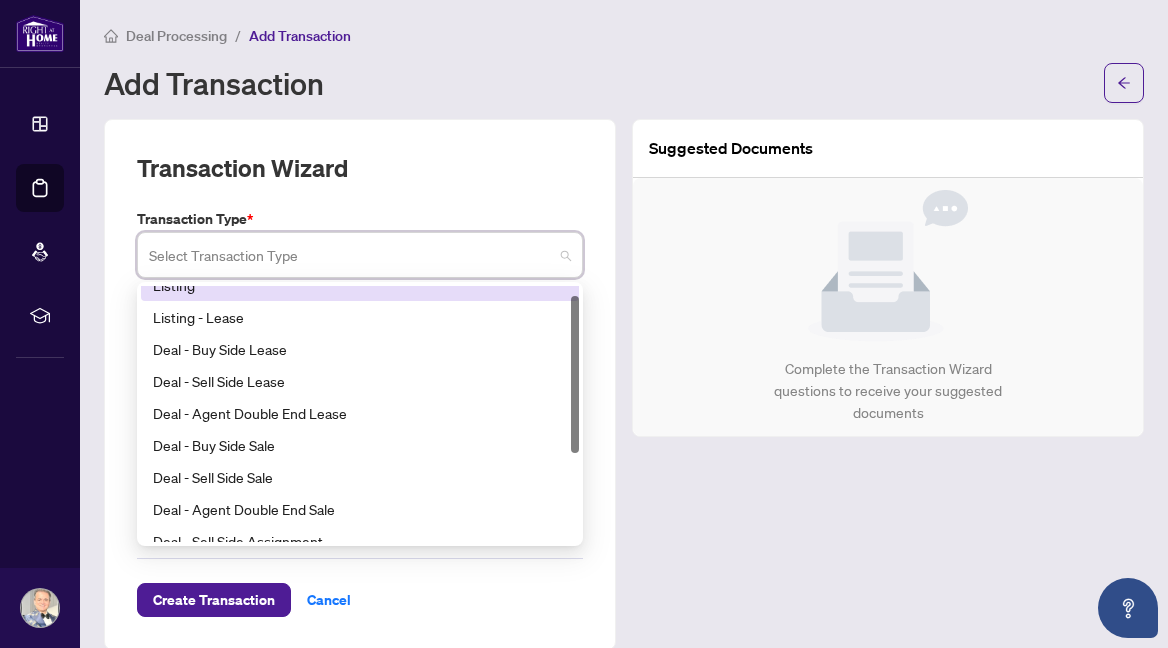 click at bounding box center (351, 258) 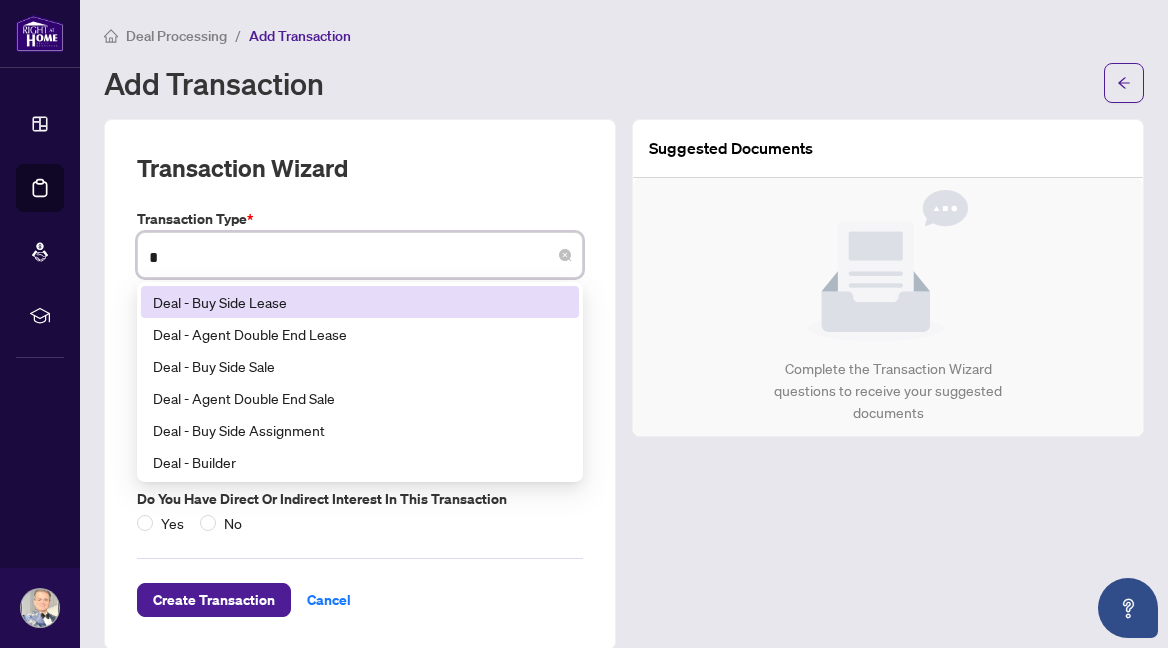 scroll, scrollTop: 0, scrollLeft: 0, axis: both 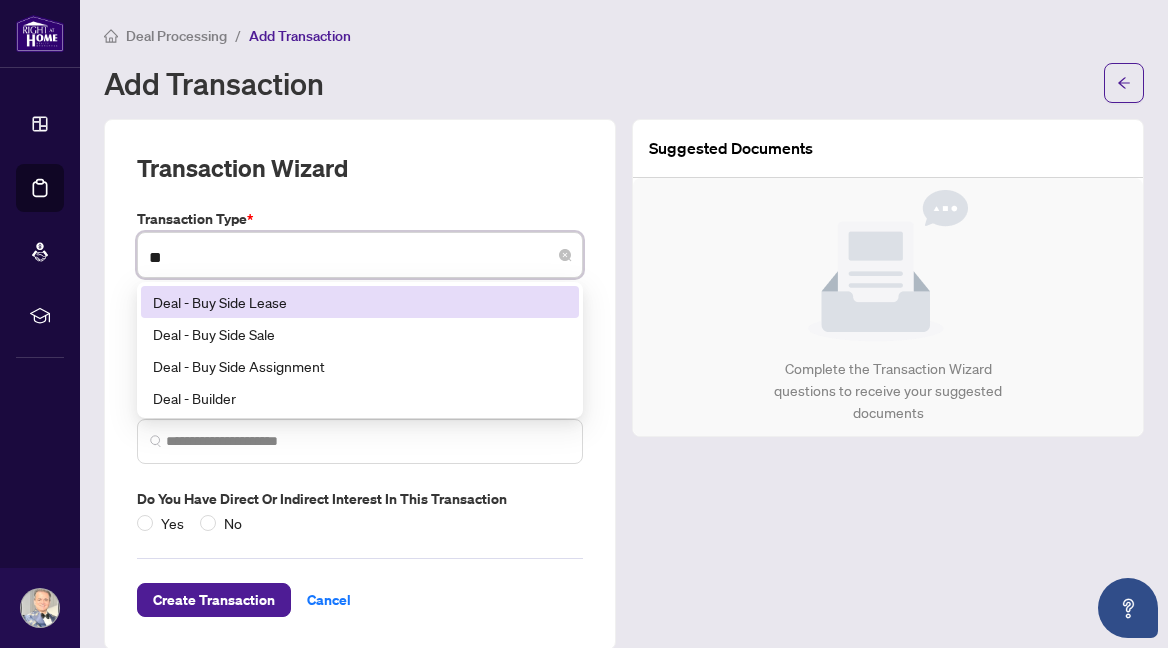 type on "***" 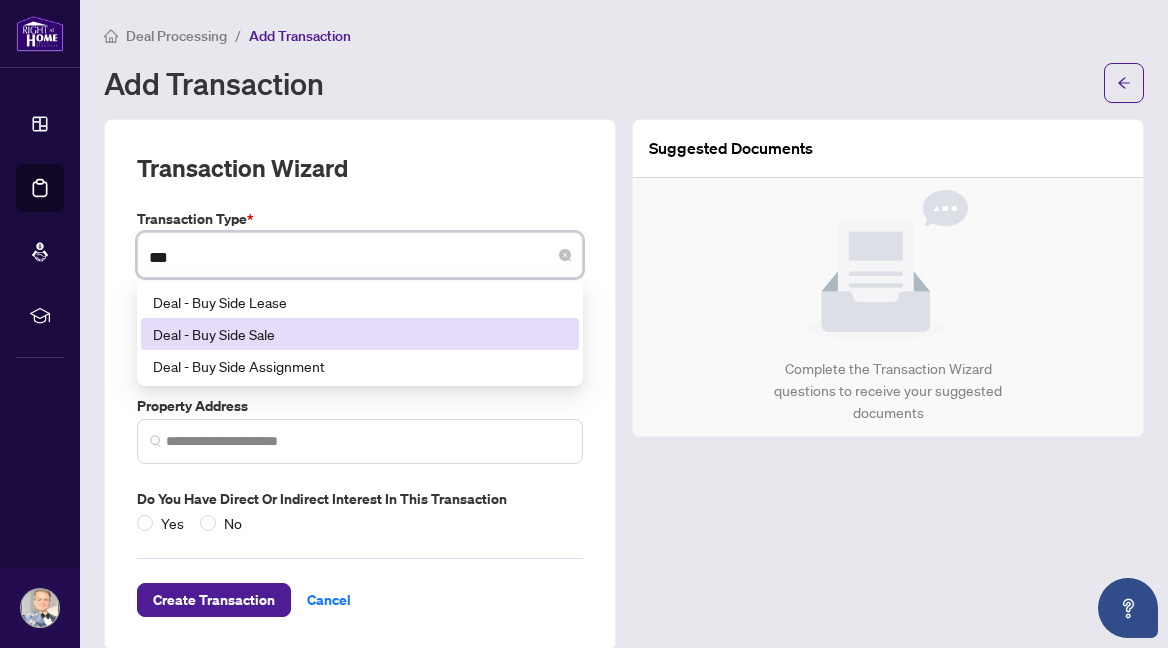 click on "Deal - Buy Side Sale" at bounding box center [360, 334] 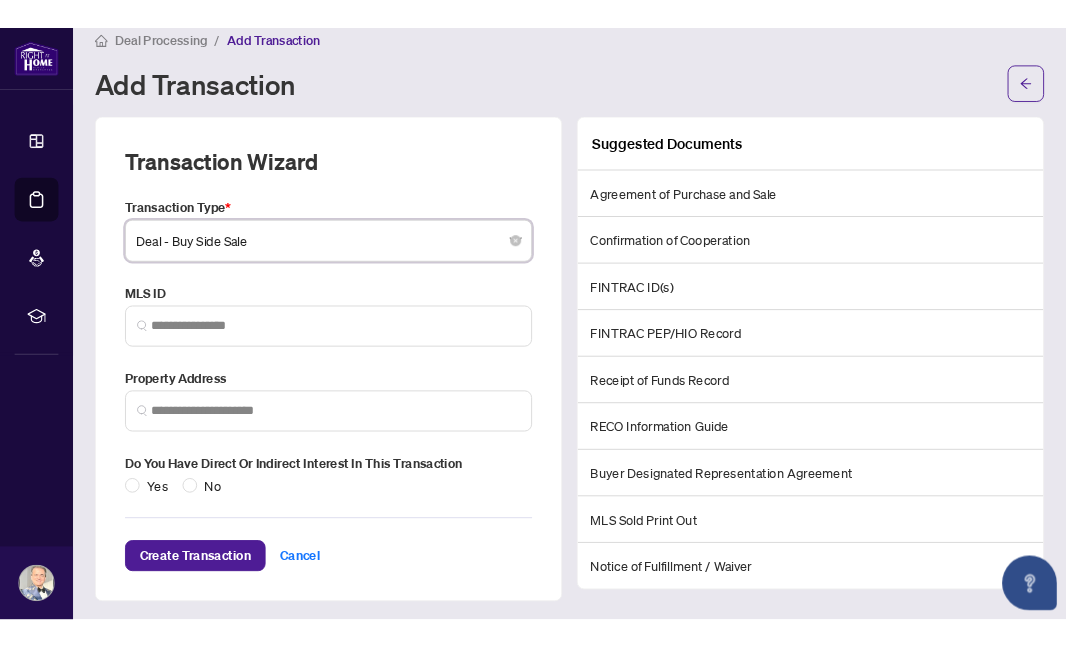 scroll, scrollTop: 21, scrollLeft: 0, axis: vertical 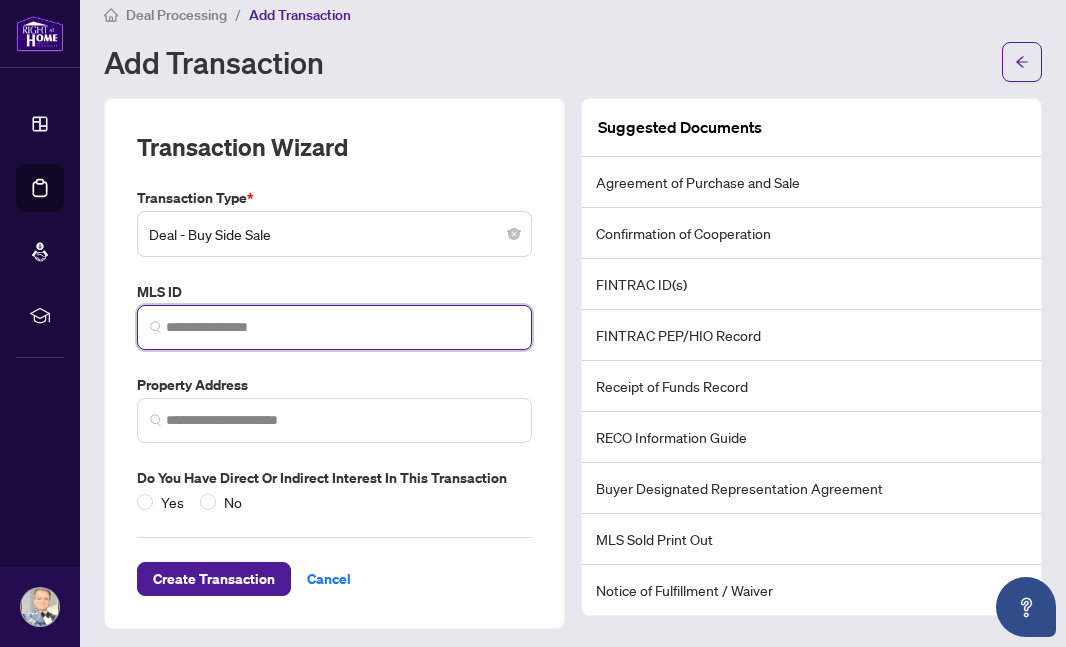 click at bounding box center [342, 327] 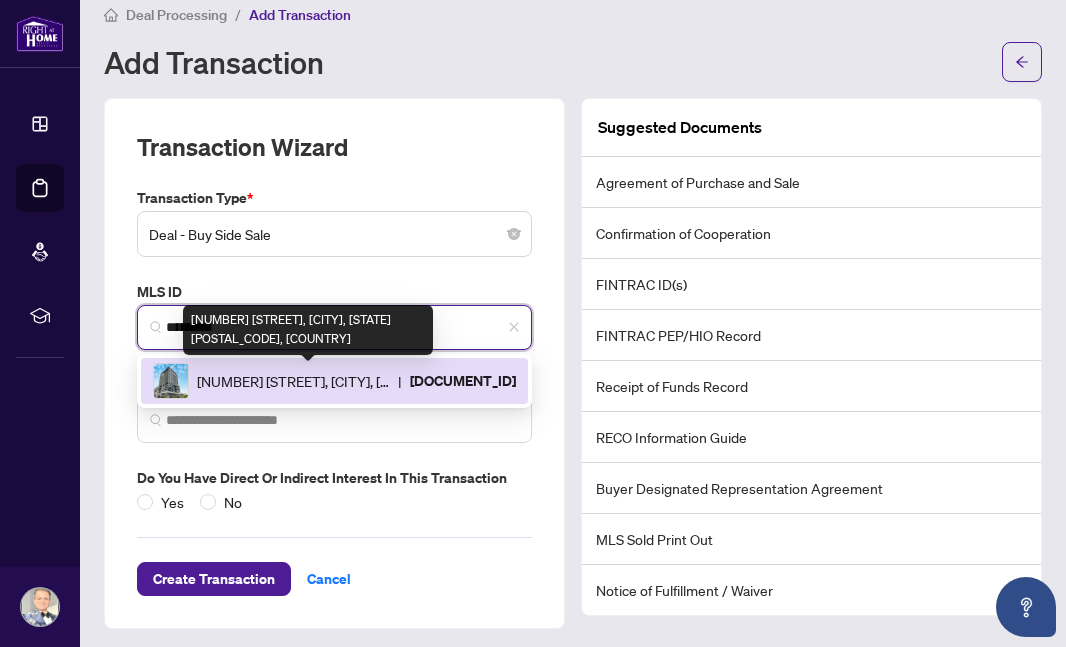 click on "[NUMBER] [STREET], [CITY], [STATE] [POSTAL_CODE], [COUNTRY]" at bounding box center (293, 381) 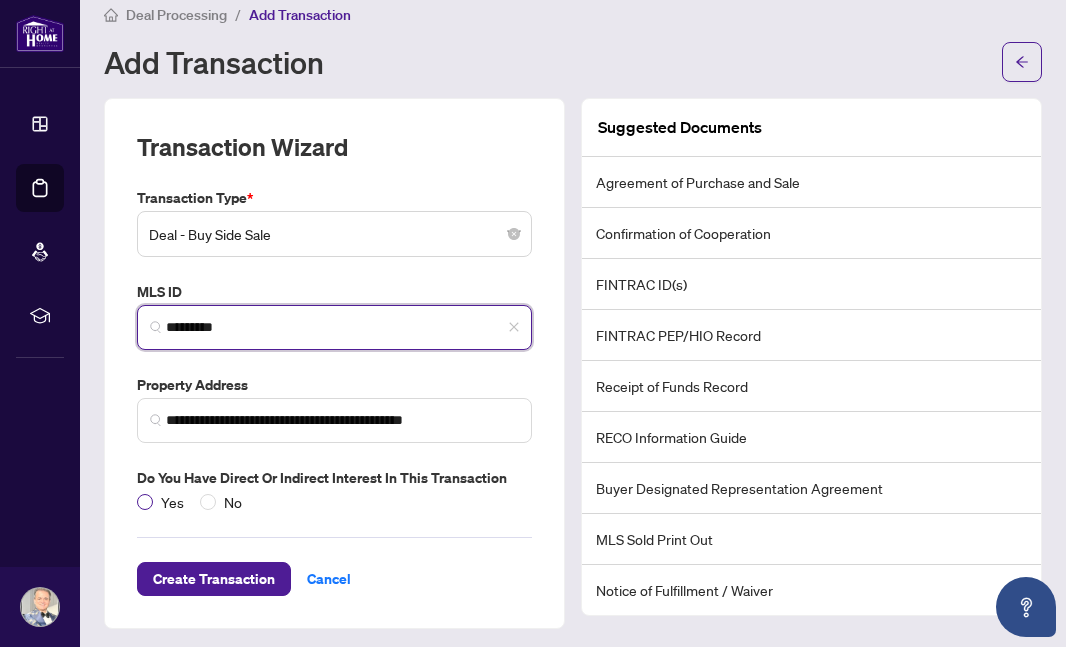 type on "*********" 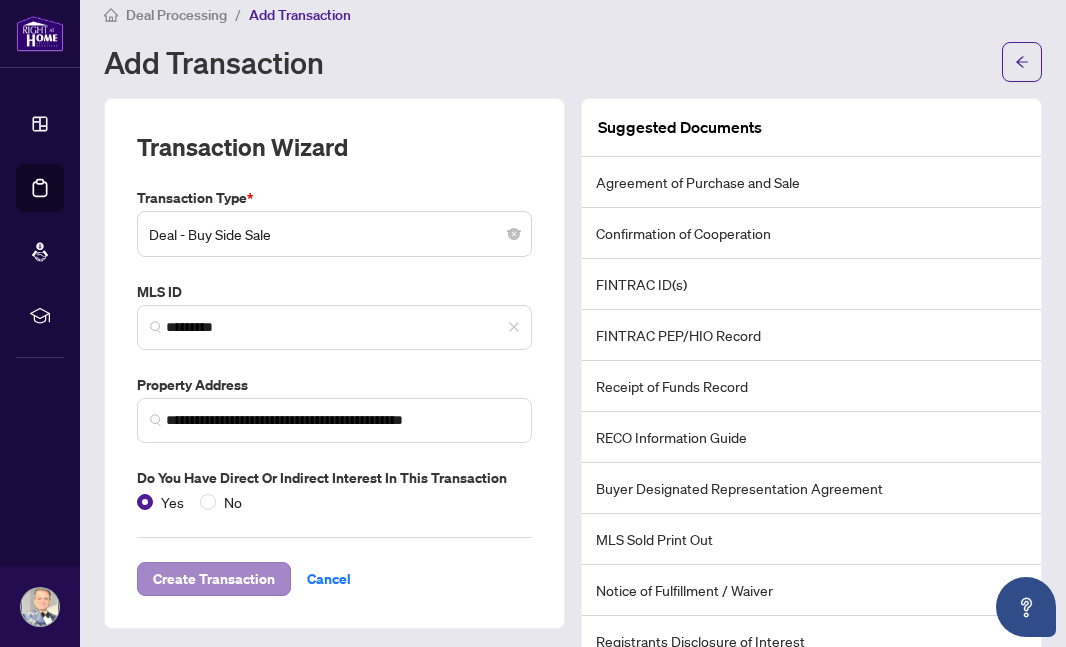 click on "Create Transaction" at bounding box center [214, 579] 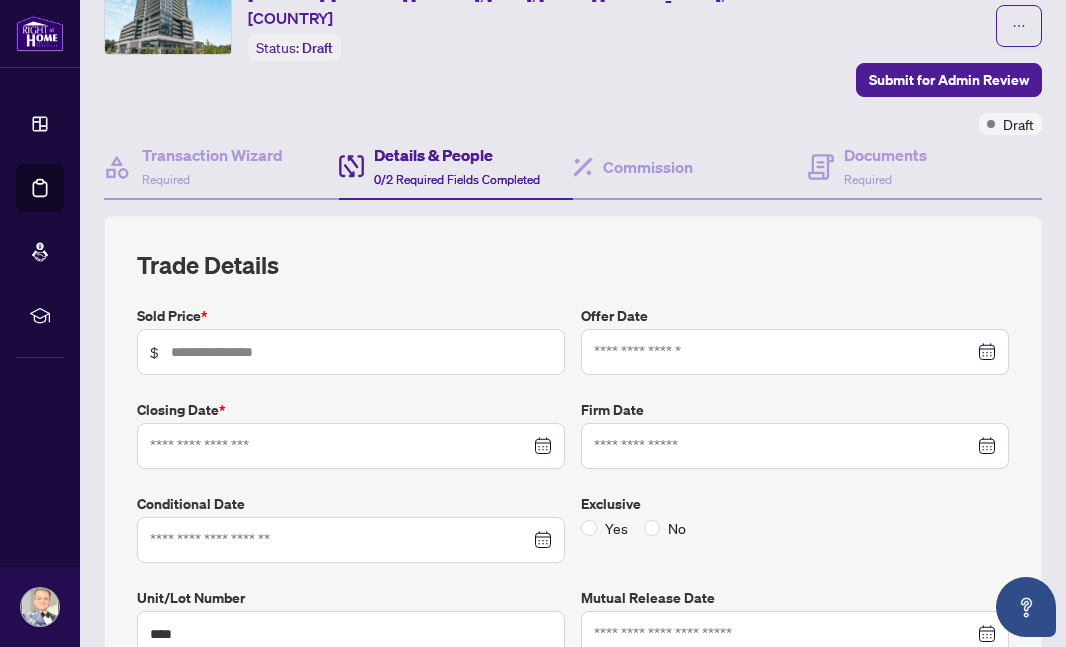 scroll, scrollTop: 114, scrollLeft: 0, axis: vertical 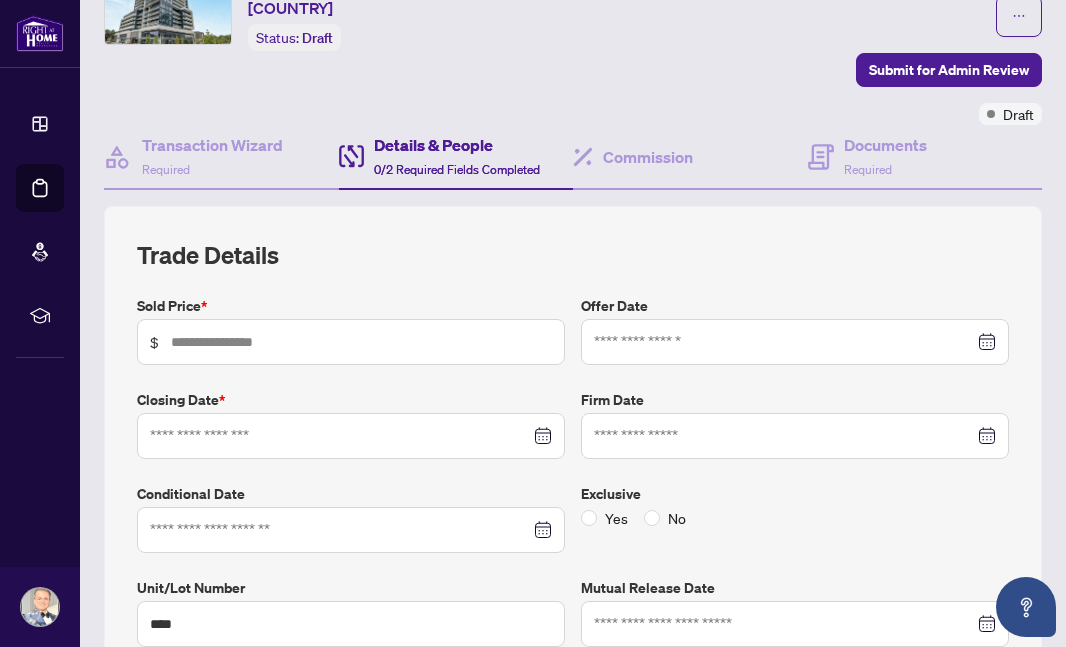 click at bounding box center [351, 436] 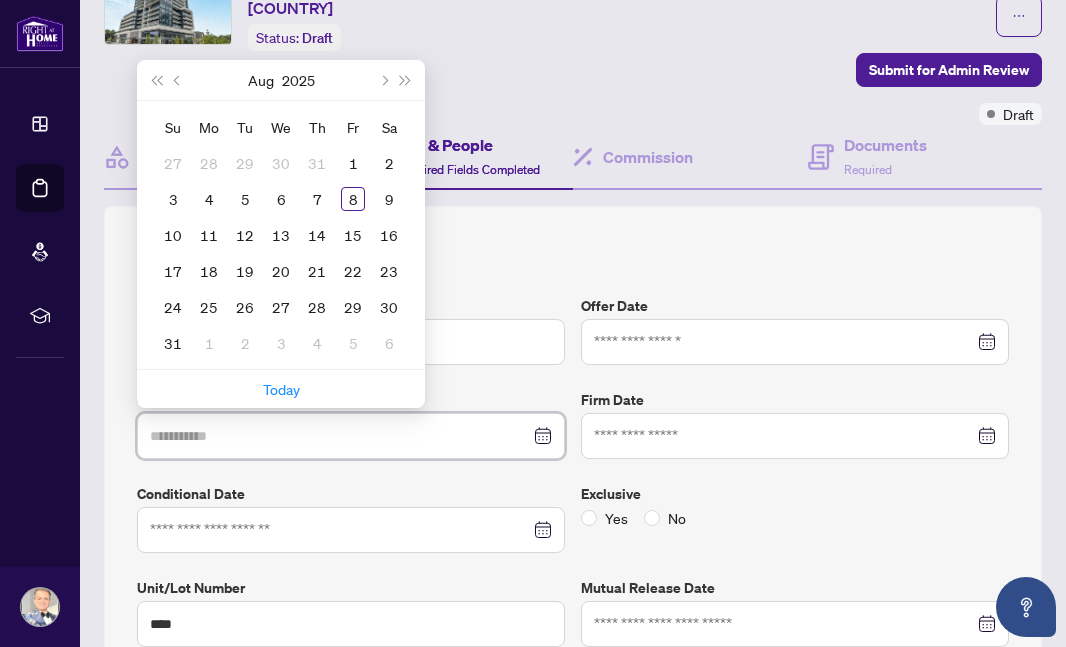 type on "**********" 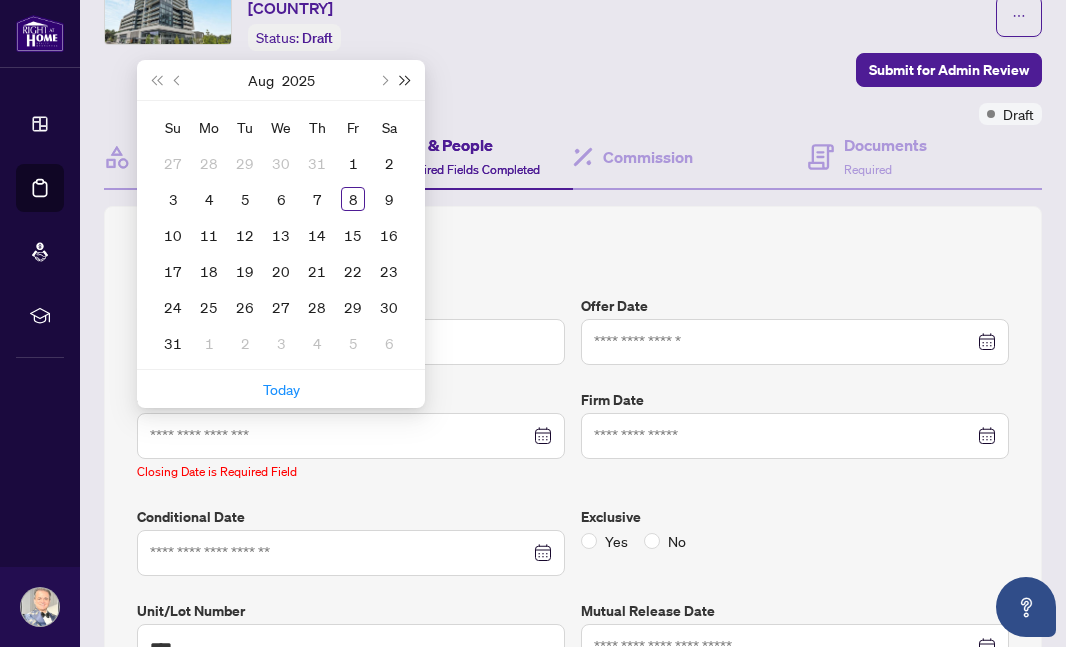 click at bounding box center [406, 80] 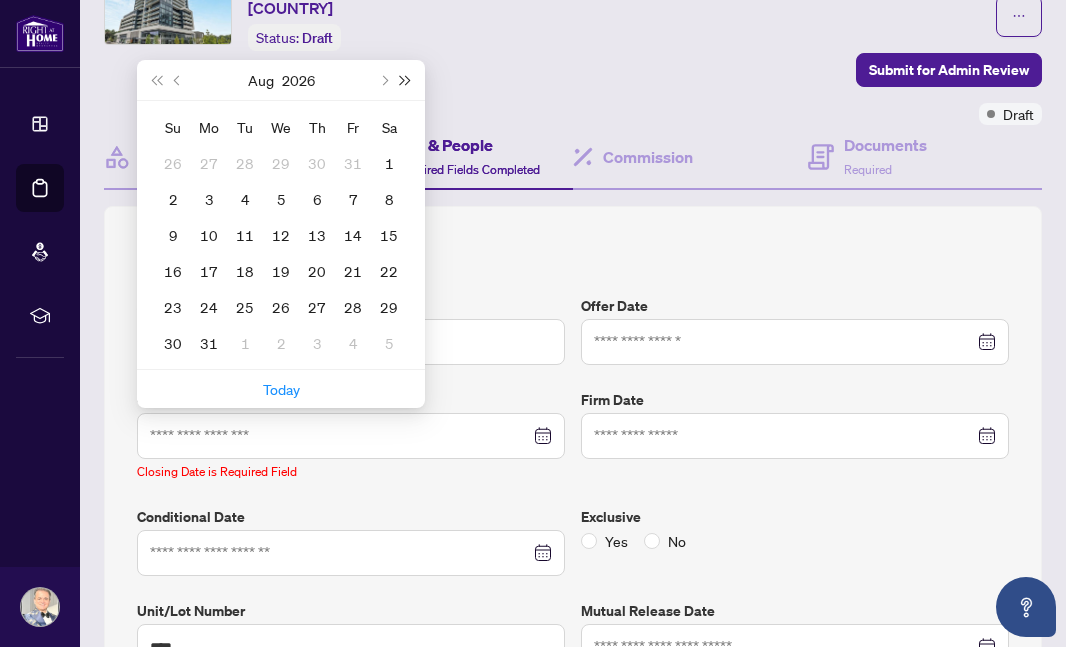click at bounding box center (406, 80) 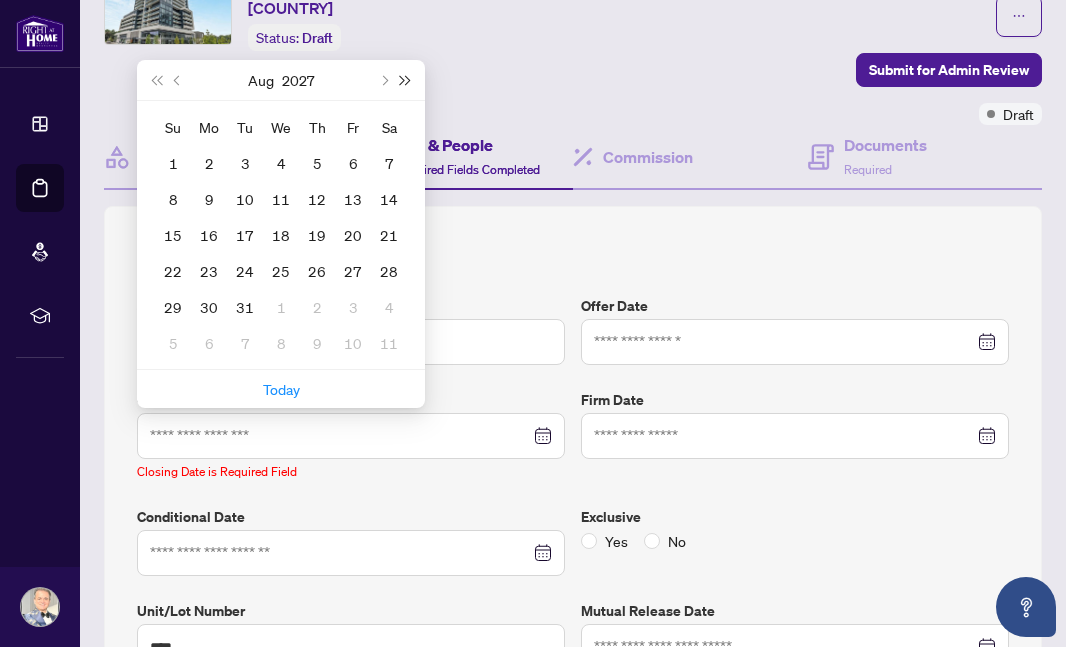 click at bounding box center [406, 80] 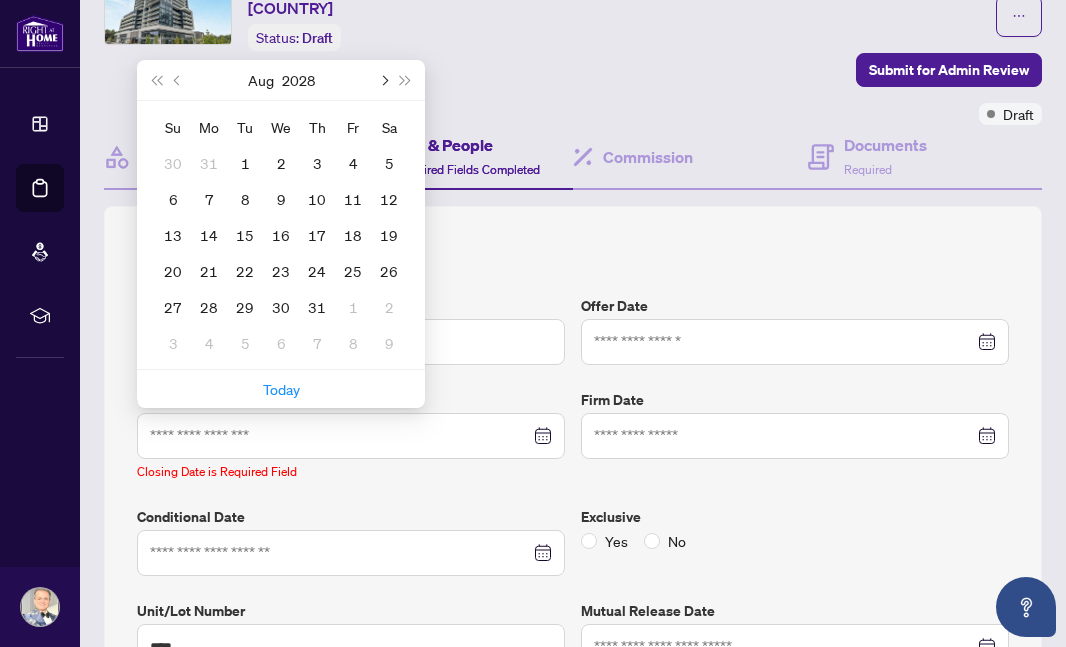 click at bounding box center (383, 80) 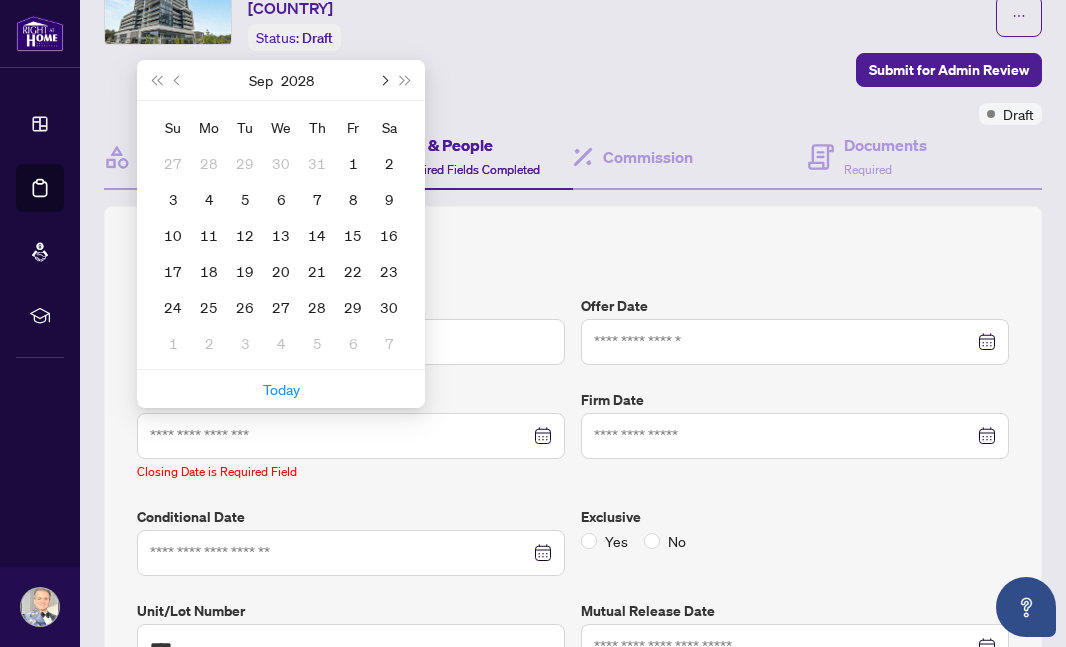 click at bounding box center [383, 80] 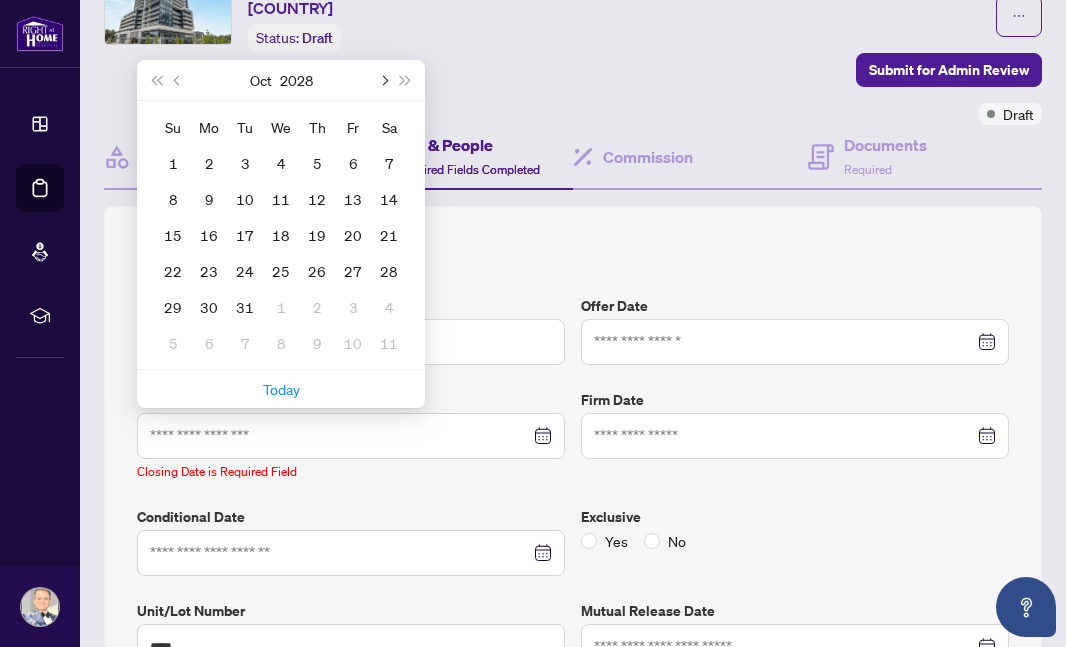 click at bounding box center (383, 80) 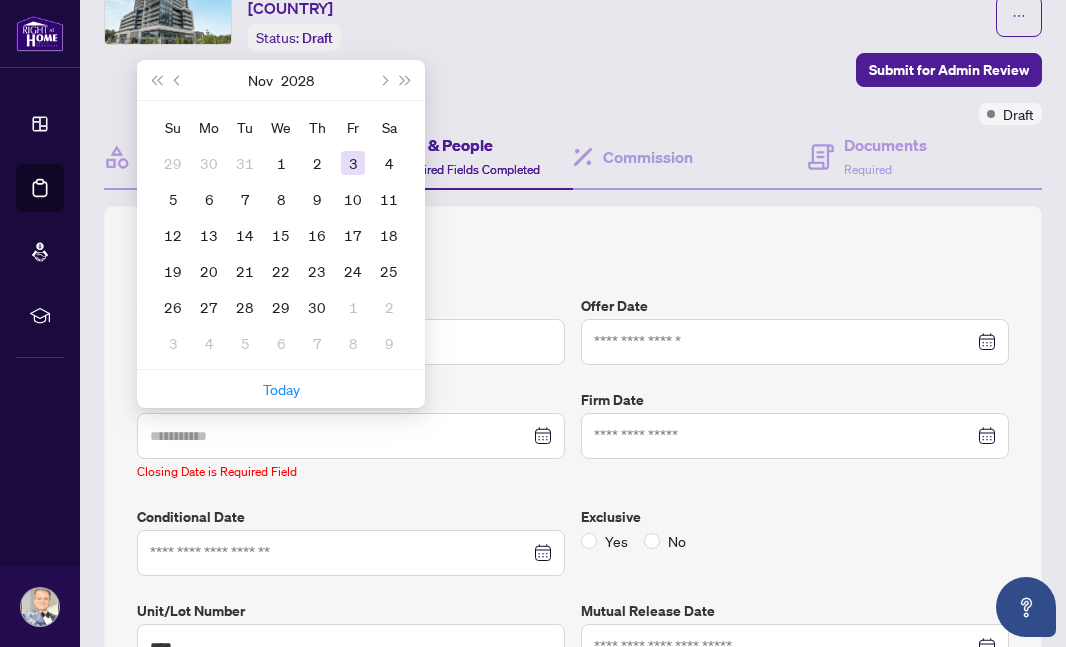 click on "3" at bounding box center [353, 163] 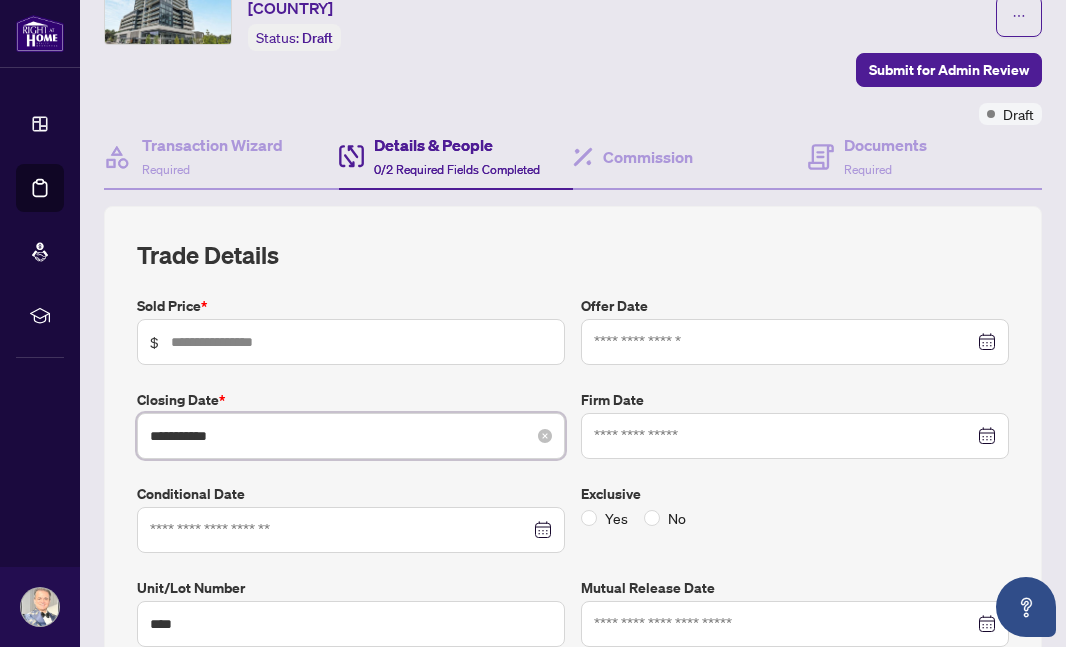 click on "**********" at bounding box center (340, 436) 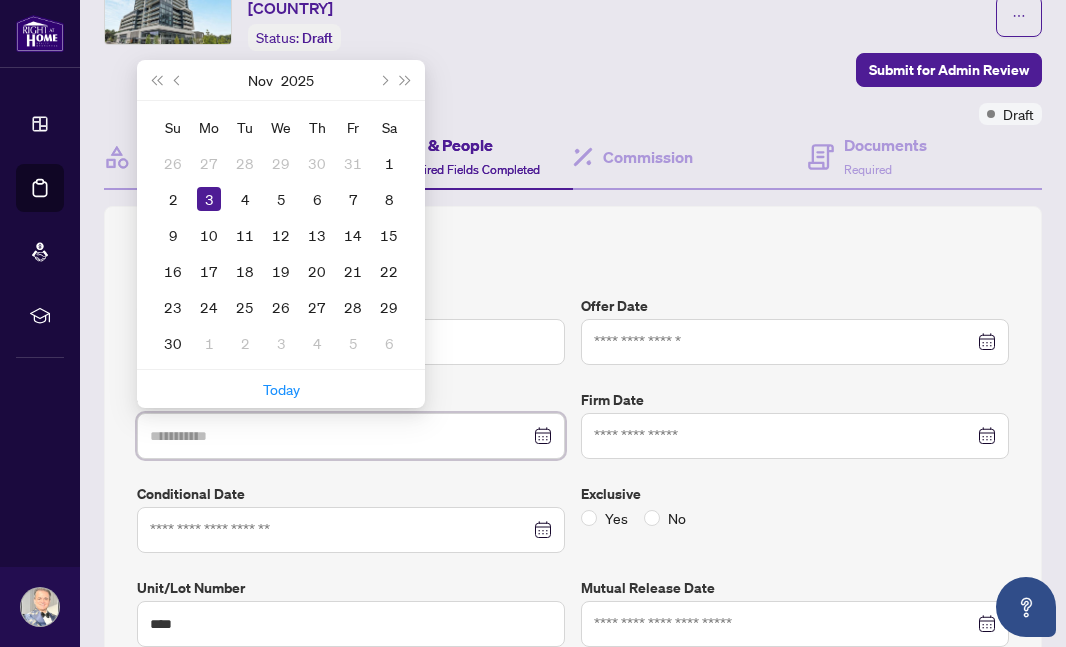 type on "**********" 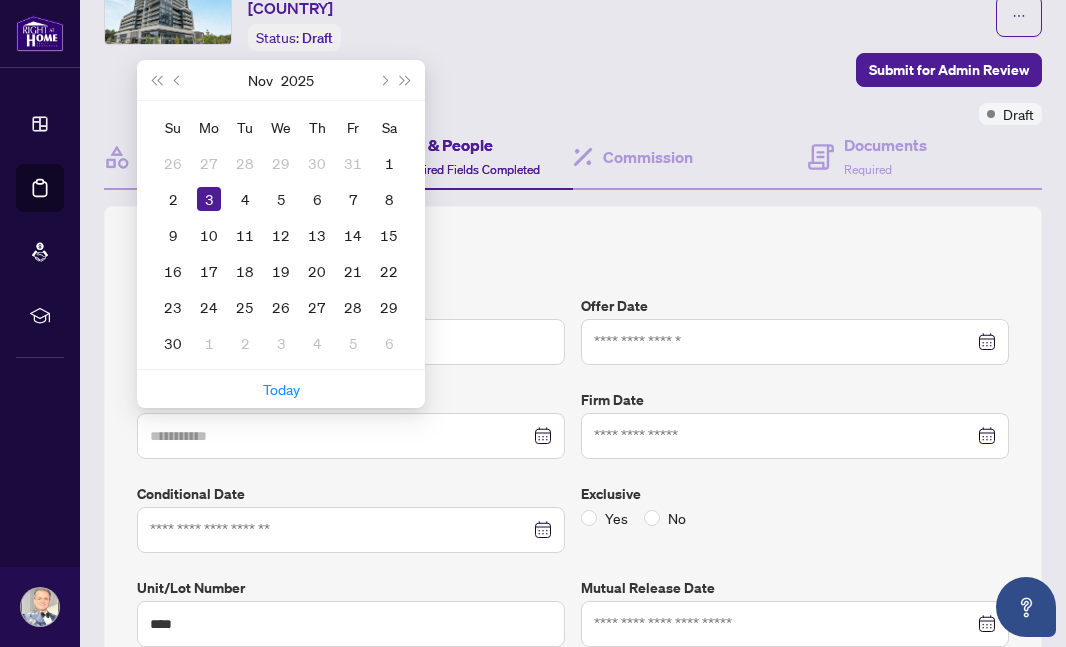 click on "3" at bounding box center (209, 199) 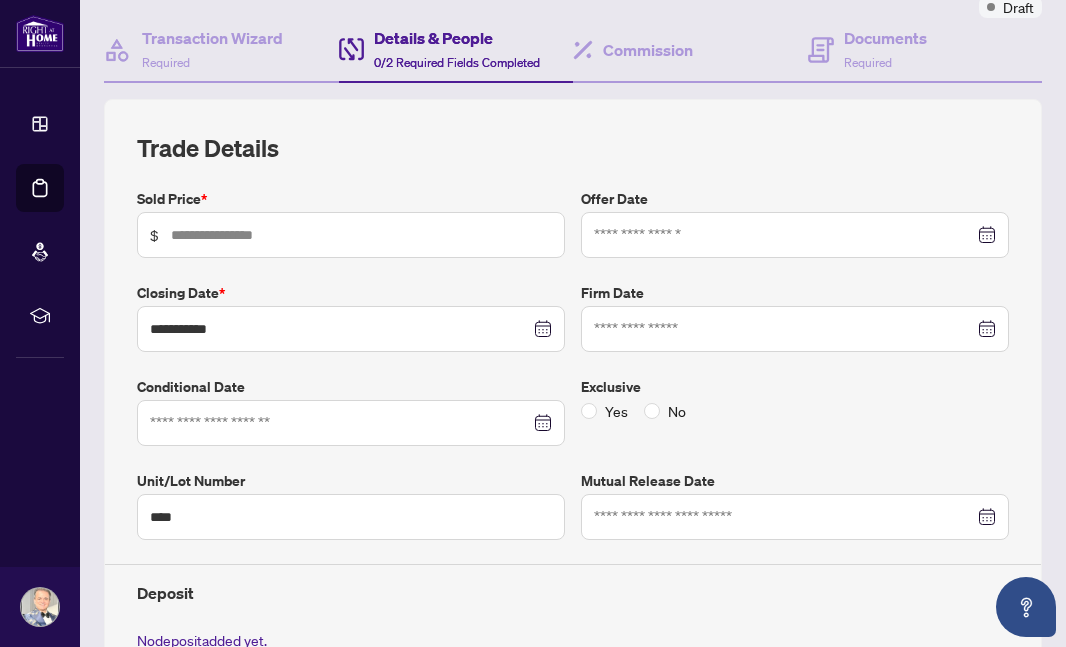 scroll, scrollTop: 264, scrollLeft: 0, axis: vertical 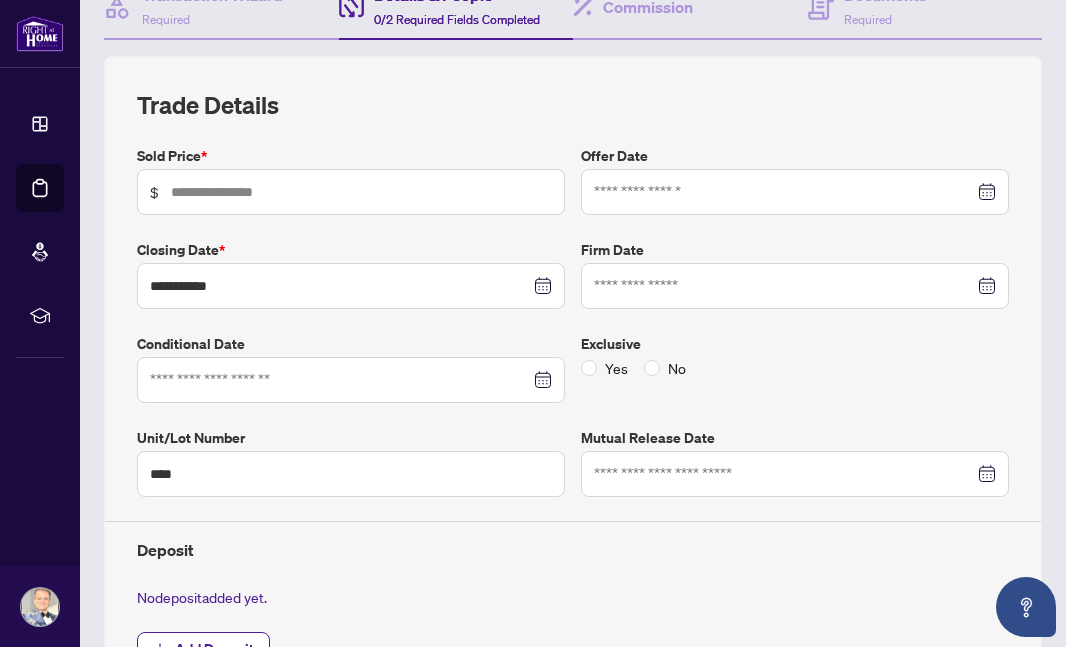 click at bounding box center (351, 380) 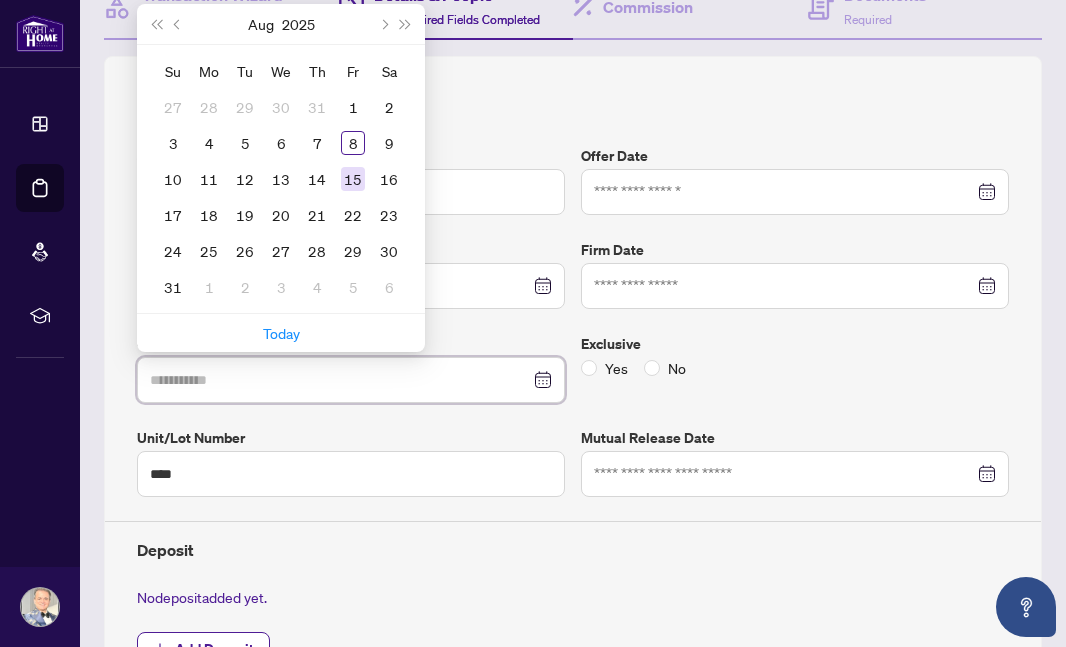 type on "**********" 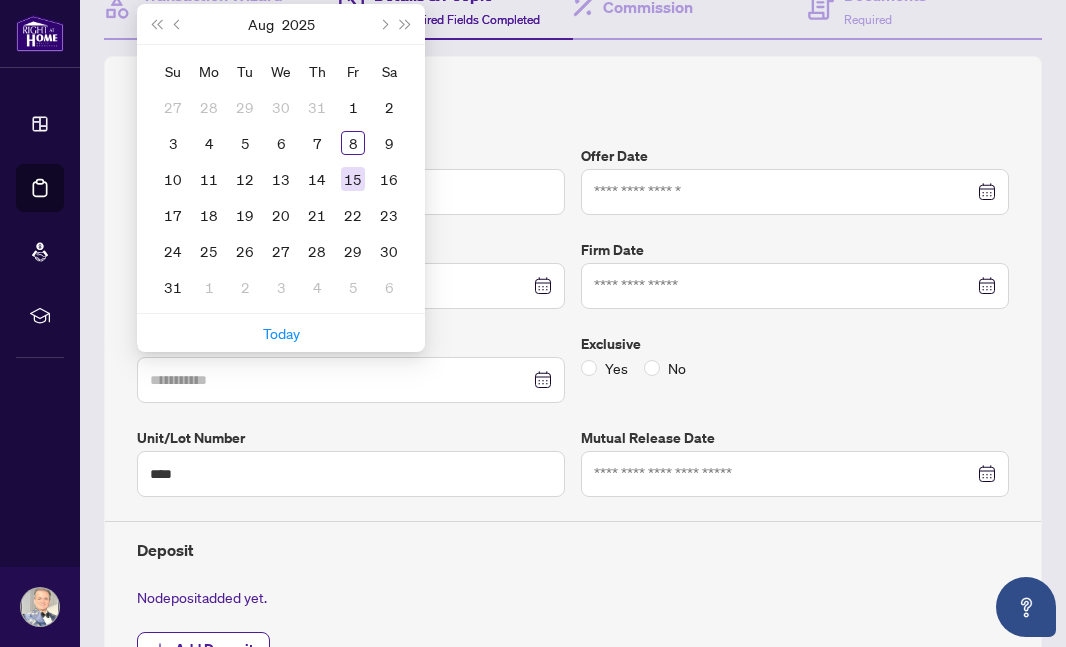 click on "15" at bounding box center [353, 179] 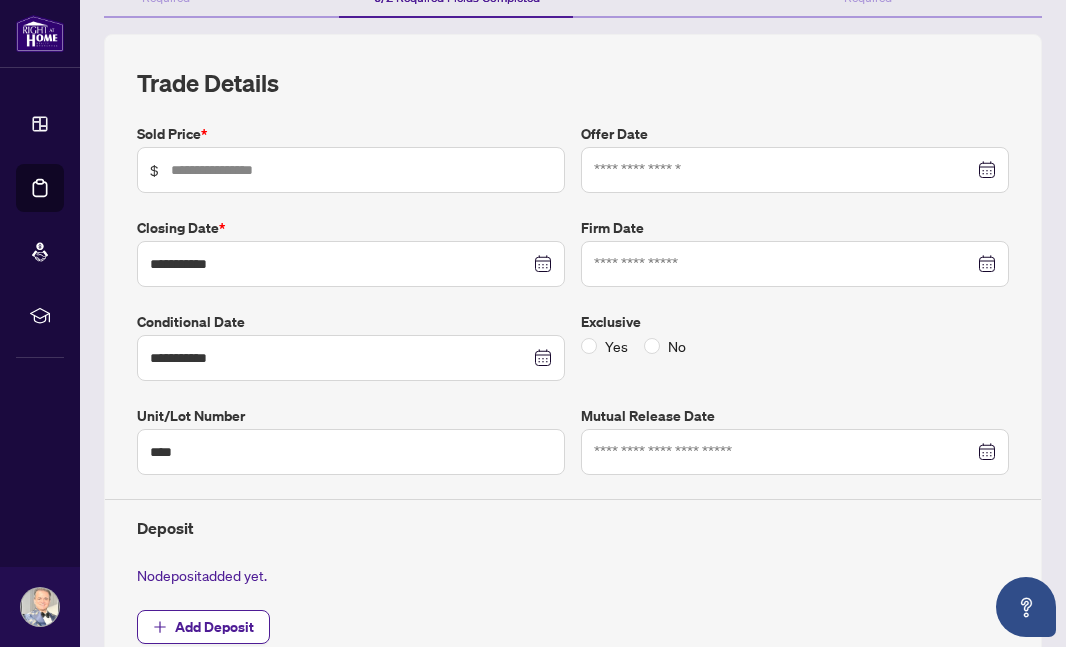 scroll, scrollTop: 251, scrollLeft: 0, axis: vertical 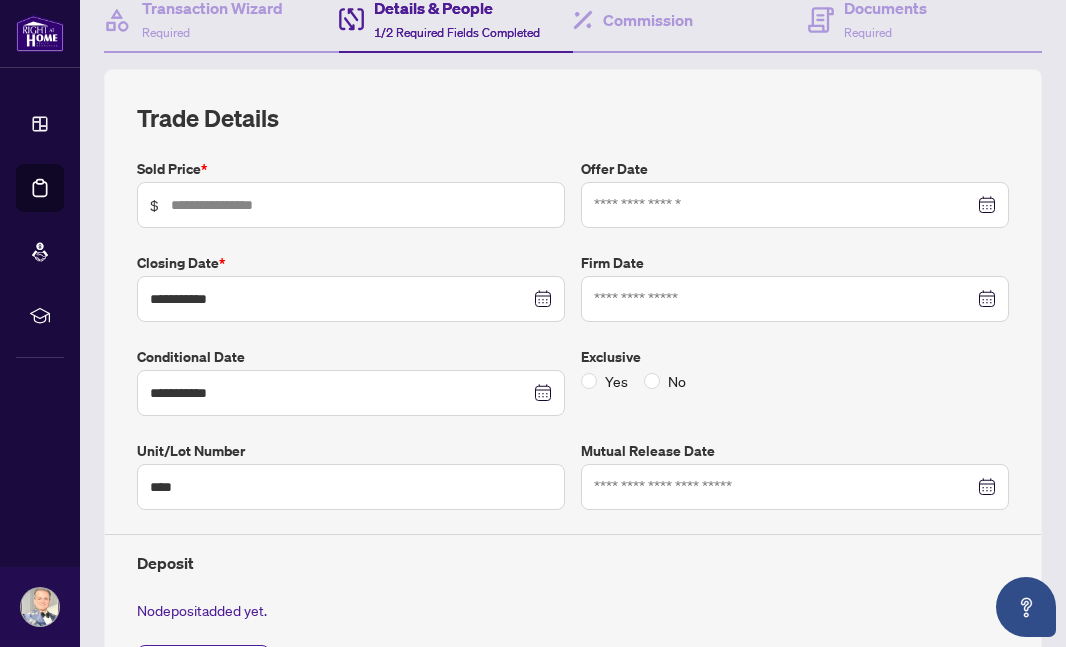 click at bounding box center [795, 205] 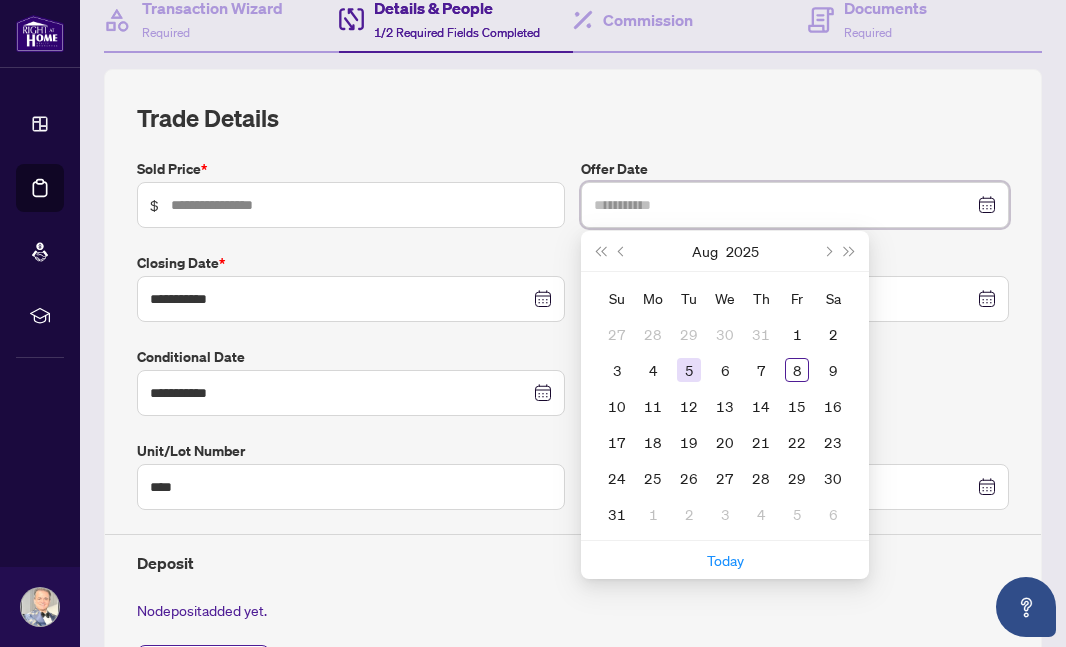 type on "**********" 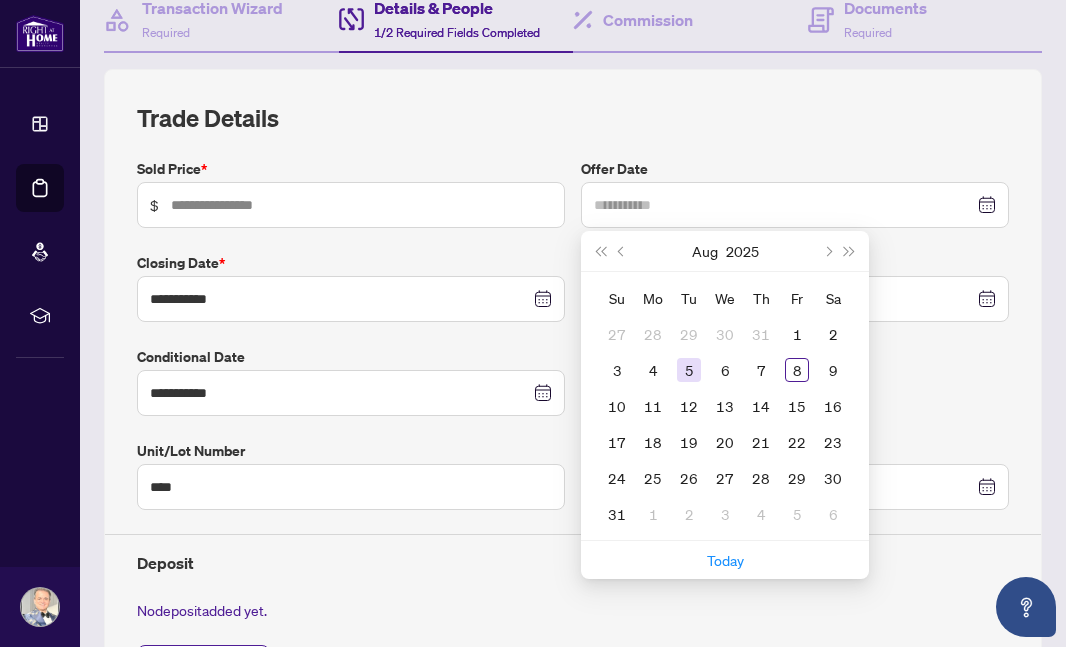 click on "5" at bounding box center (689, 370) 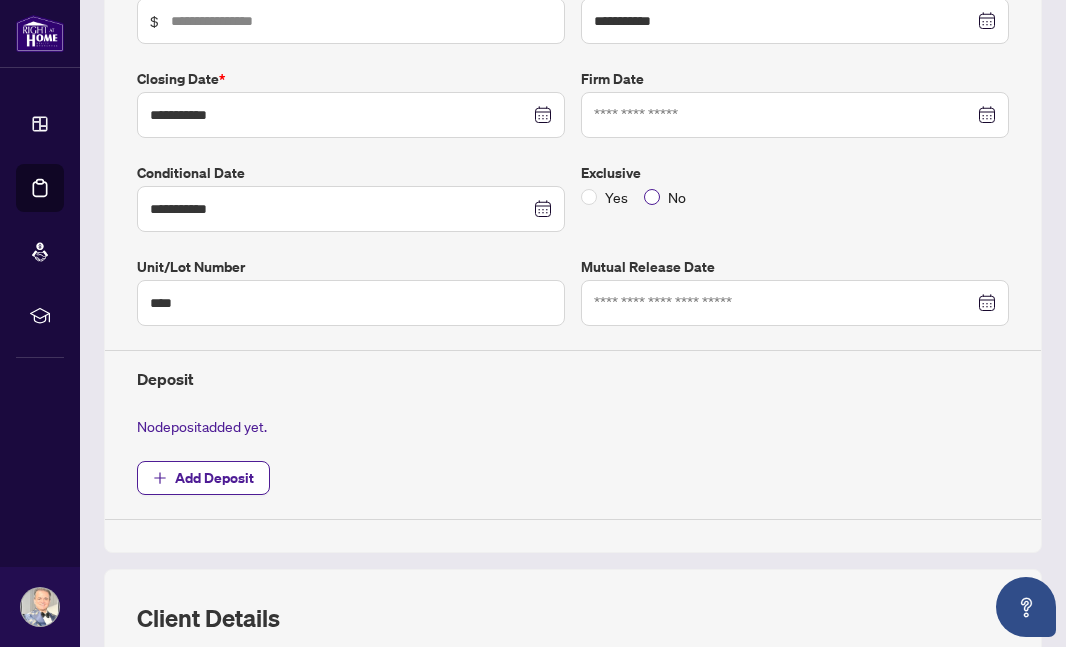 scroll, scrollTop: 493, scrollLeft: 0, axis: vertical 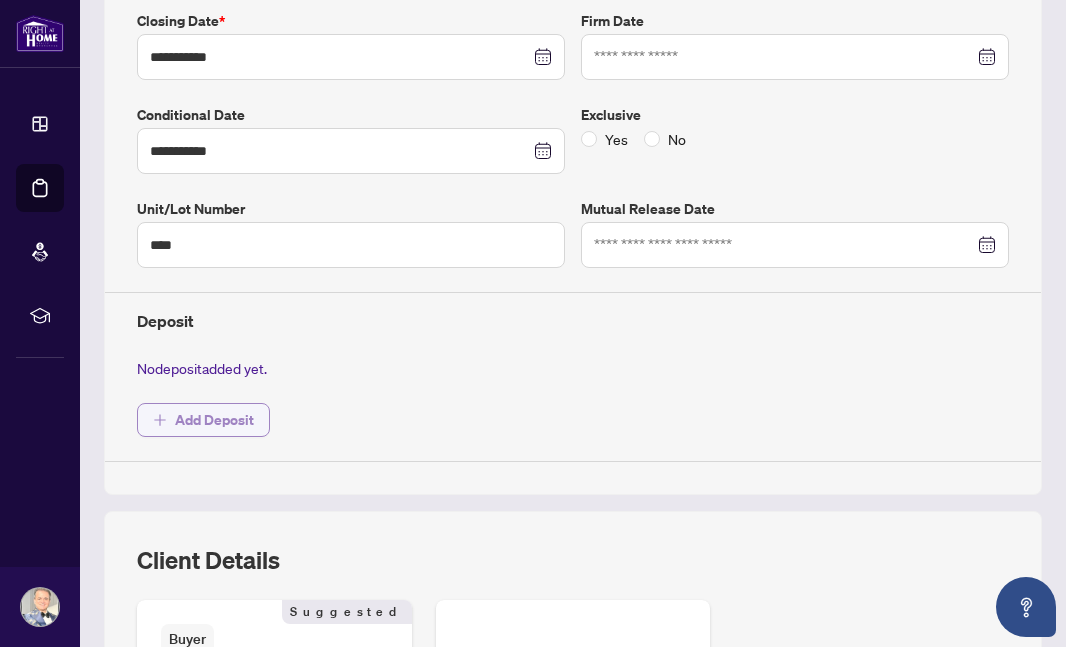 click on "Add Deposit" at bounding box center [214, 420] 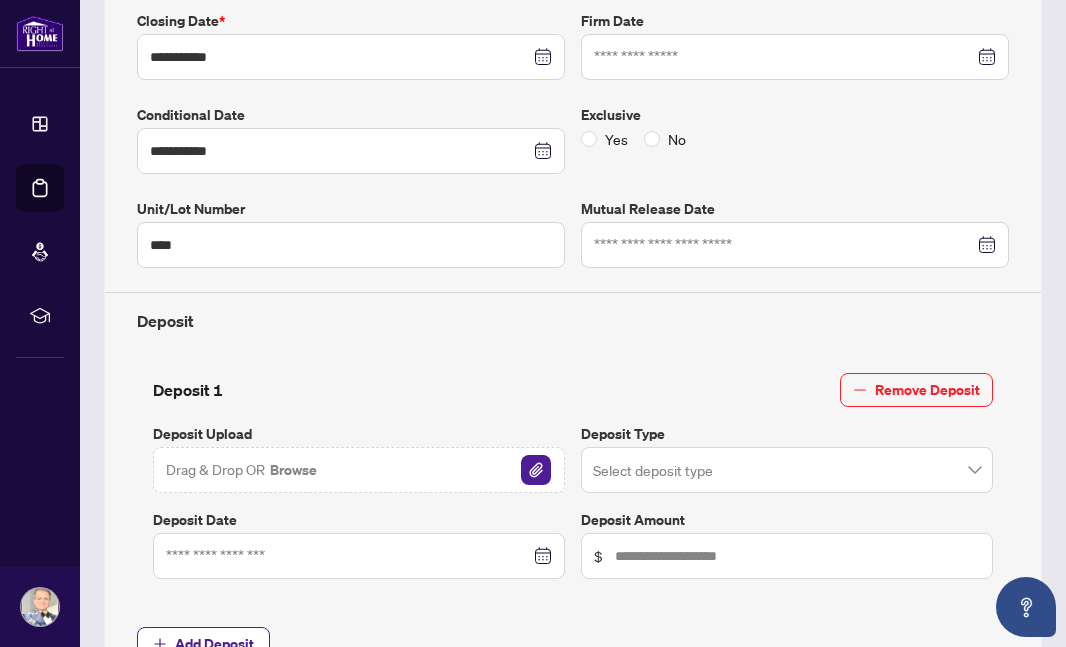 click on "Select deposit type" at bounding box center [787, 470] 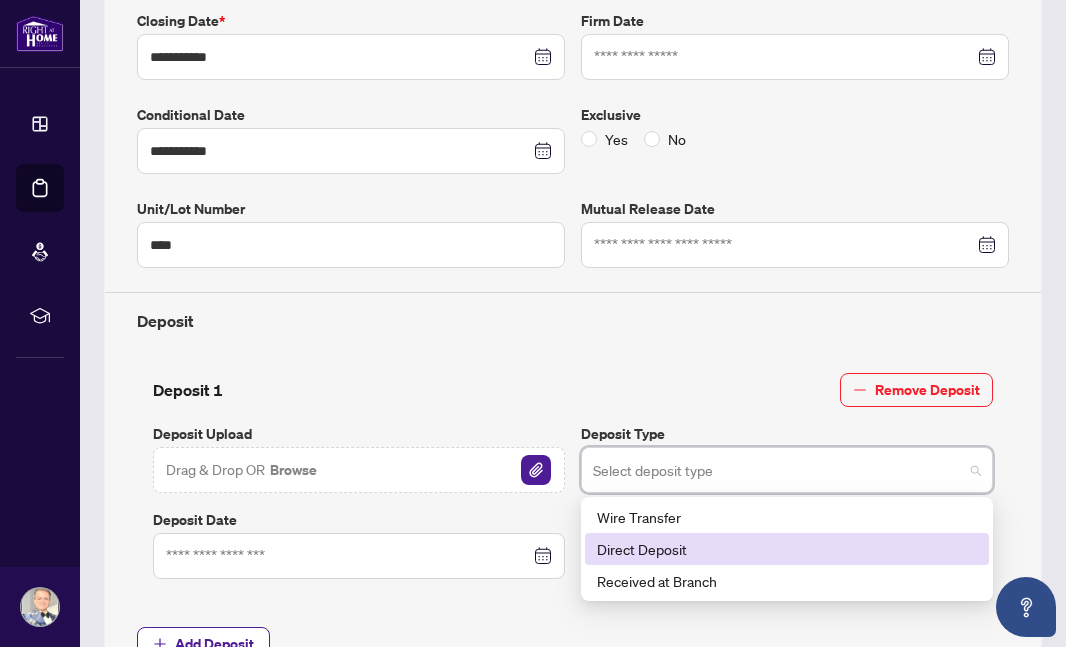 click on "Direct Deposit" at bounding box center [787, 549] 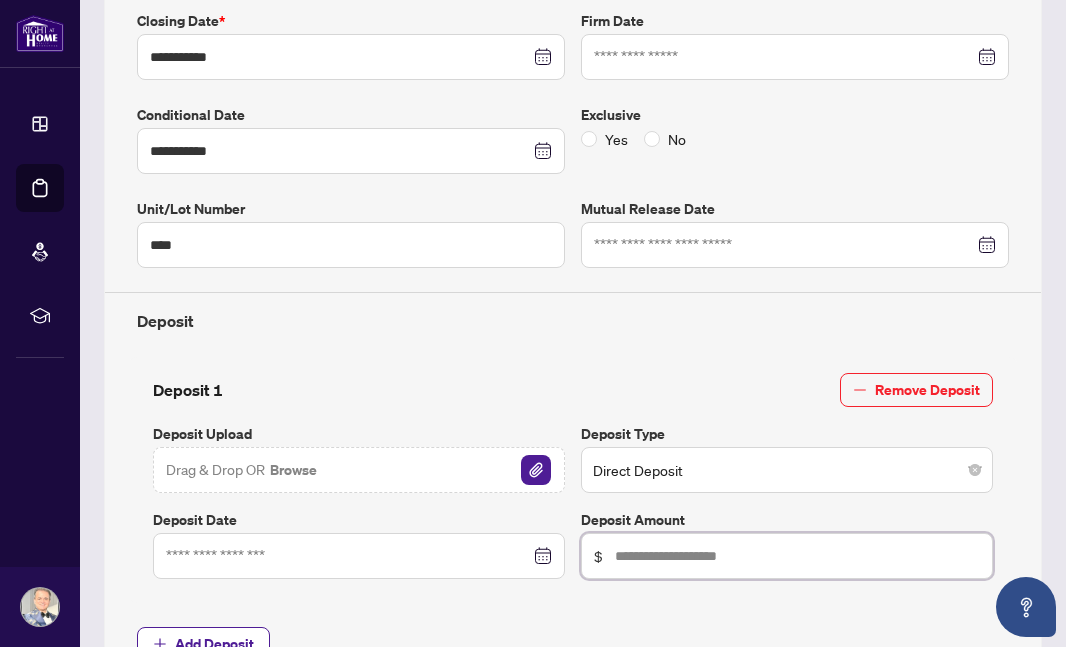 click at bounding box center (797, 556) 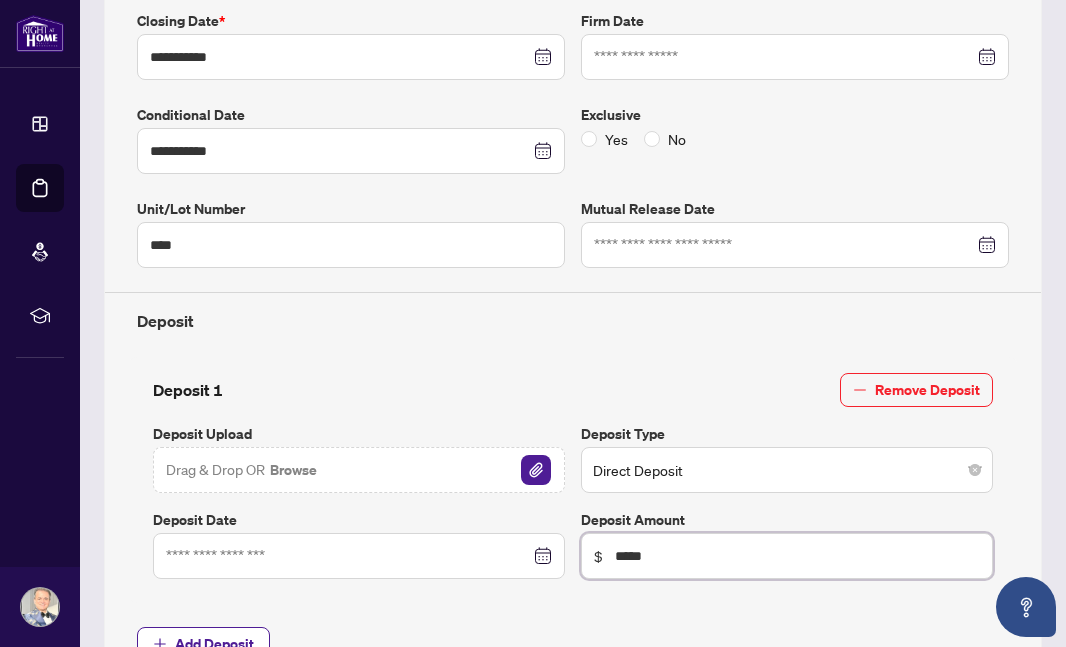type on "******" 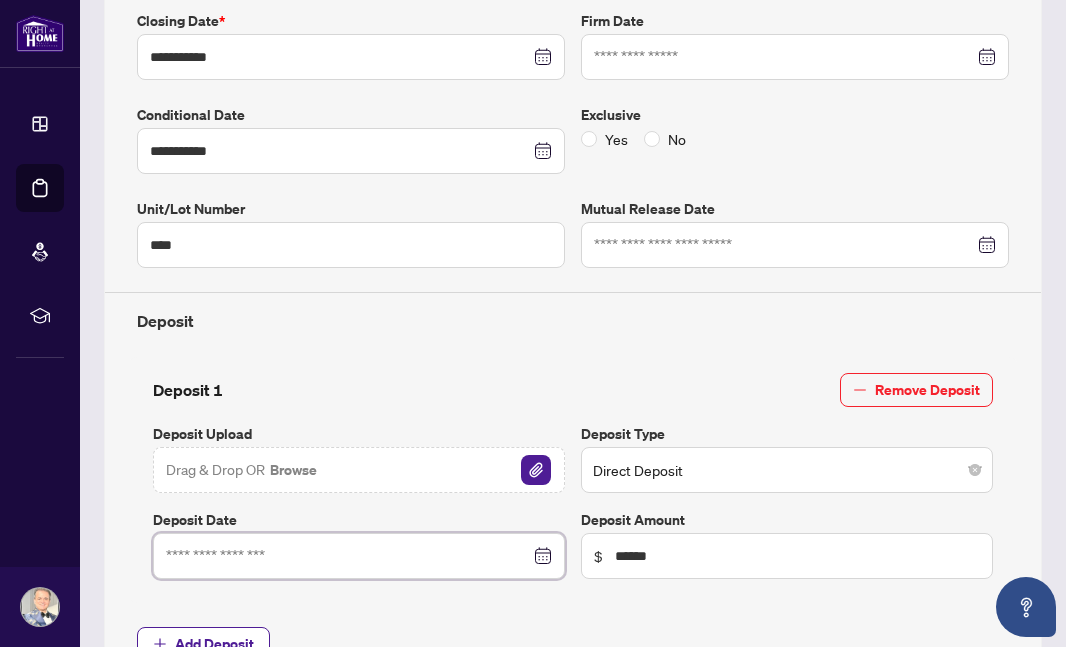 click at bounding box center (348, 556) 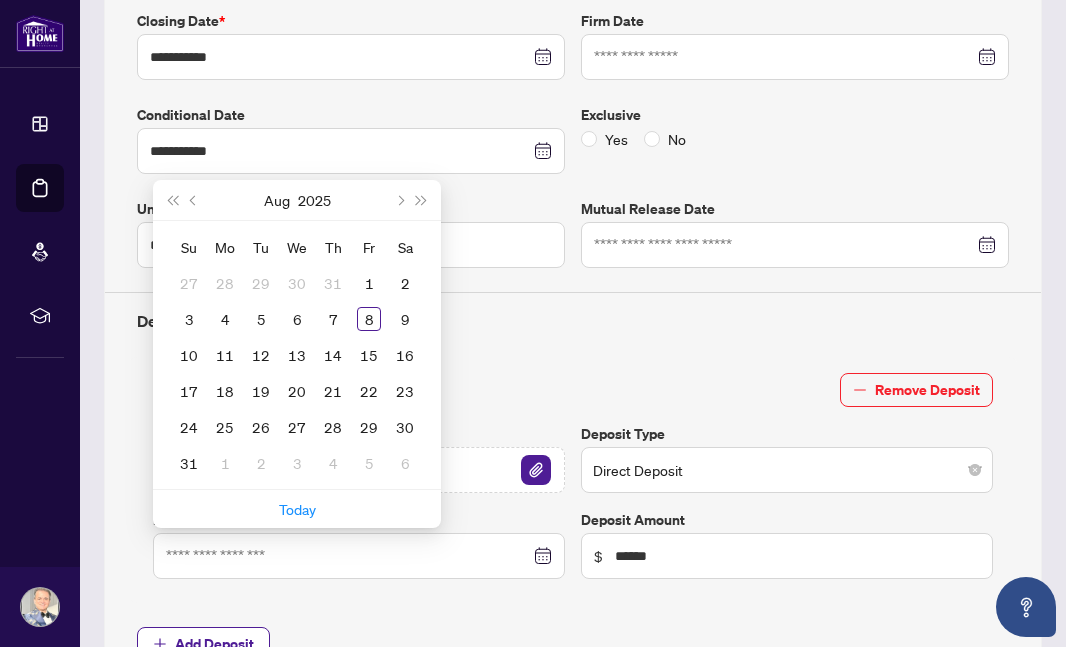 click on "Add Deposit" at bounding box center [573, 644] 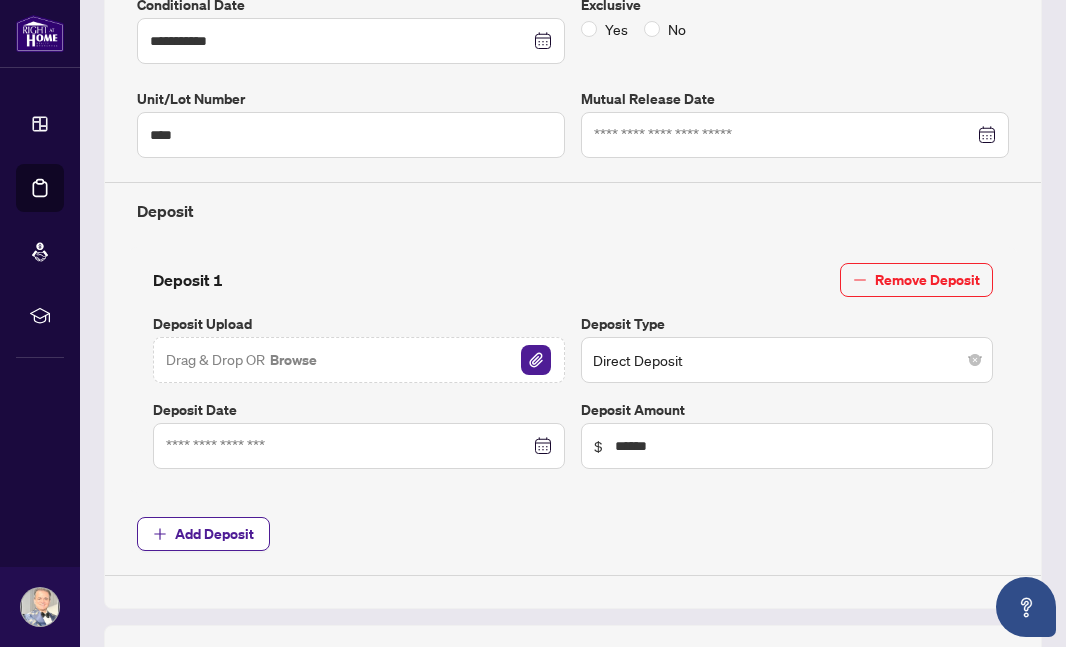 scroll, scrollTop: 618, scrollLeft: 0, axis: vertical 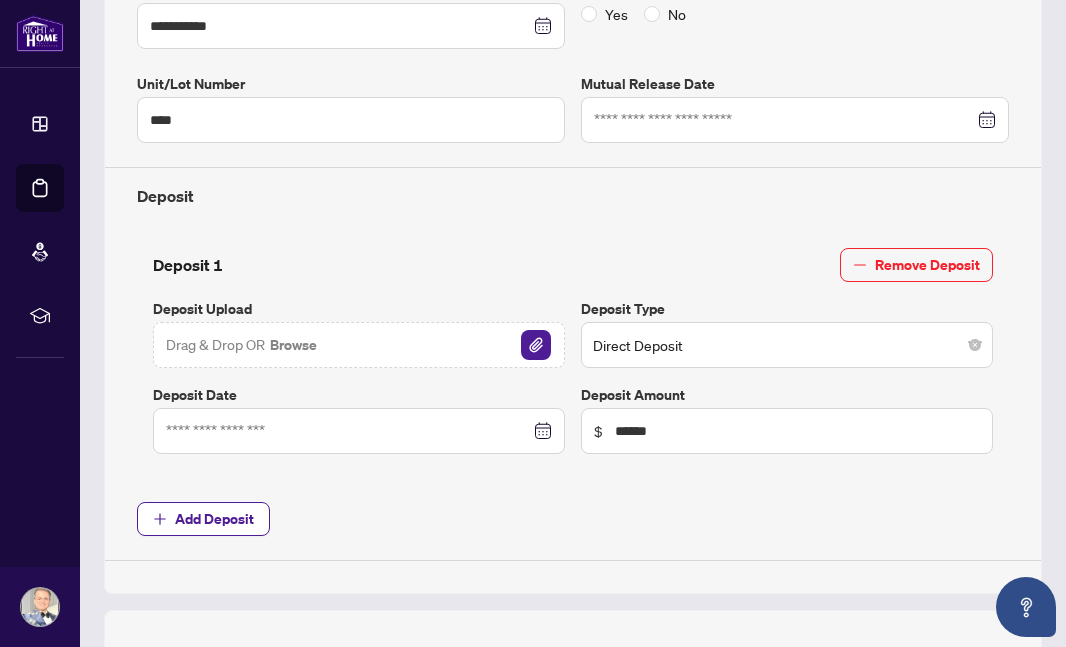 click at bounding box center (359, 431) 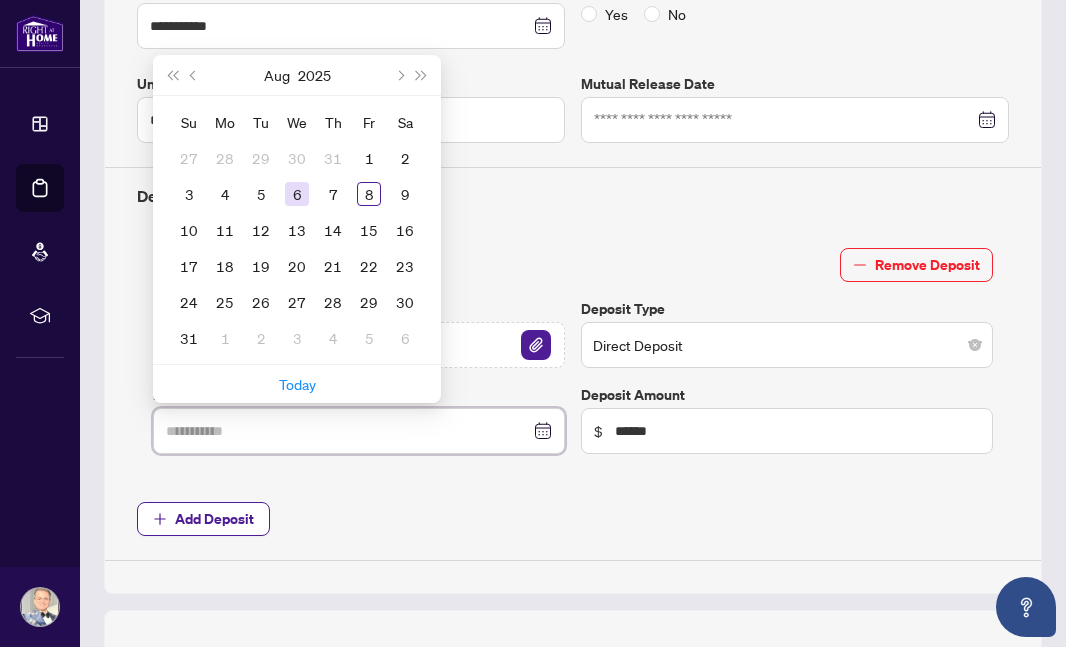 type on "**********" 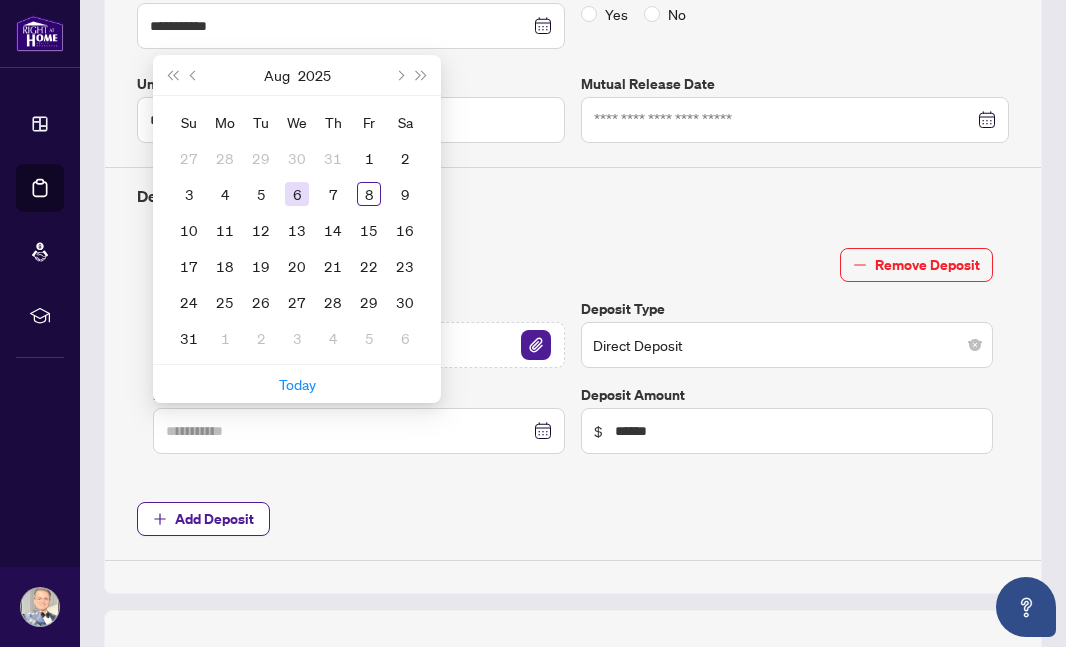 click on "6" at bounding box center (297, 194) 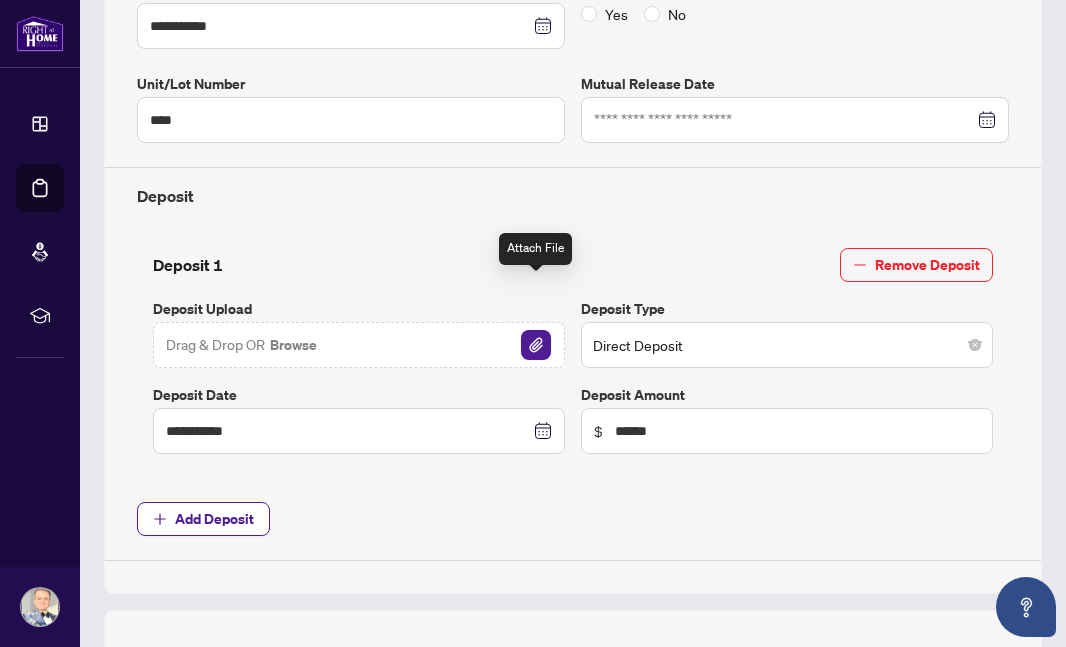 click at bounding box center (536, 345) 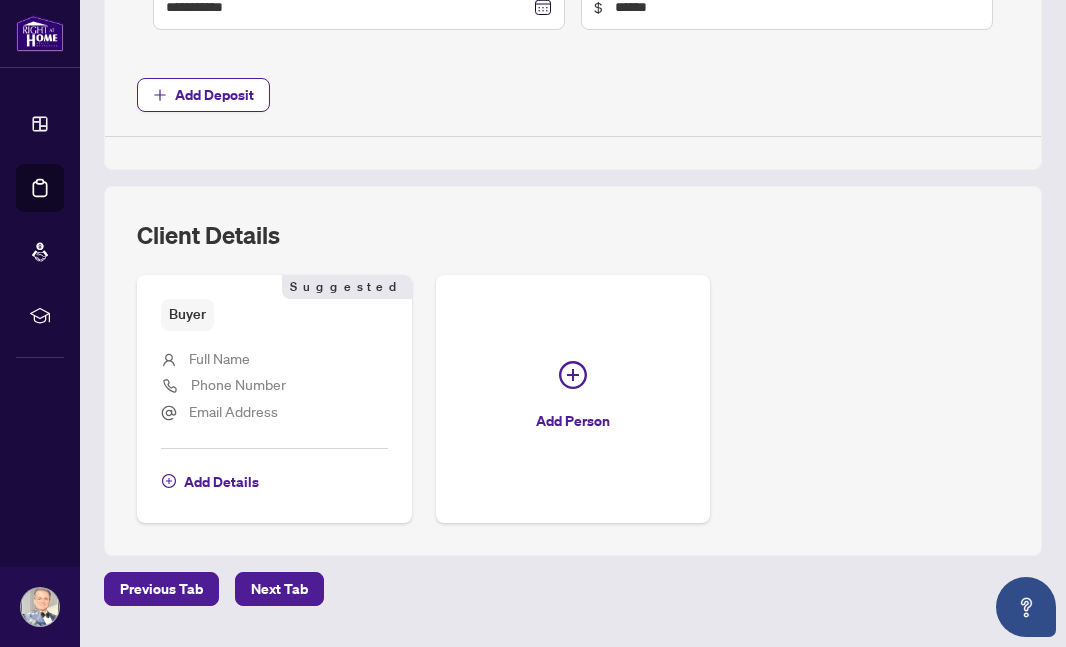 scroll, scrollTop: 1041, scrollLeft: 0, axis: vertical 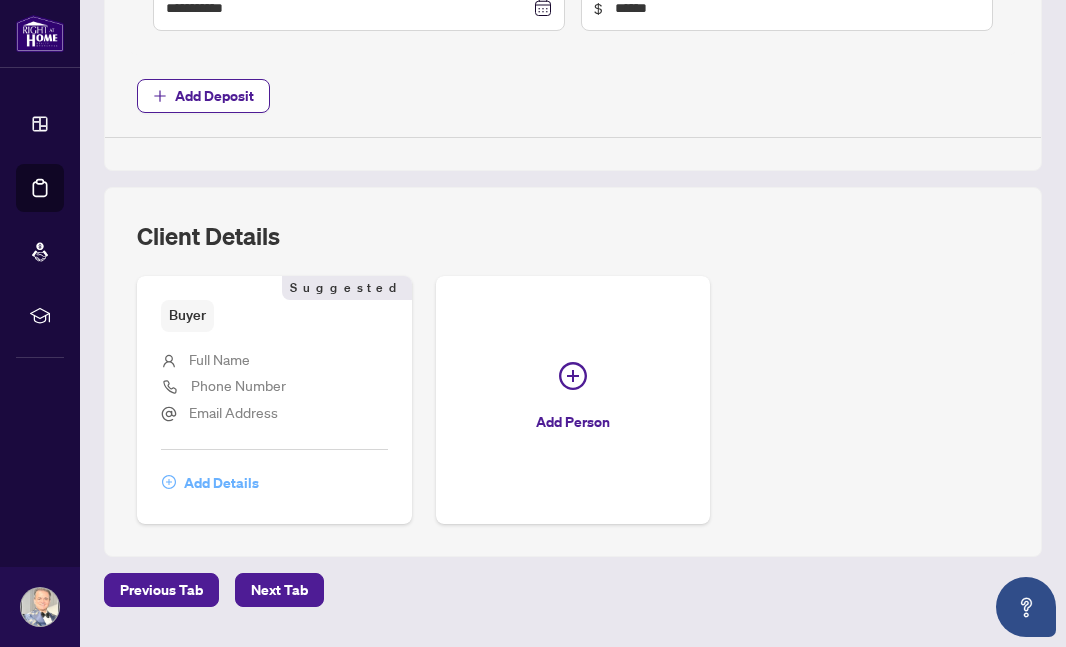 click on "Add Details" at bounding box center (221, 483) 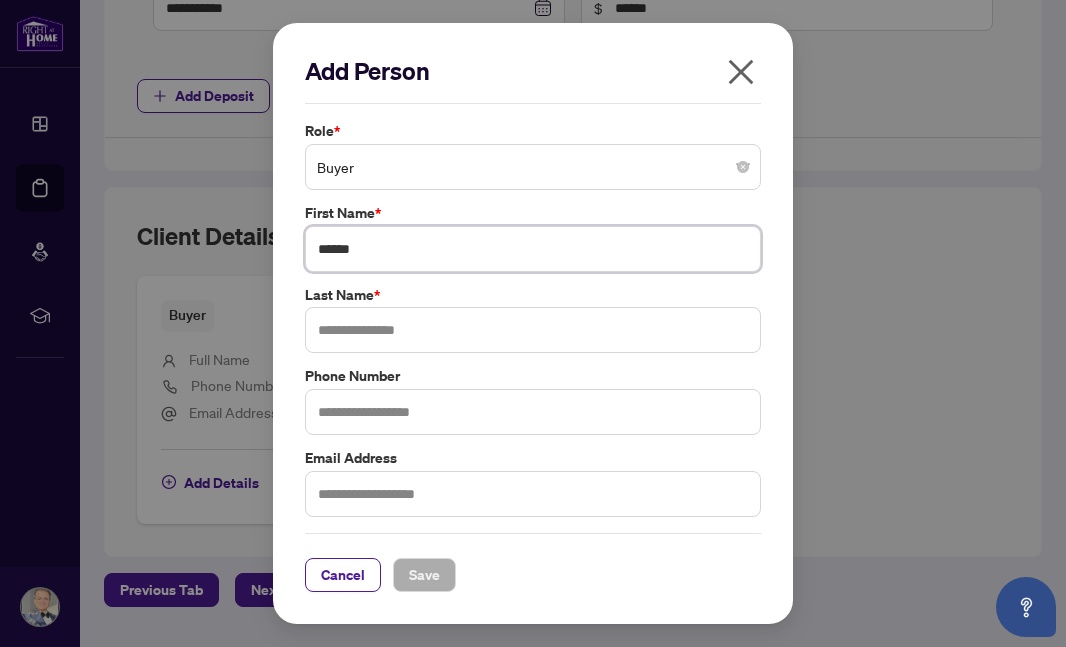 type on "*****" 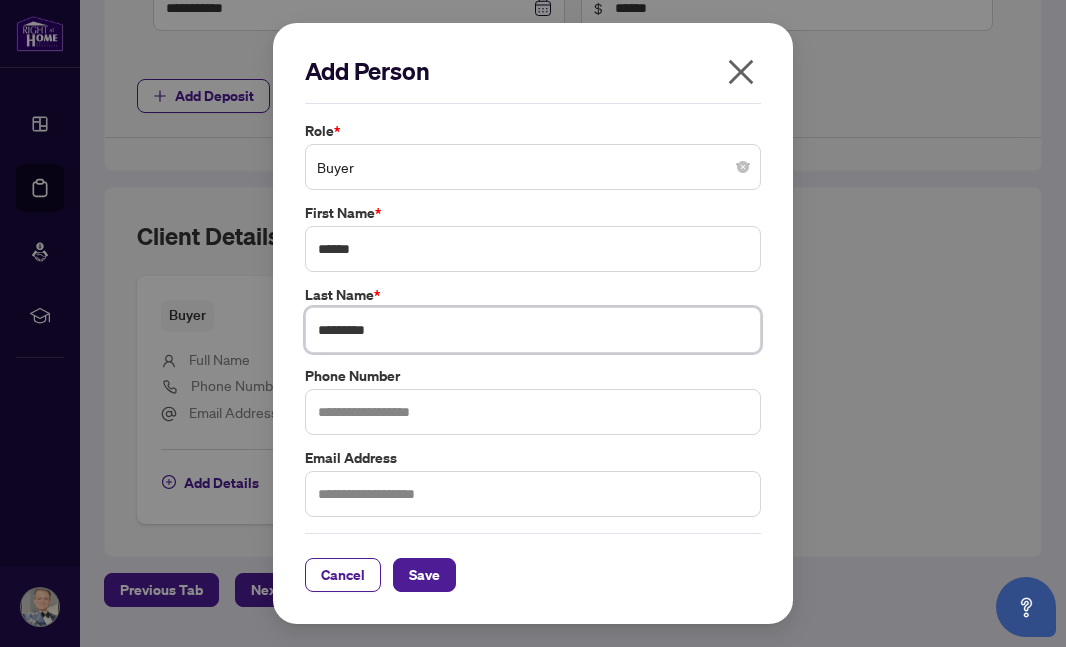 type on "*********" 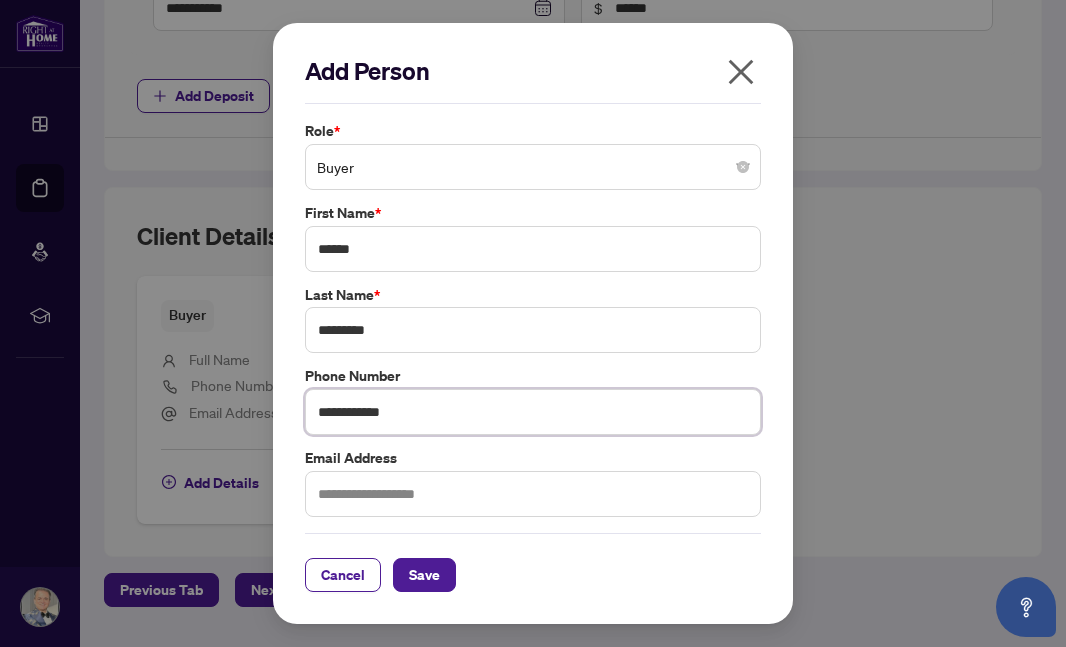 type on "**********" 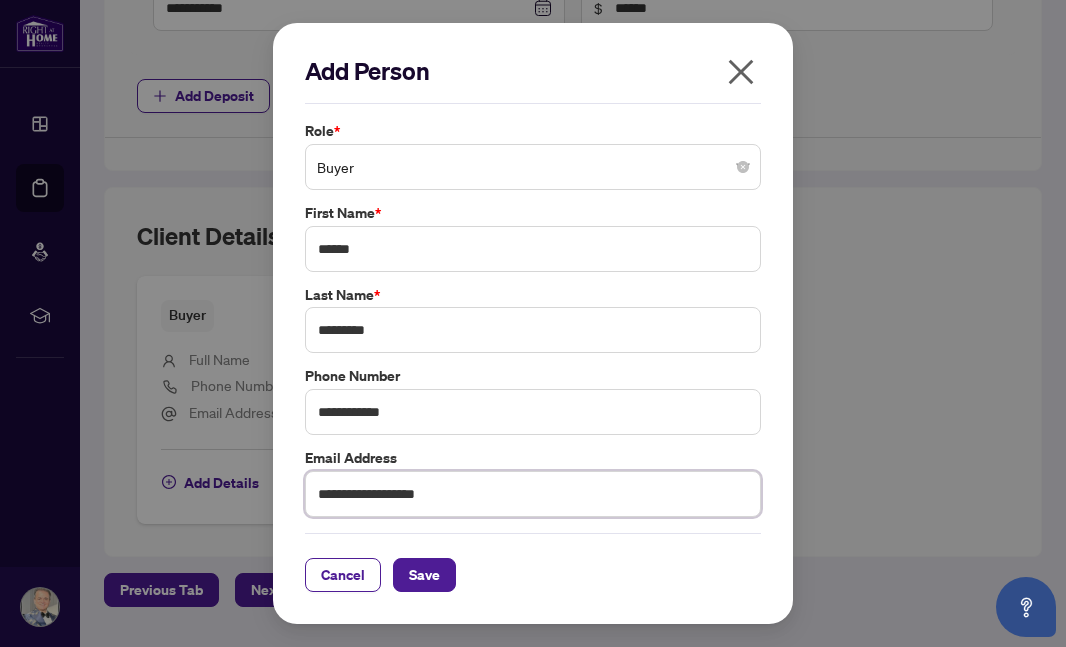 type on "**********" 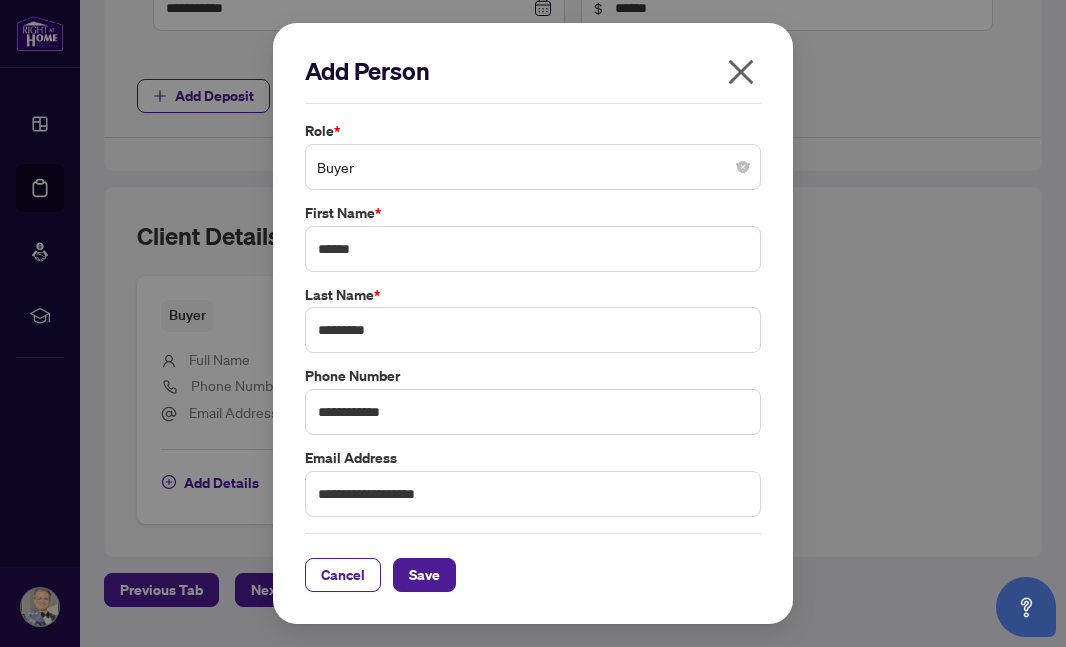 click on "Cancel Save" at bounding box center (533, 575) 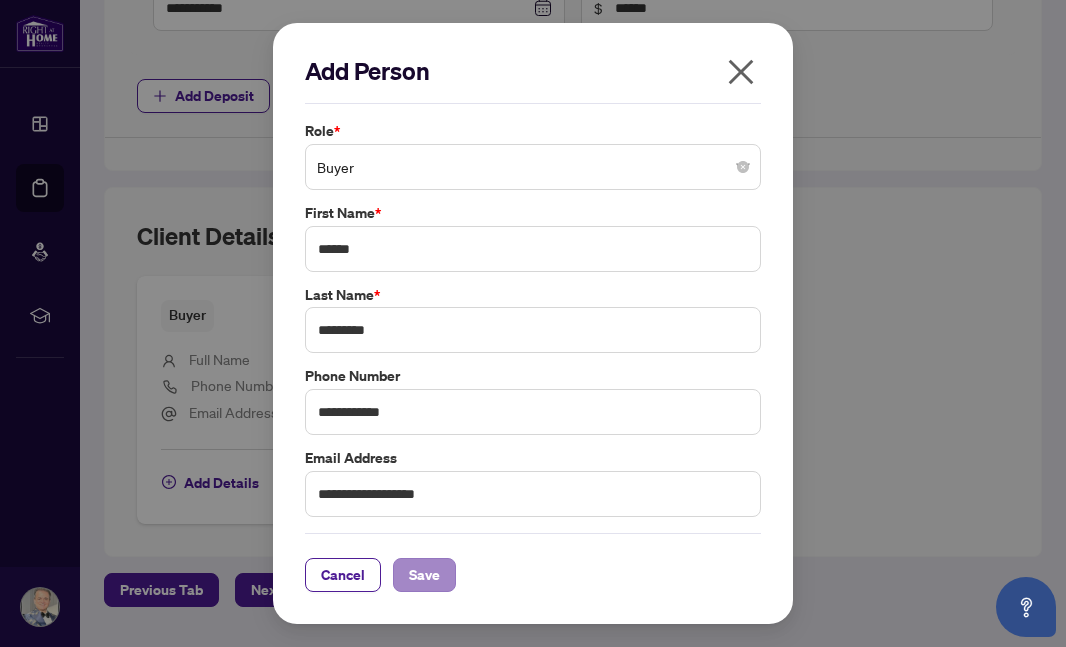 click on "Save" at bounding box center [424, 575] 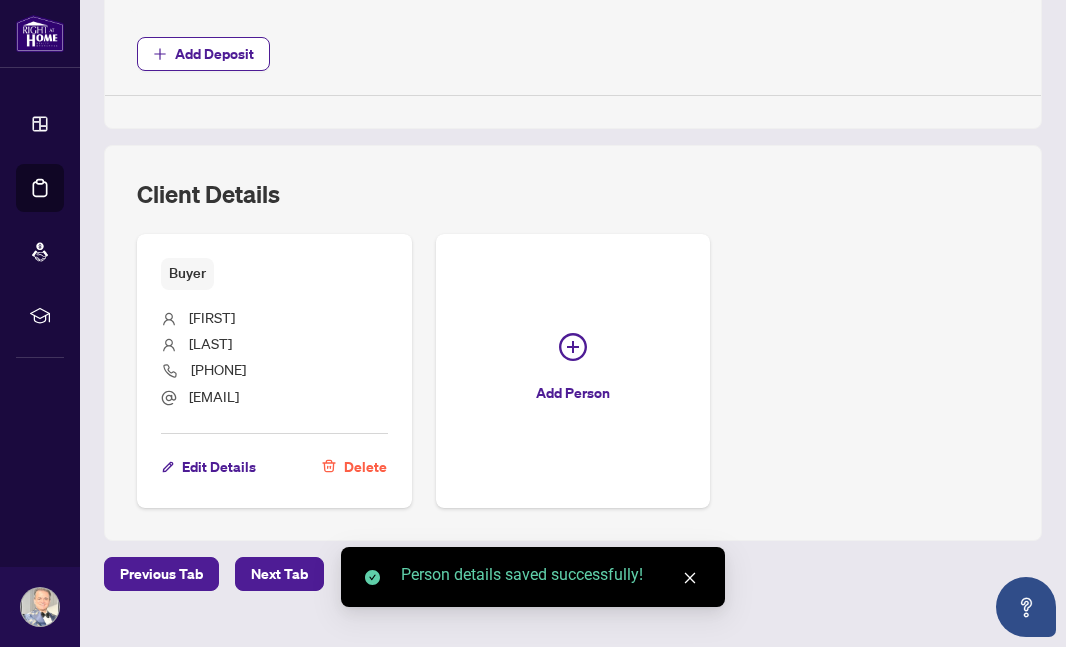 scroll, scrollTop: 1099, scrollLeft: 0, axis: vertical 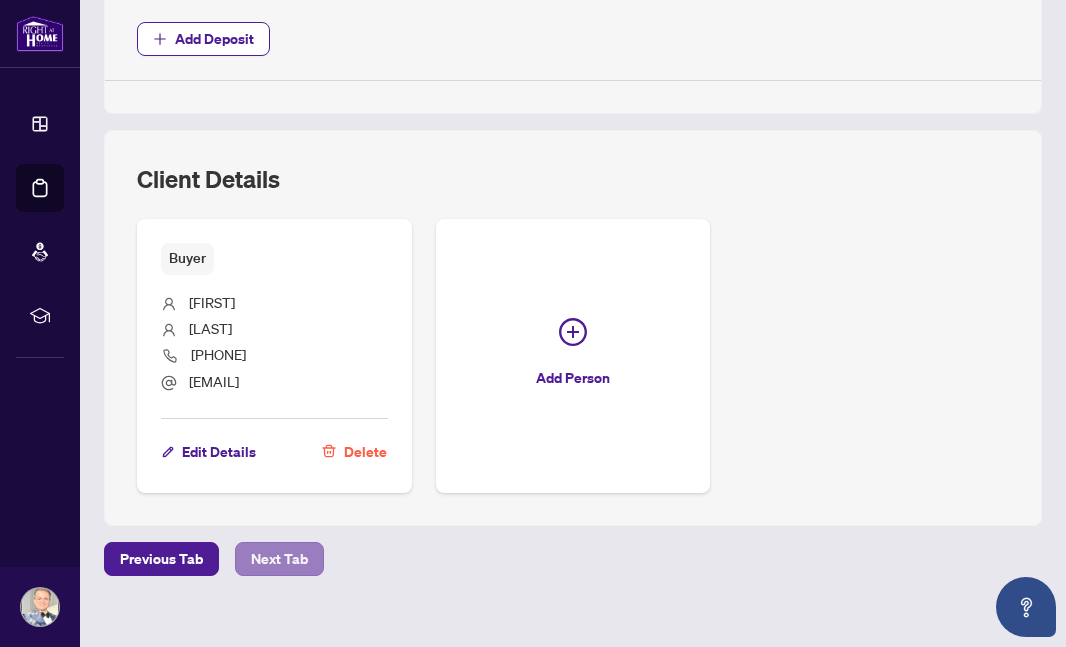 click on "Next Tab" at bounding box center (279, 559) 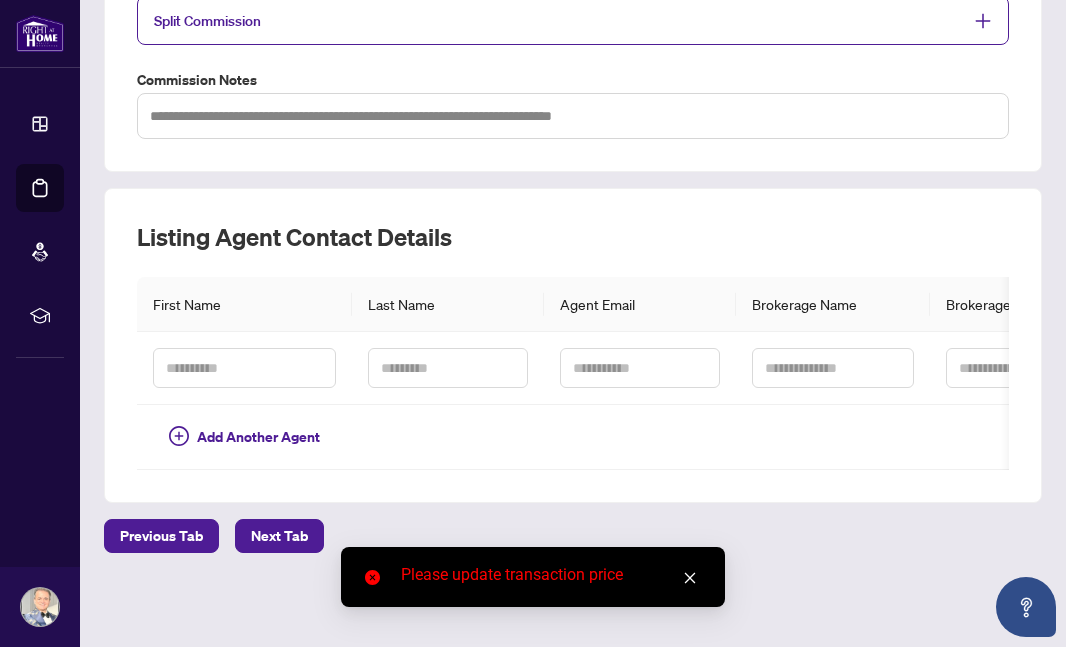 scroll, scrollTop: 2, scrollLeft: 0, axis: vertical 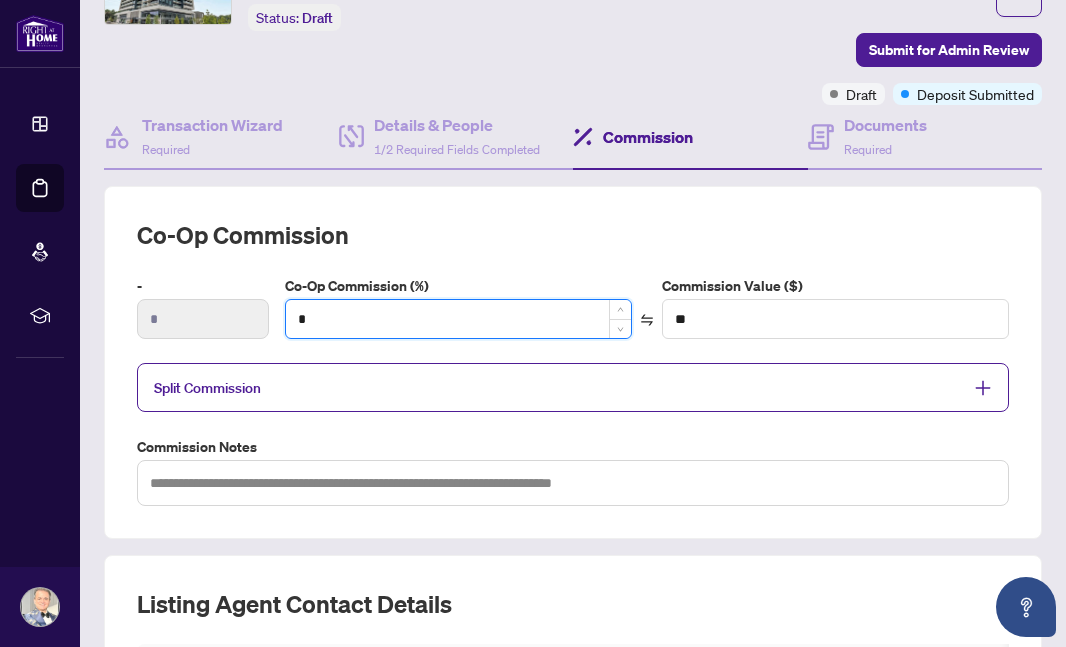 click on "*" at bounding box center (458, 319) 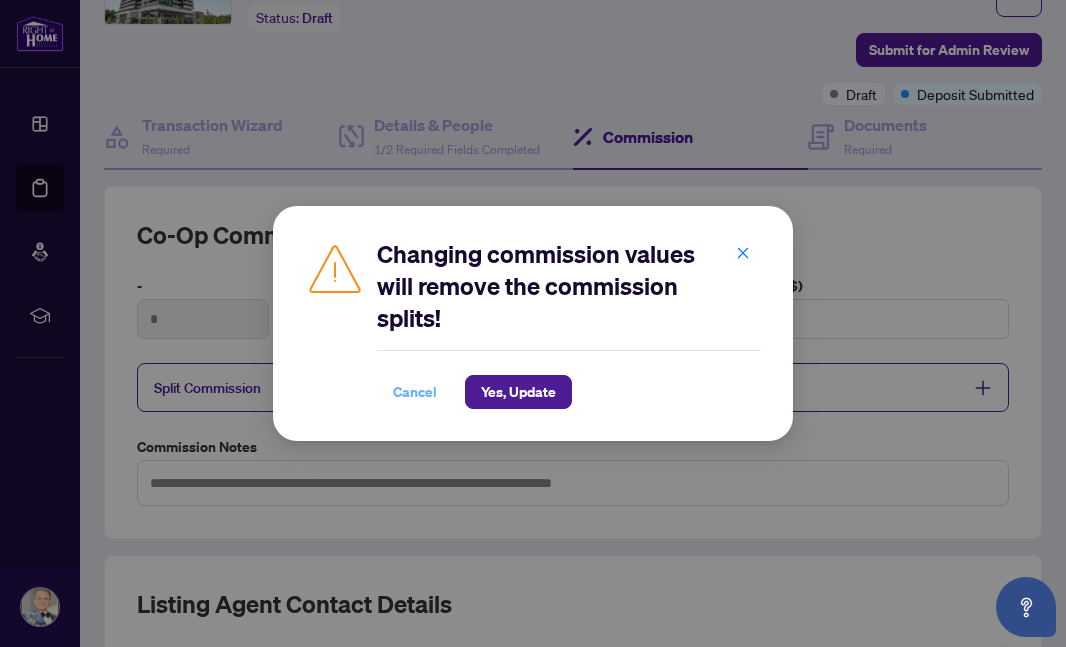 click on "Cancel" at bounding box center (415, 392) 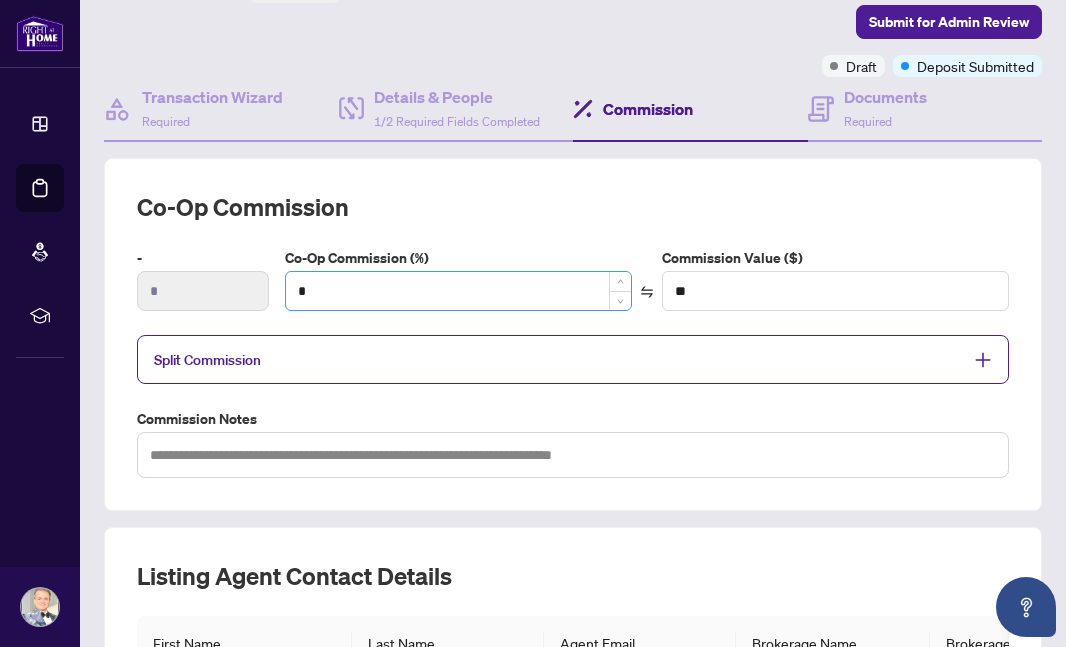 scroll, scrollTop: 197, scrollLeft: 0, axis: vertical 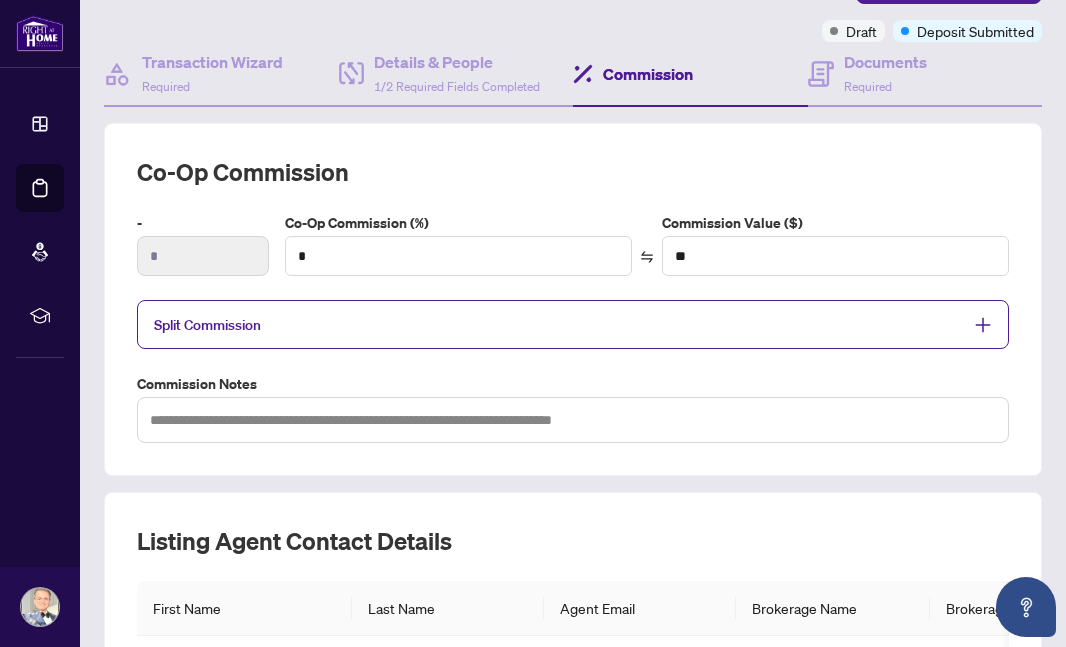click 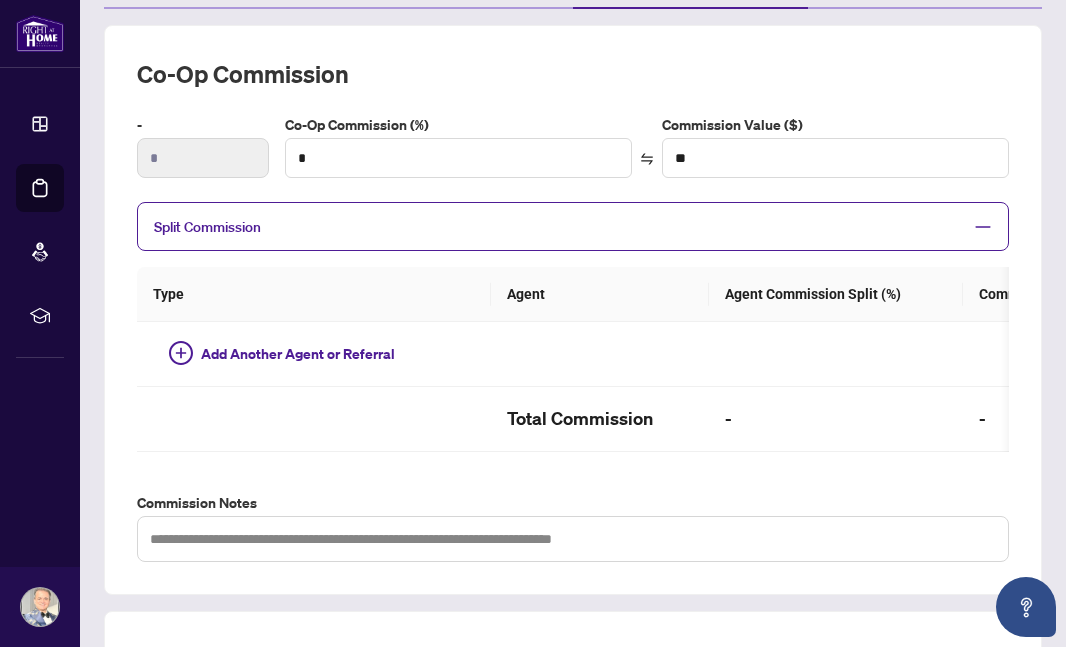scroll, scrollTop: 310, scrollLeft: 0, axis: vertical 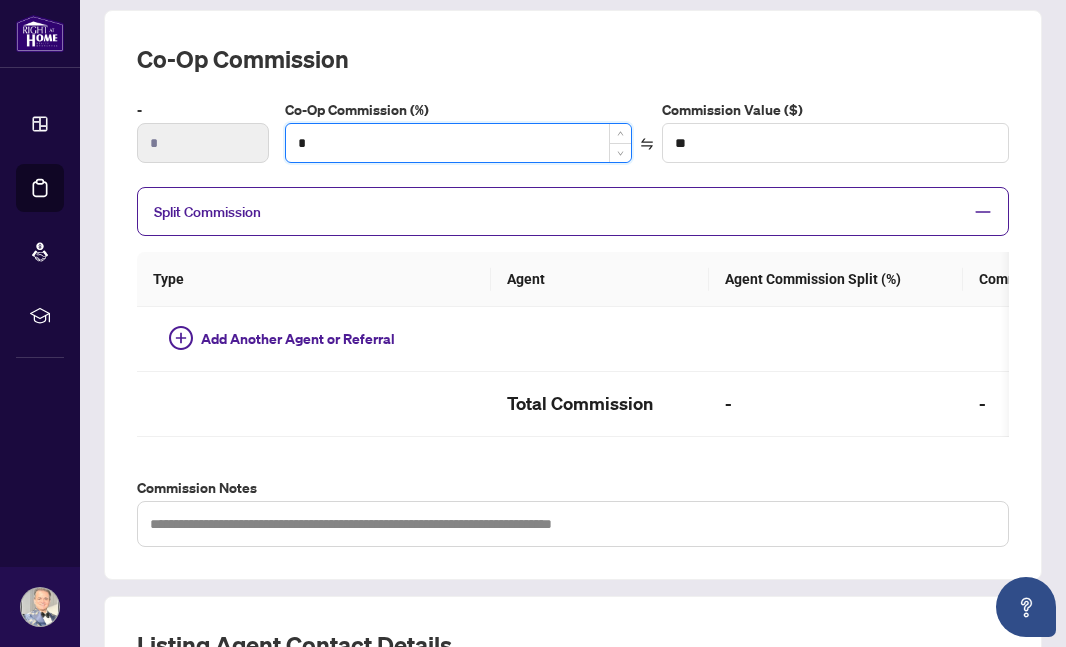 click on "*" at bounding box center (458, 143) 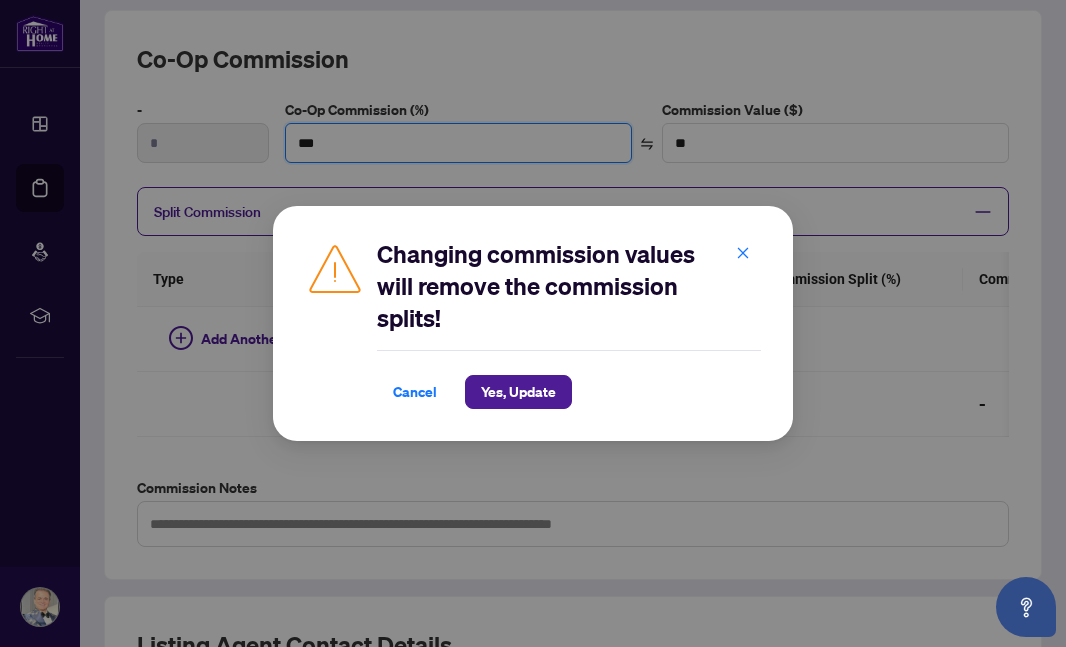 type on "***" 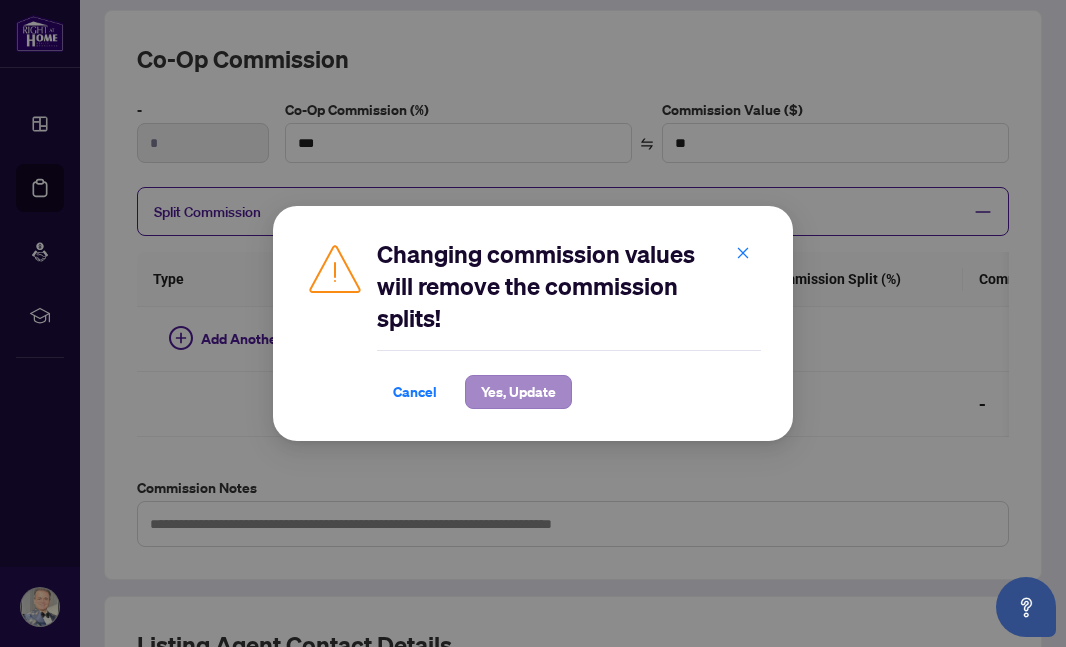 click on "Yes, Update" at bounding box center (518, 392) 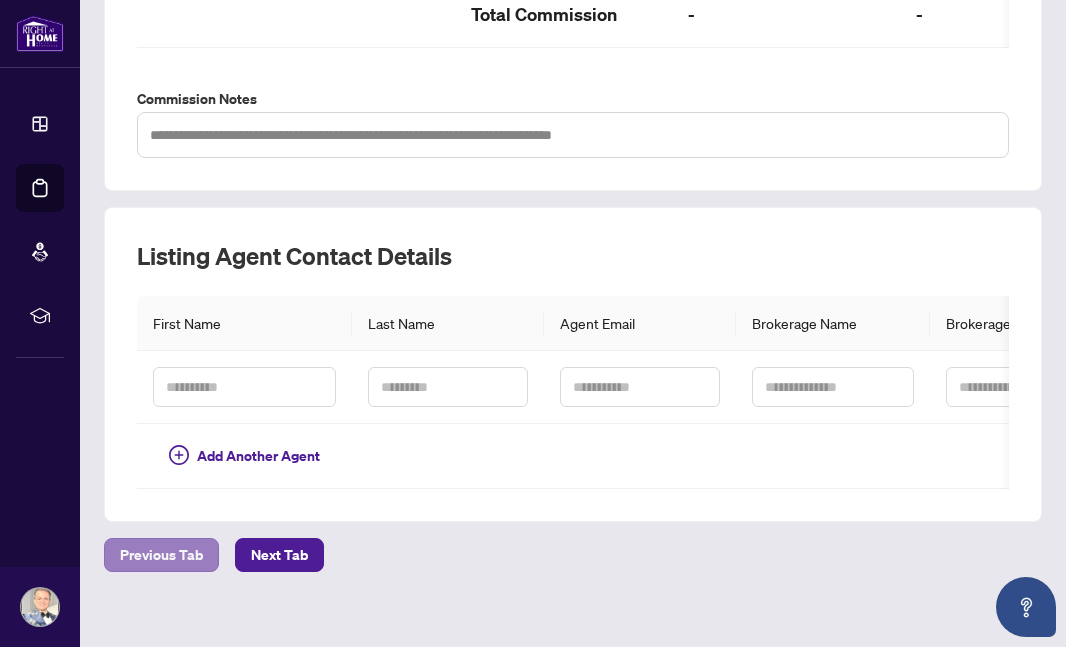 click on "Previous Tab" at bounding box center (161, 555) 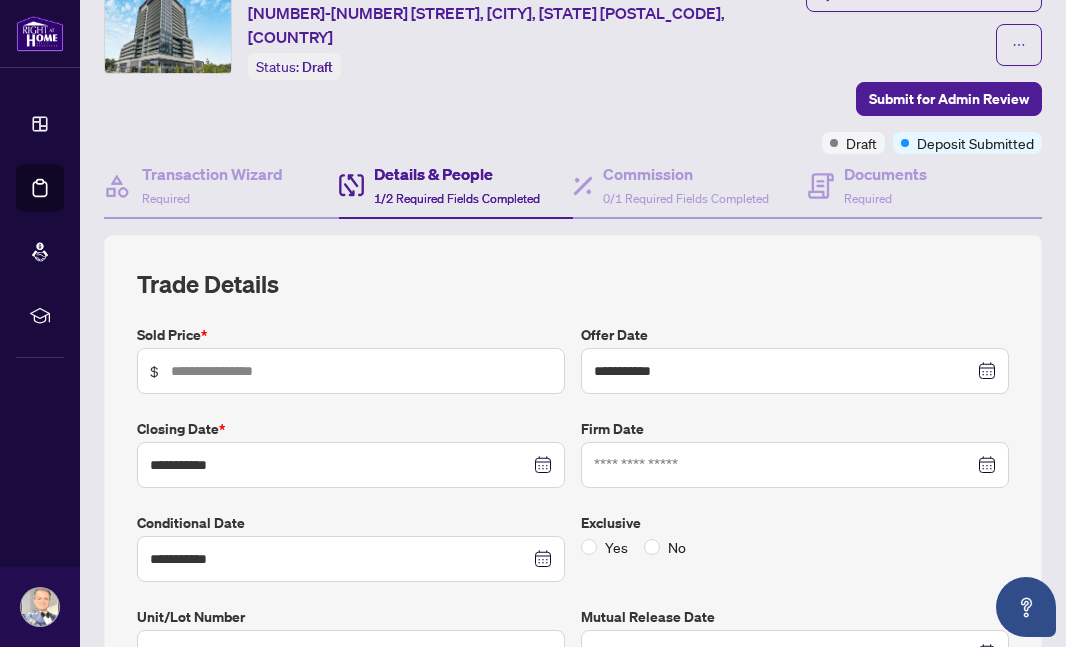 scroll, scrollTop: 100, scrollLeft: 0, axis: vertical 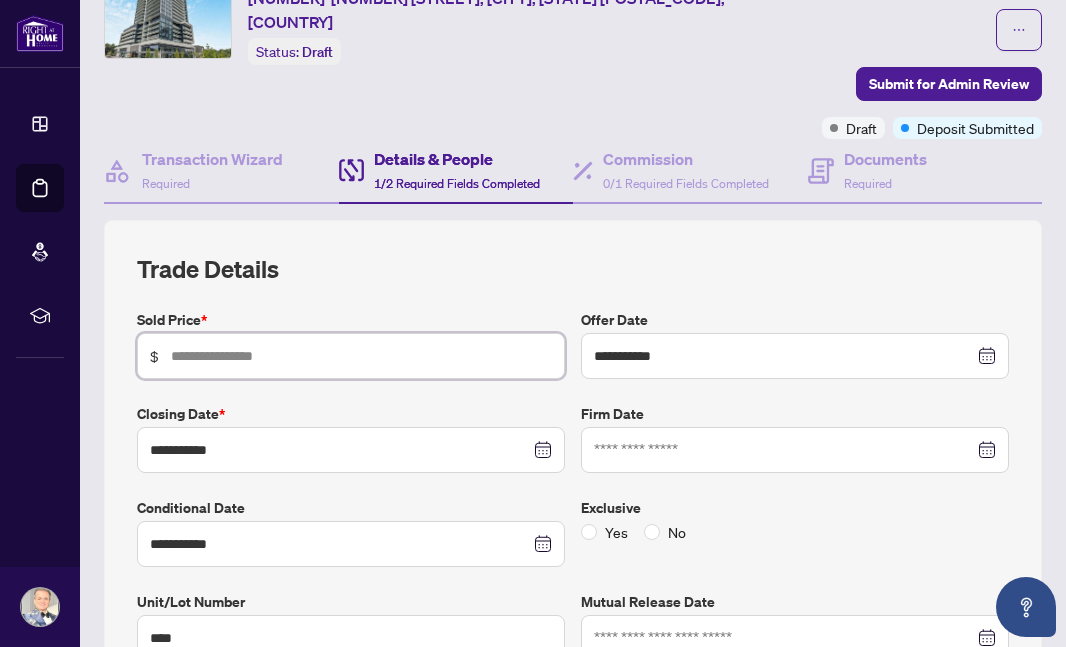 click at bounding box center (361, 356) 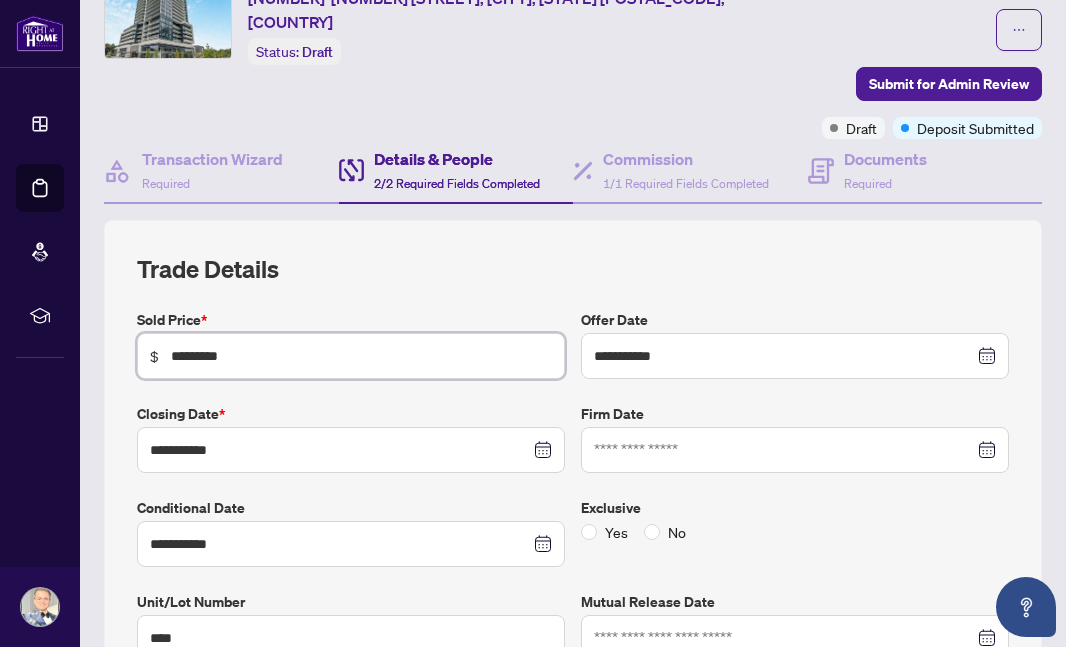 click on "*********" at bounding box center [361, 356] 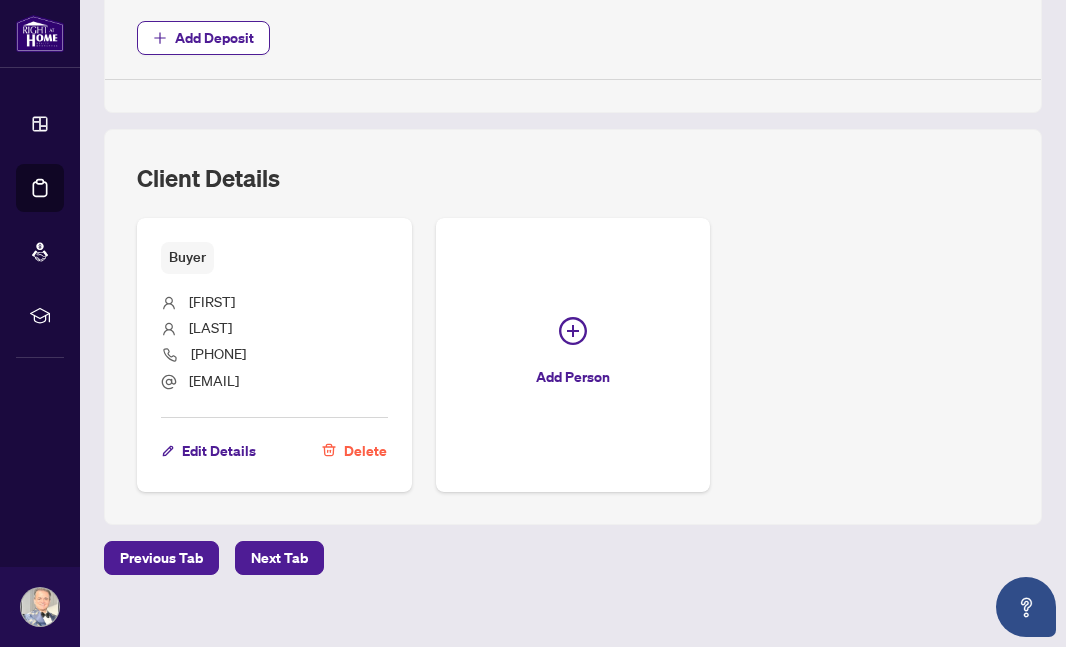 scroll, scrollTop: 1110, scrollLeft: 0, axis: vertical 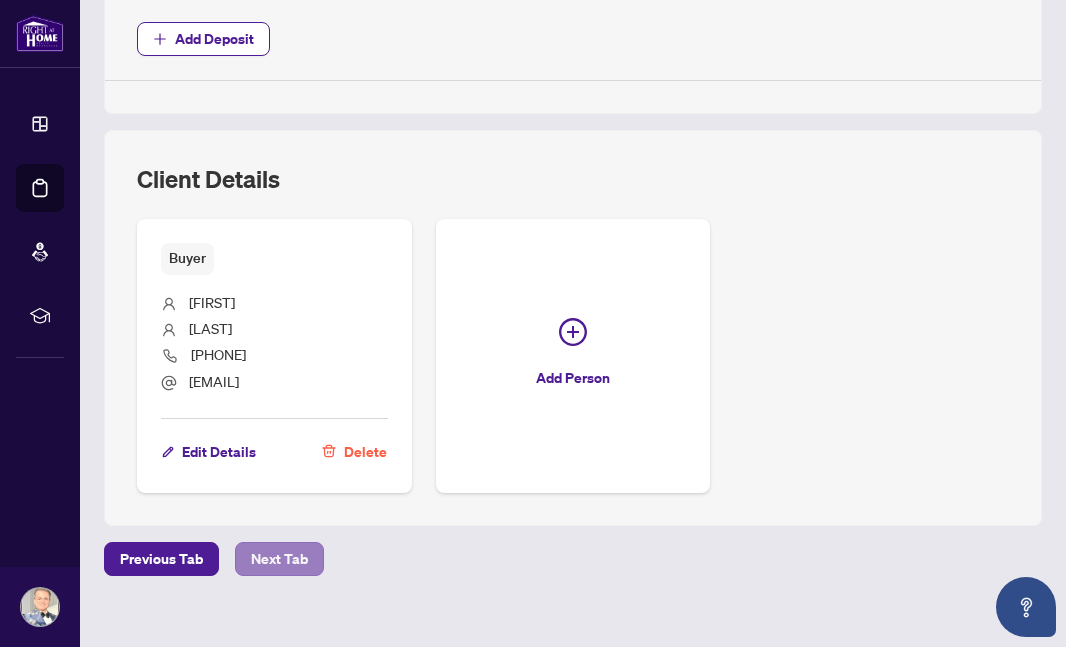 click on "Next Tab" at bounding box center [279, 559] 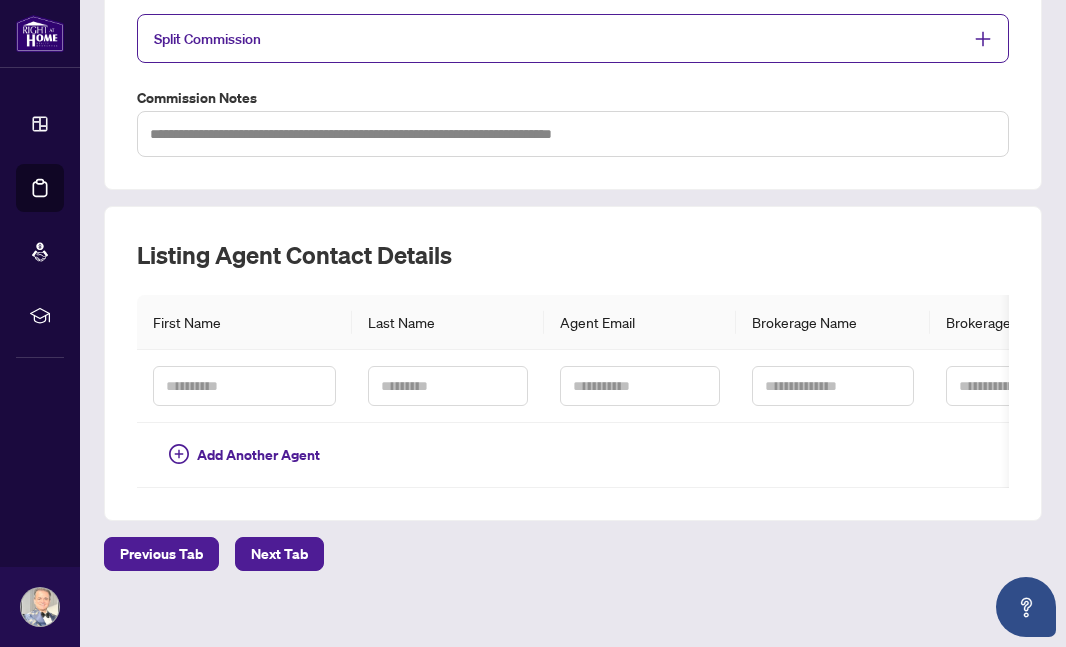 scroll, scrollTop: 482, scrollLeft: 0, axis: vertical 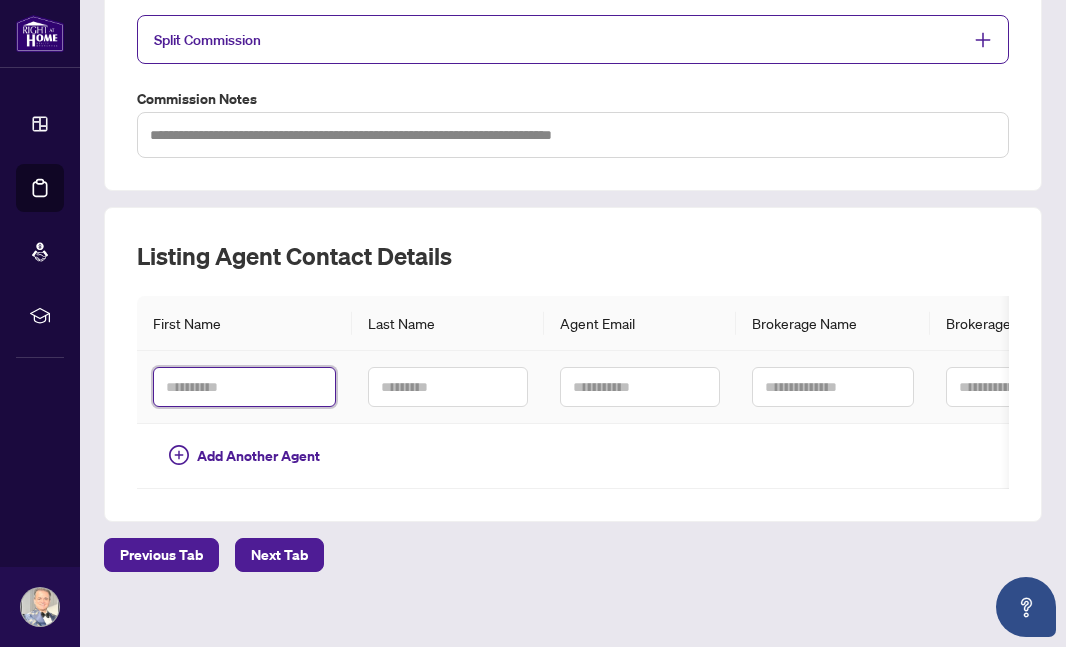 paste on "**********" 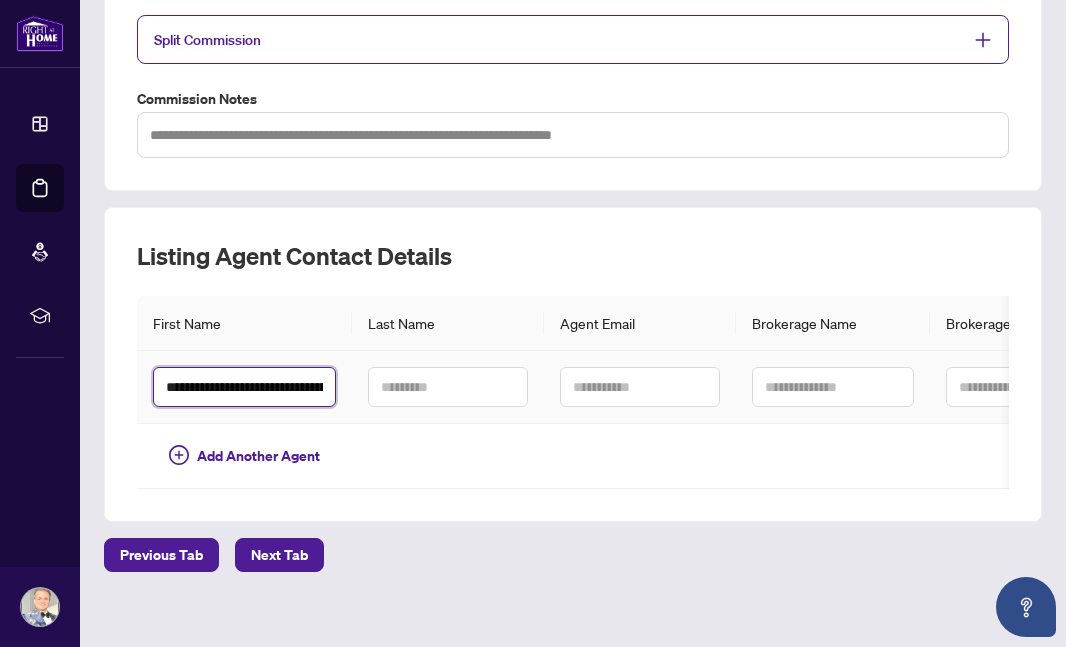 type on "**********" 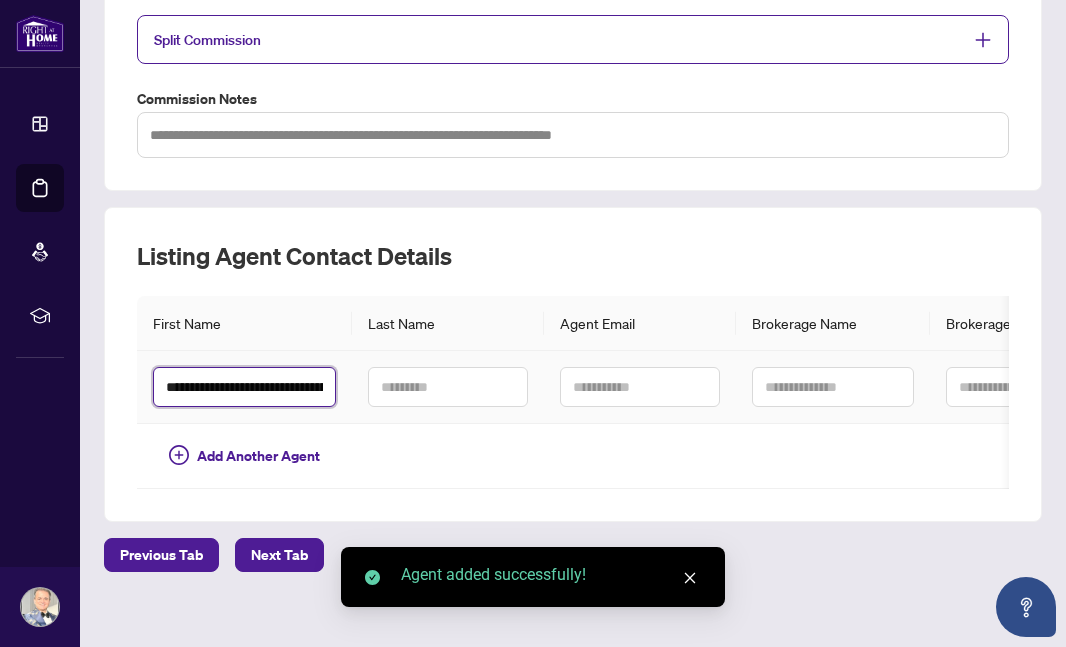 drag, startPoint x: 263, startPoint y: 372, endPoint x: 341, endPoint y: 369, distance: 78.05767 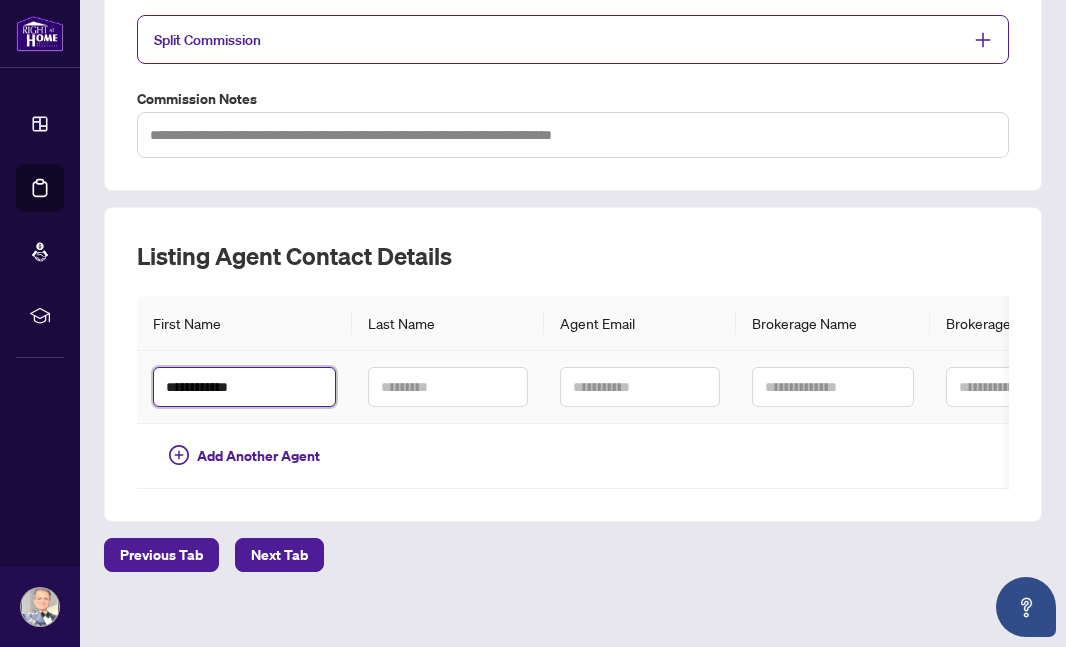 drag, startPoint x: 266, startPoint y: 364, endPoint x: 219, endPoint y: 365, distance: 47.010635 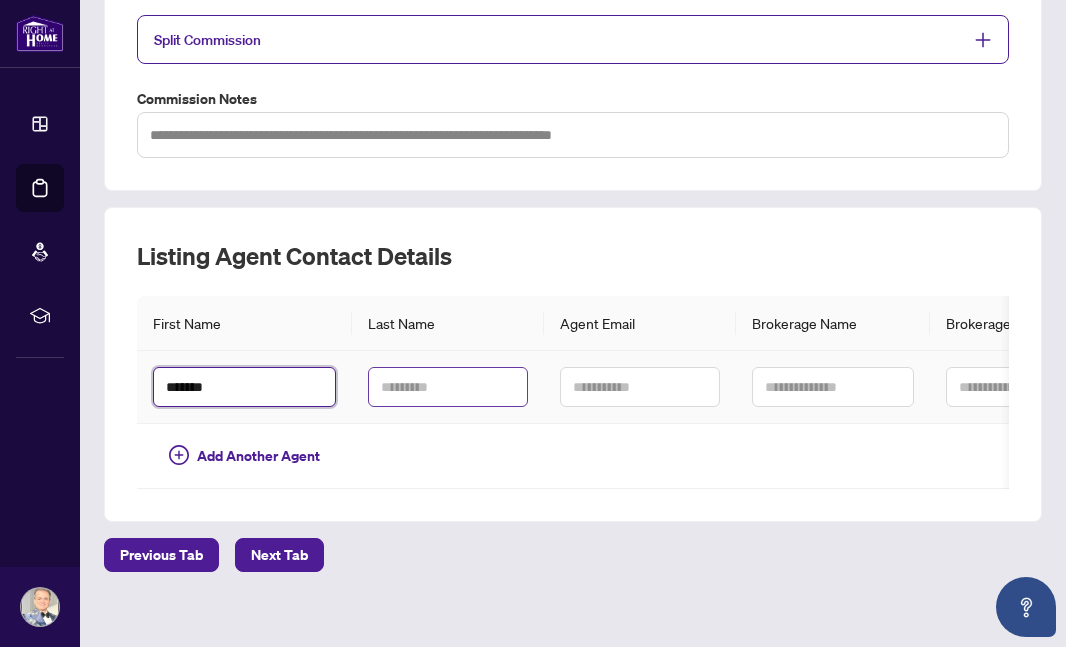 type on "******" 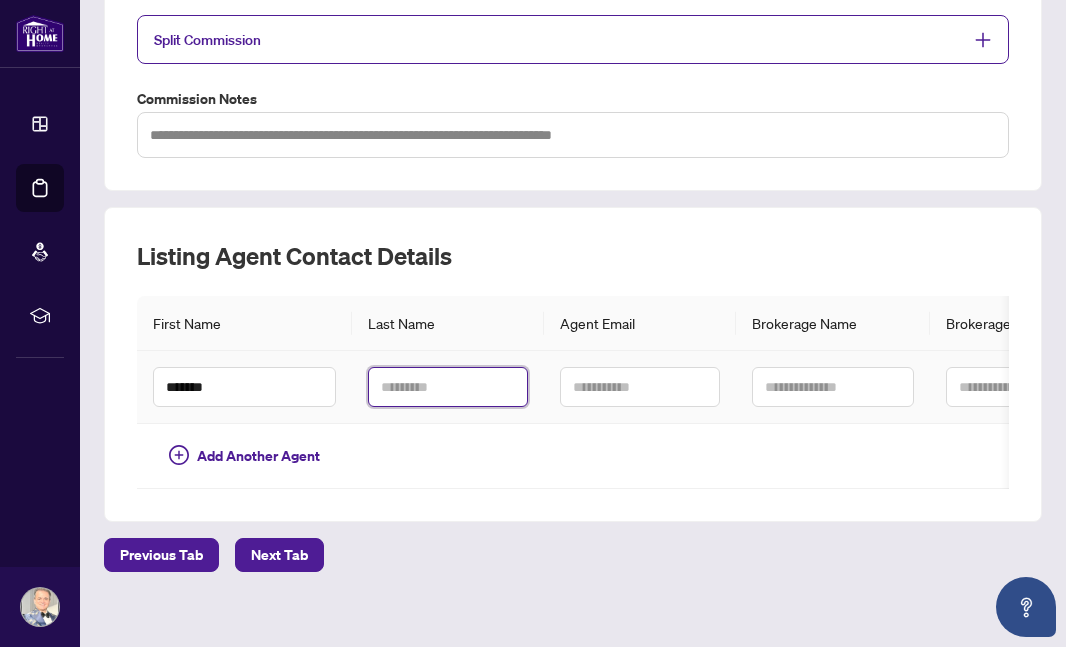 click at bounding box center (448, 387) 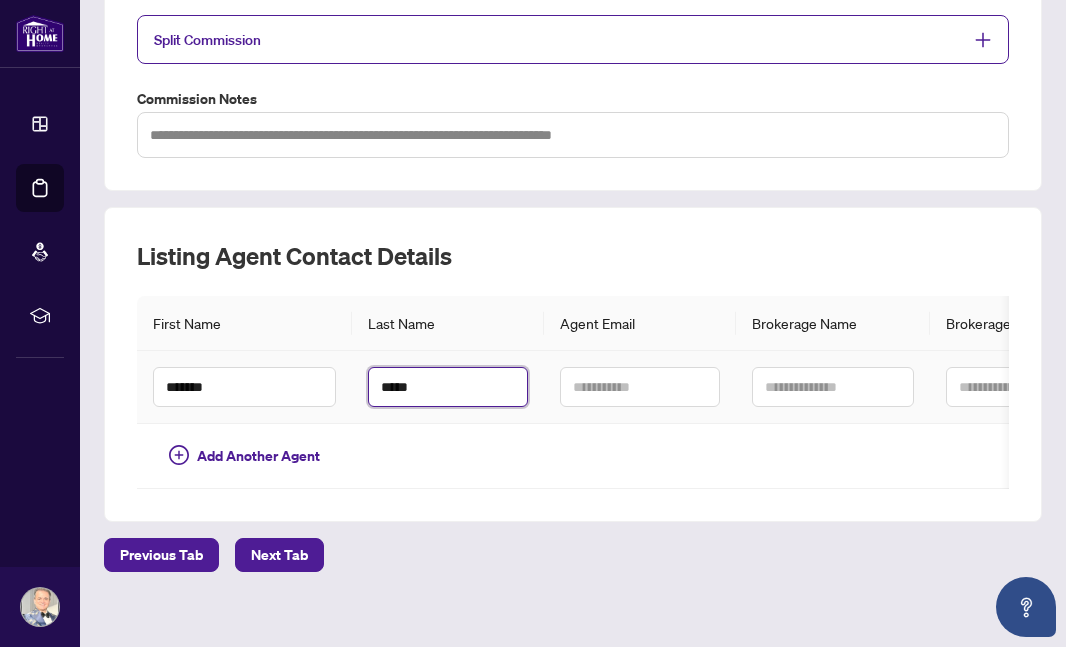 type on "*****" 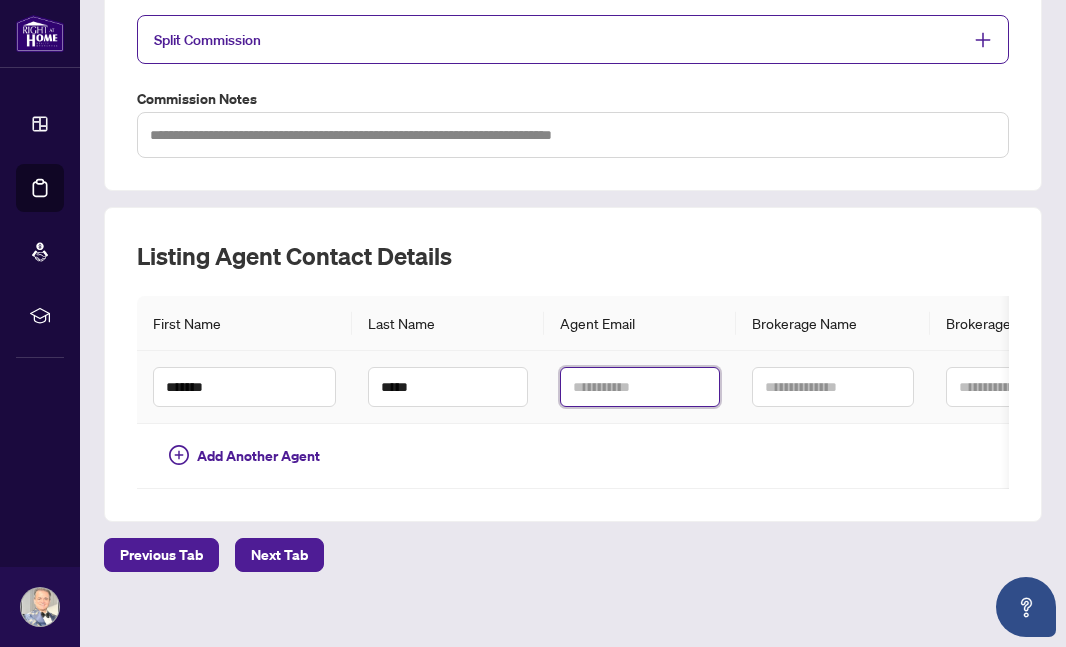 paste on "**********" 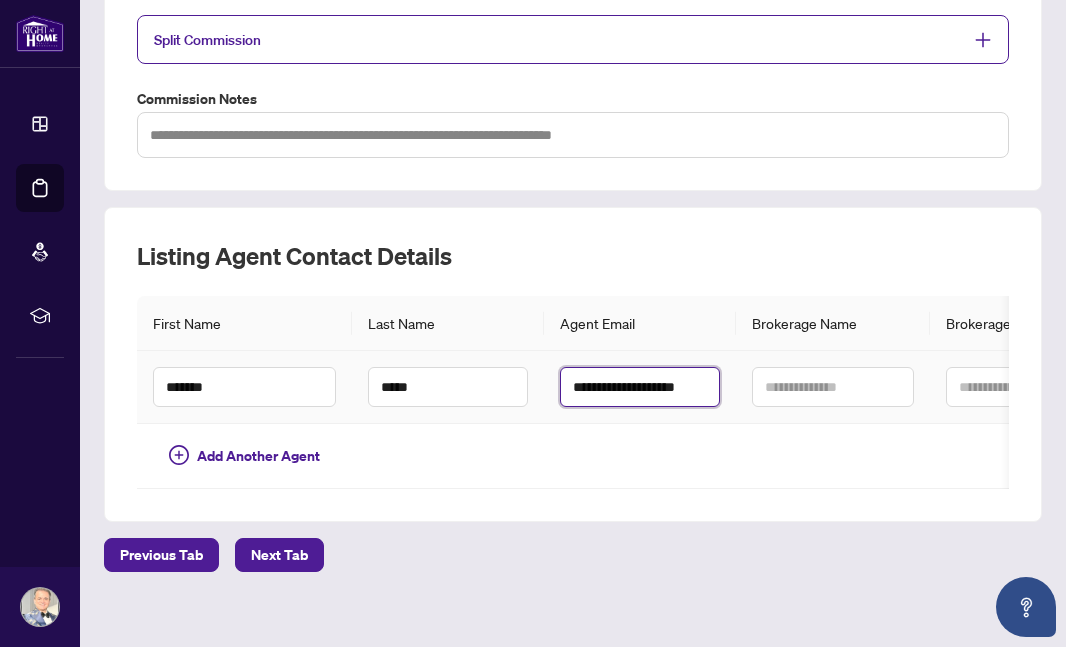 type on "**********" 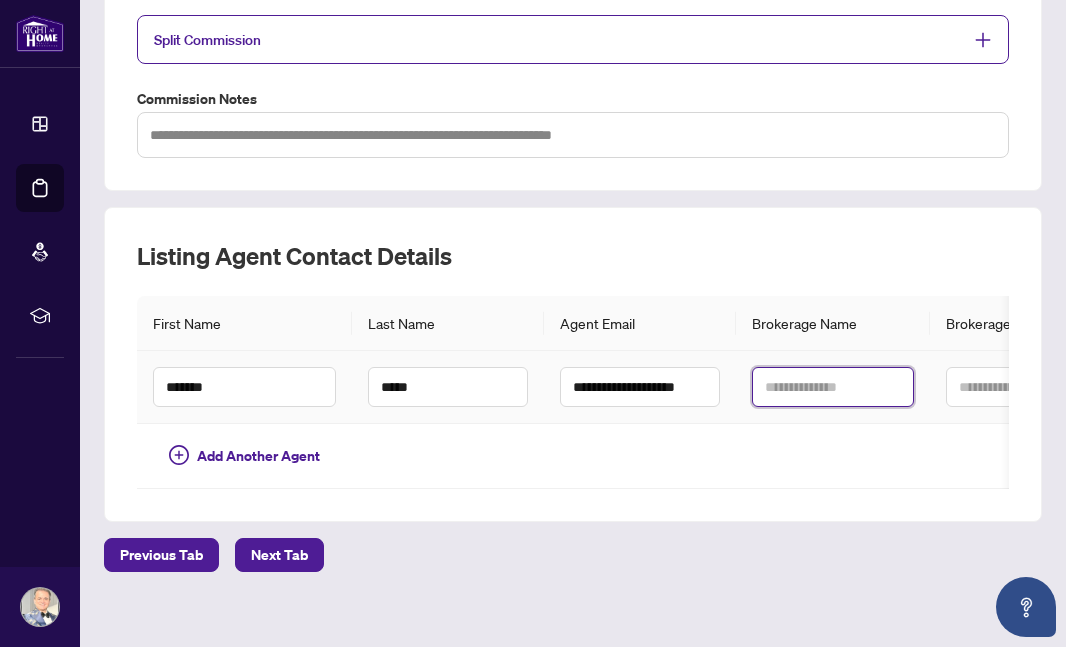 click at bounding box center [832, 387] 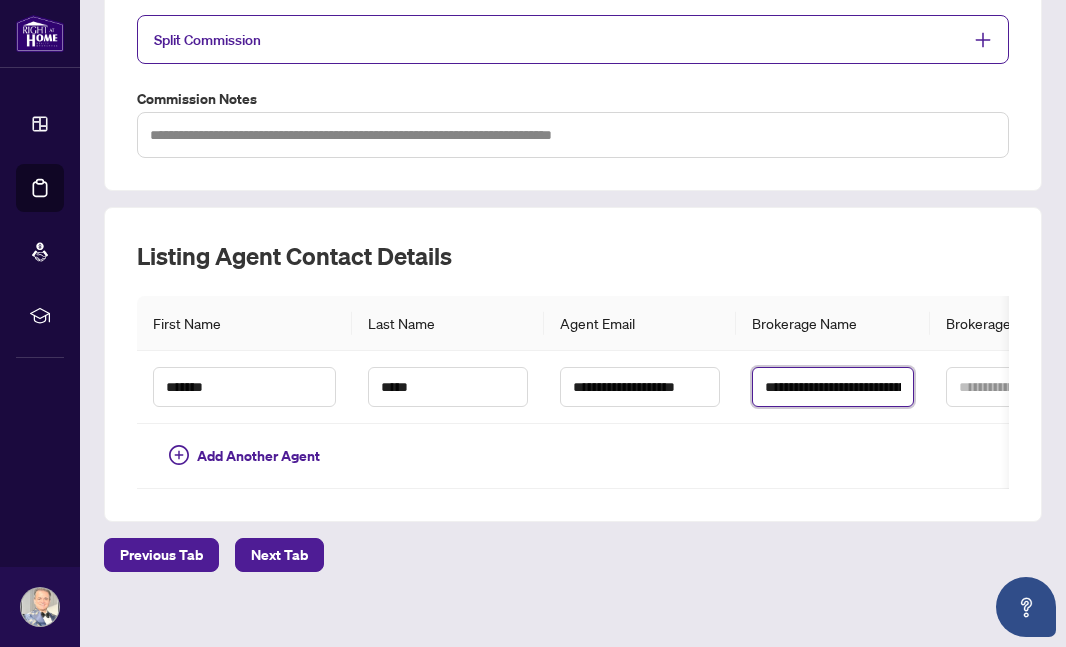 type on "**********" 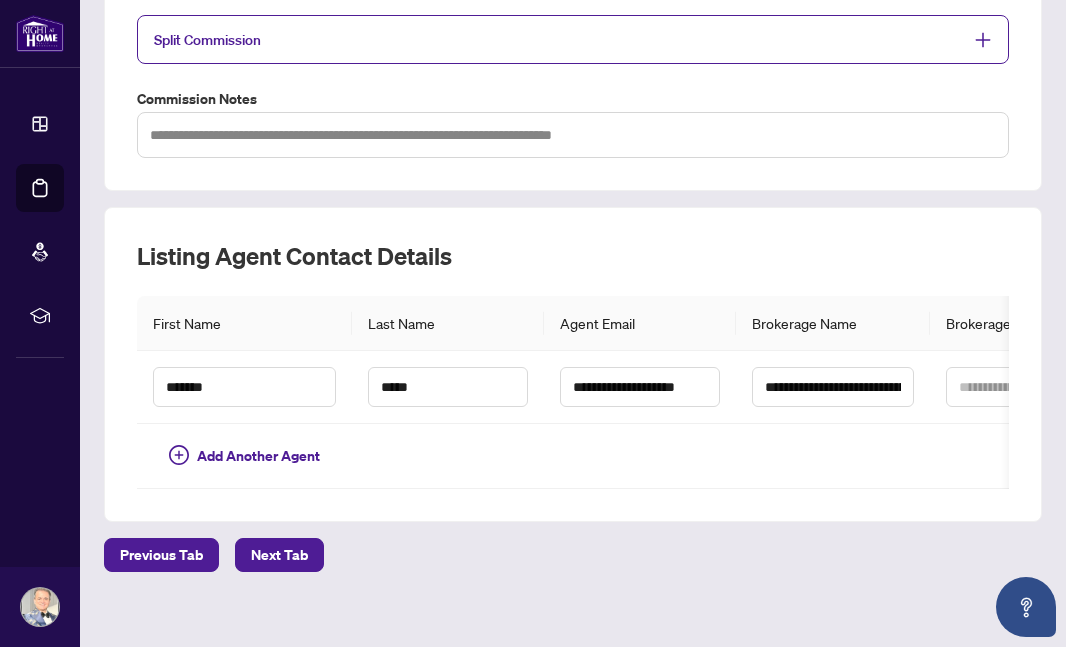 scroll, scrollTop: 0, scrollLeft: 0, axis: both 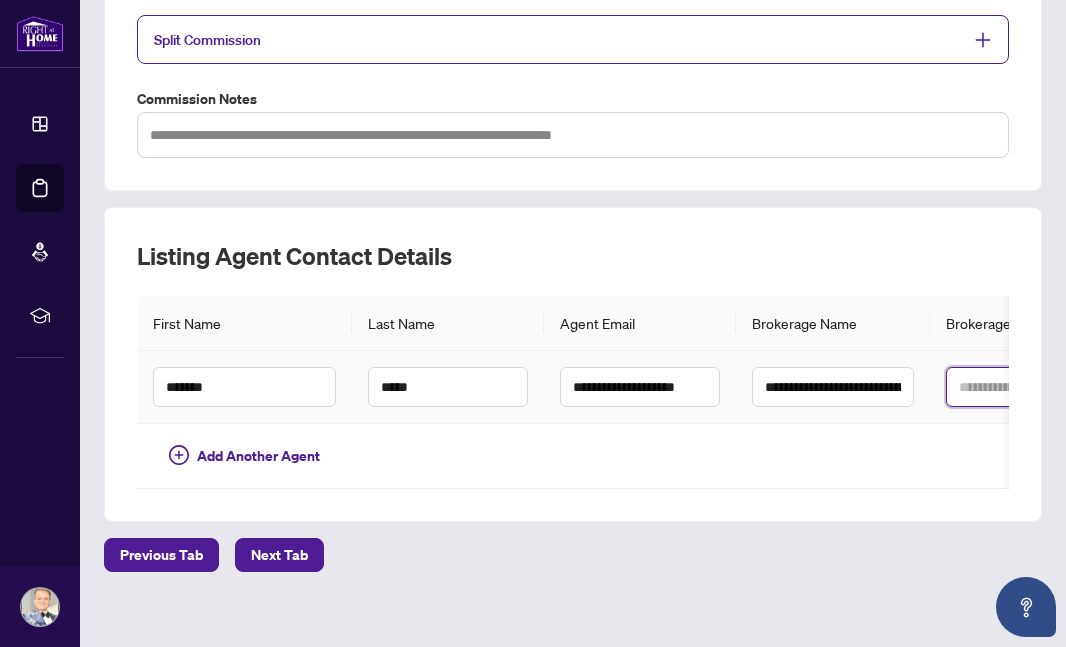paste 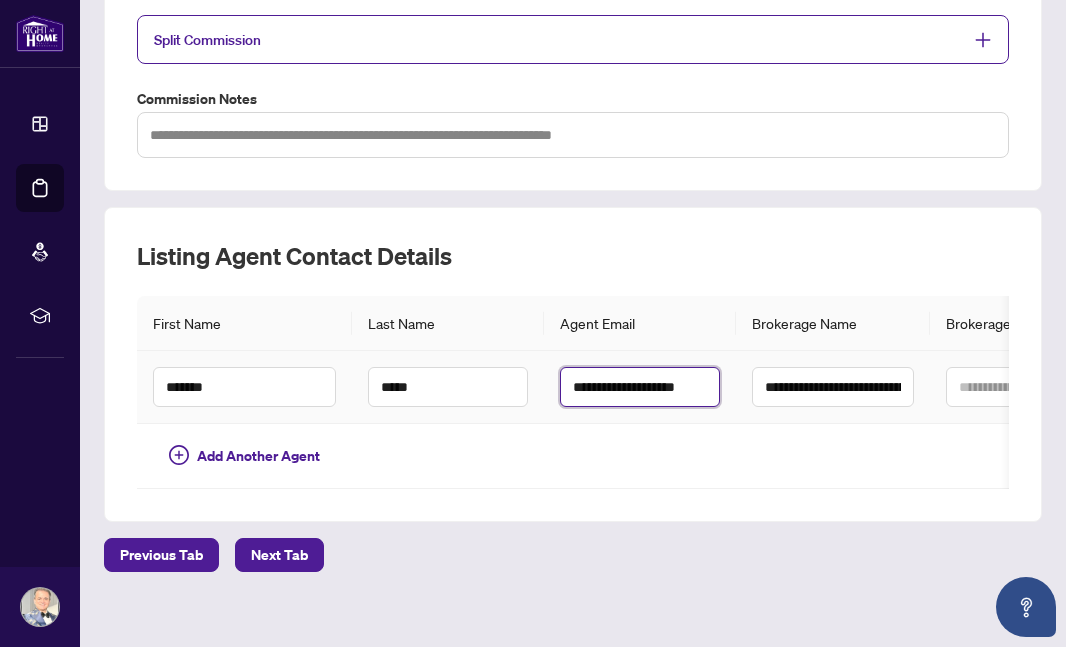 drag, startPoint x: 569, startPoint y: 365, endPoint x: 606, endPoint y: 365, distance: 37 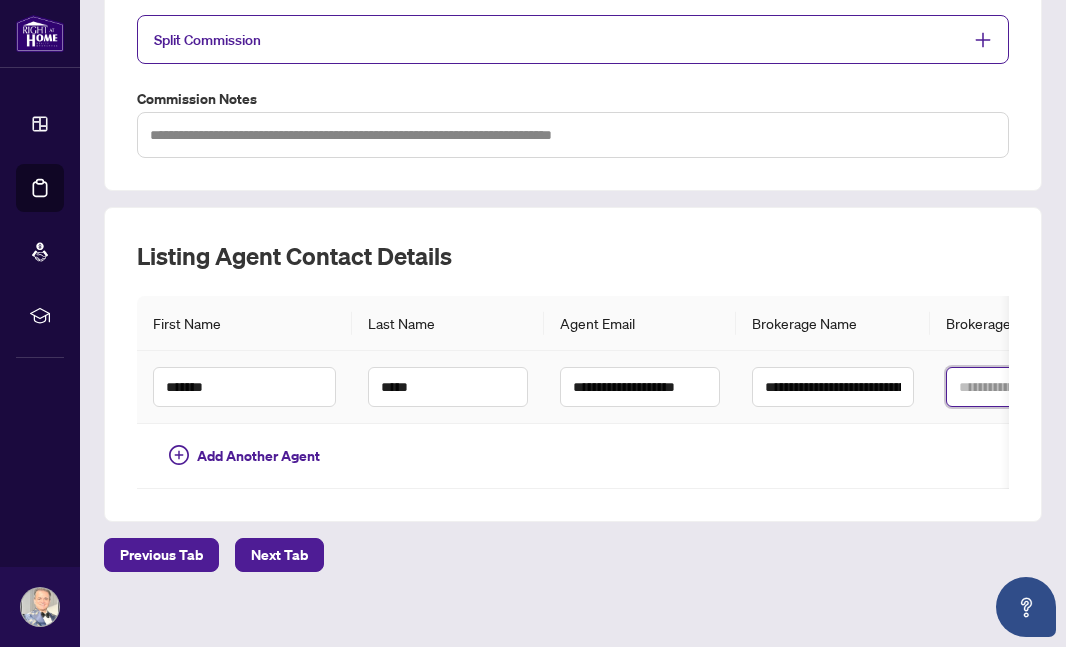 click at bounding box center [1026, 387] 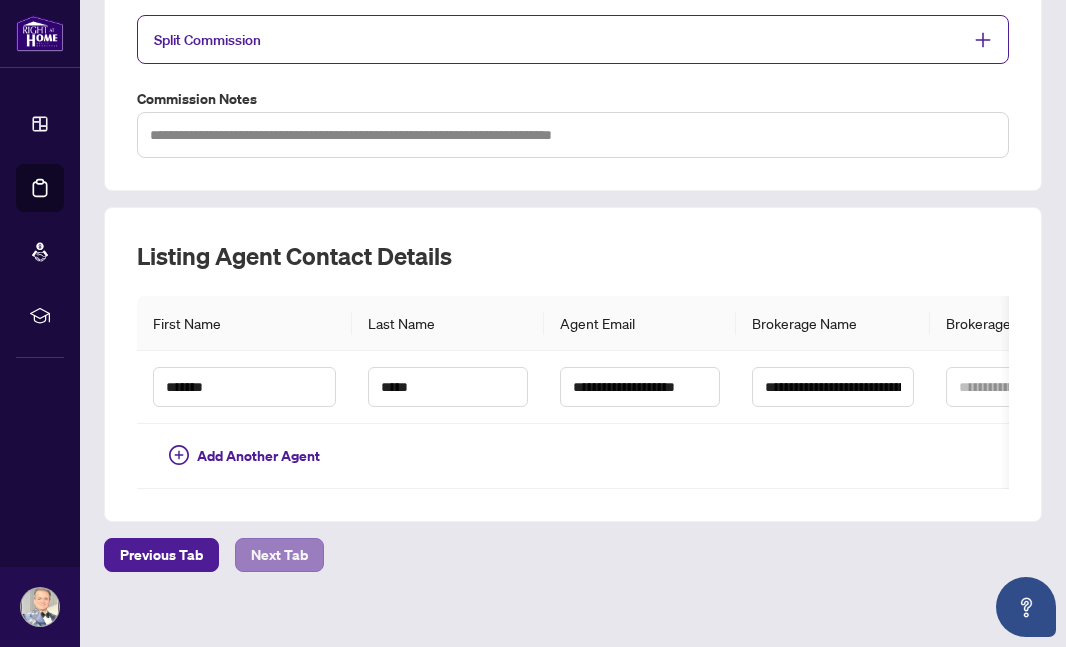 click on "Next Tab" at bounding box center [279, 555] 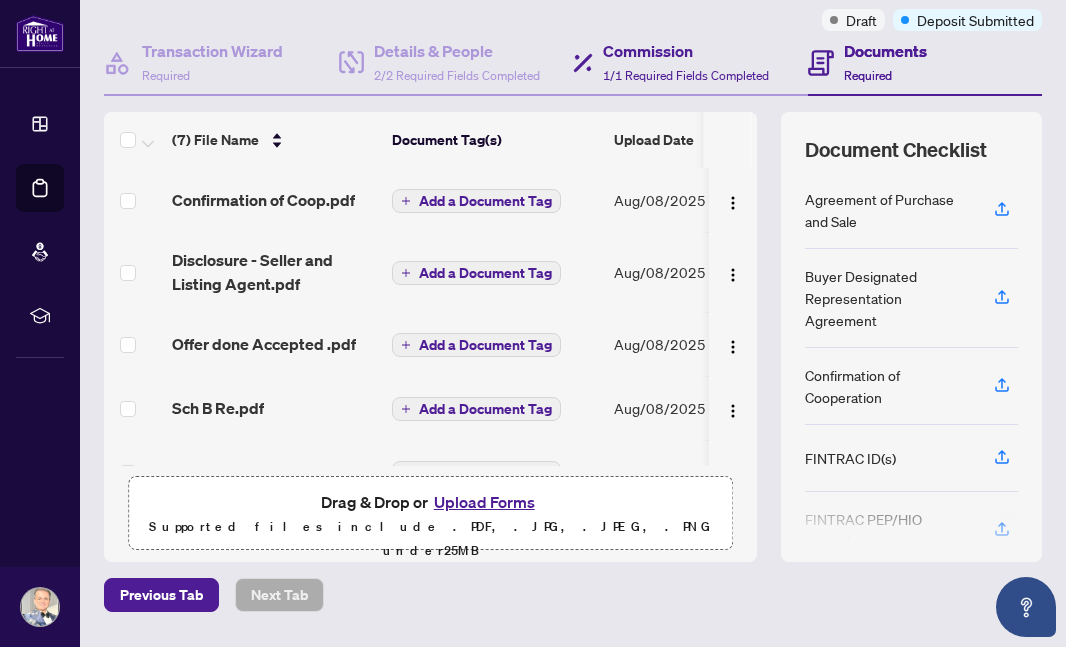 scroll, scrollTop: 197, scrollLeft: 0, axis: vertical 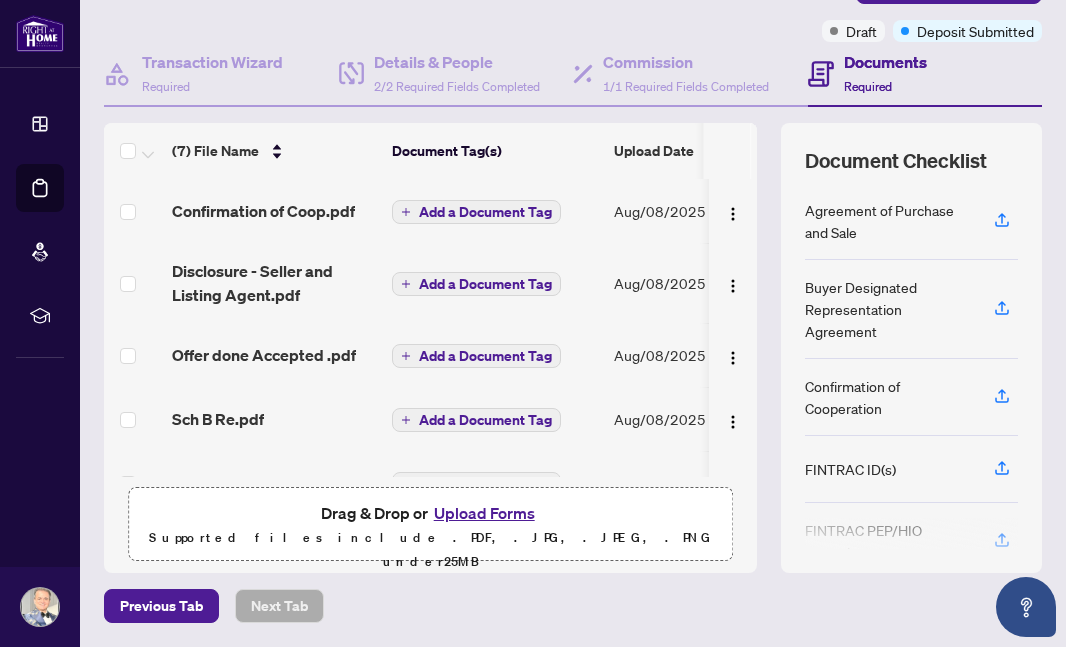 click on "Add a Document Tag" at bounding box center [485, 212] 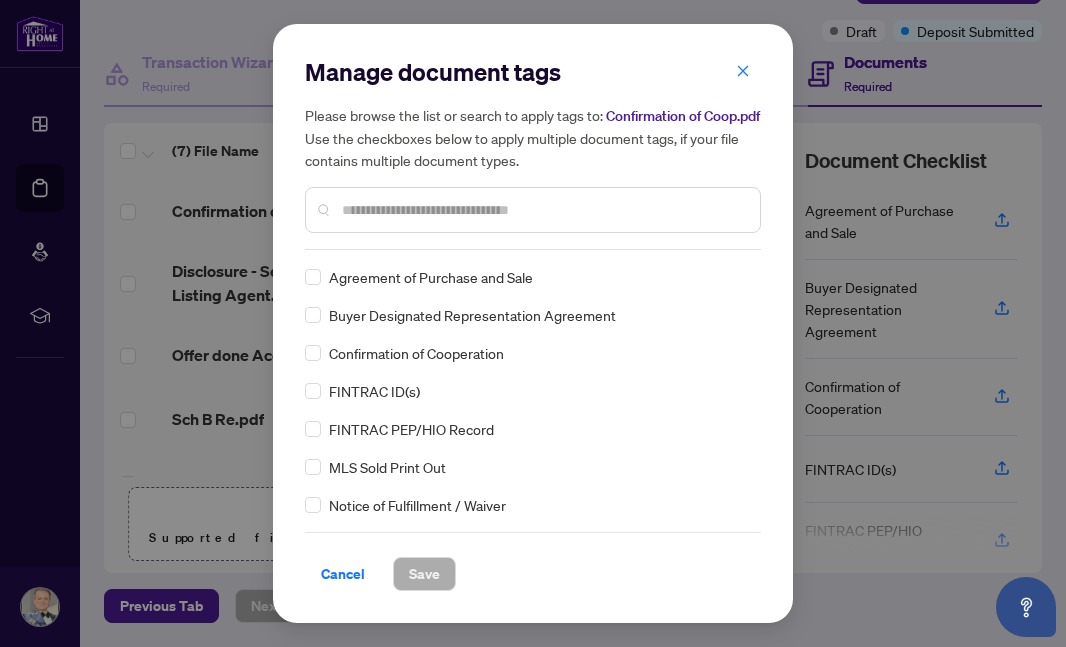 click at bounding box center (543, 210) 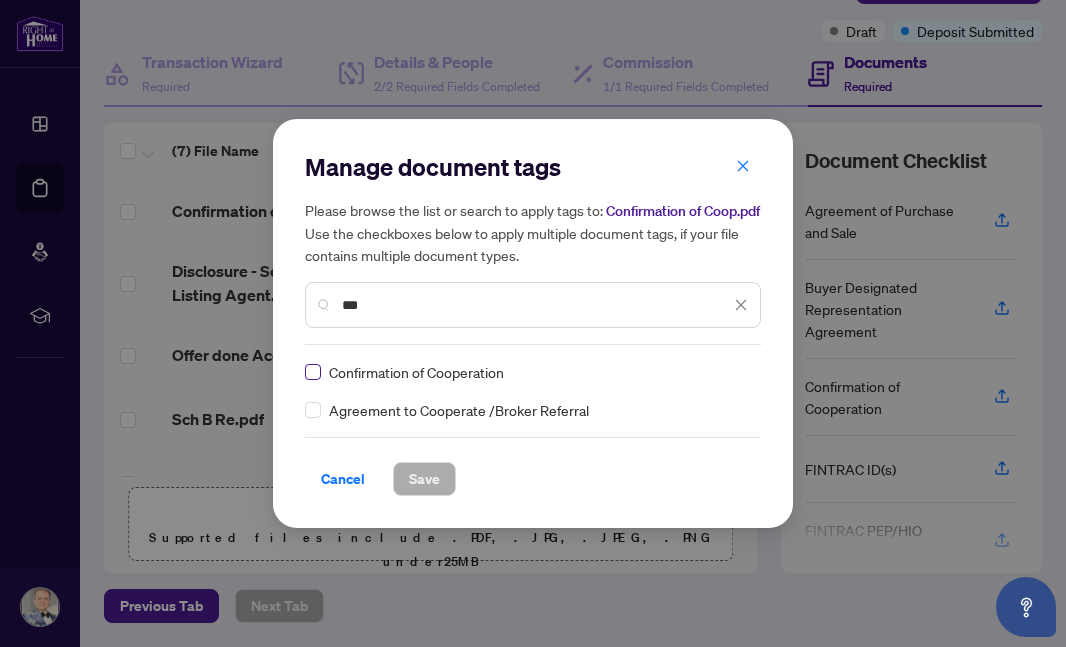 type on "***" 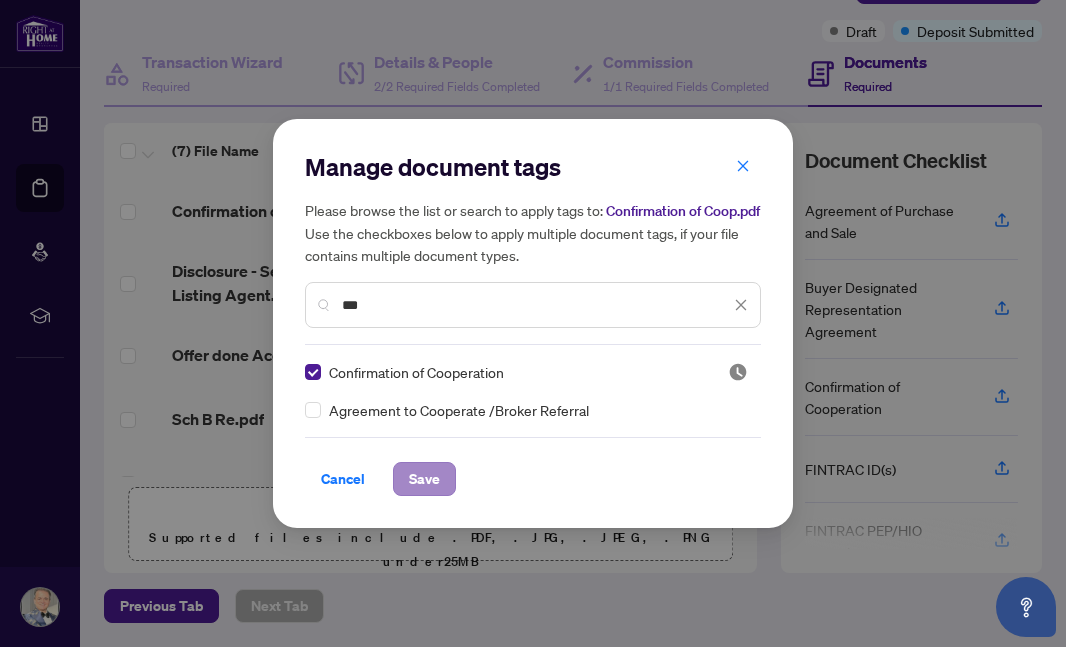 click on "Save" at bounding box center (424, 479) 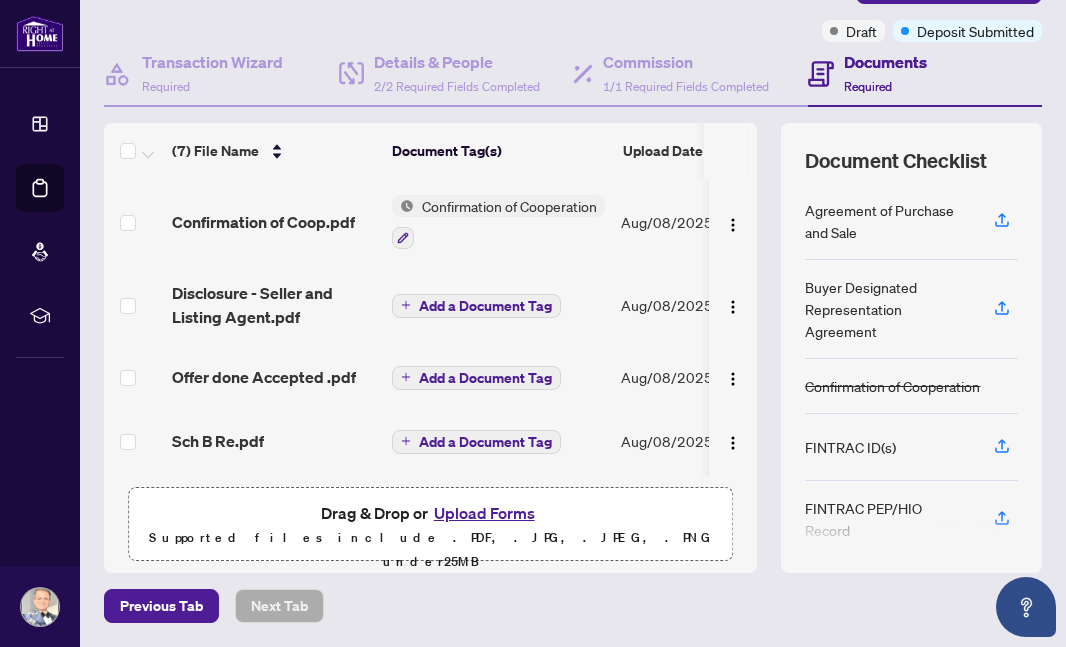 click on "Add a Document Tag" at bounding box center (485, 306) 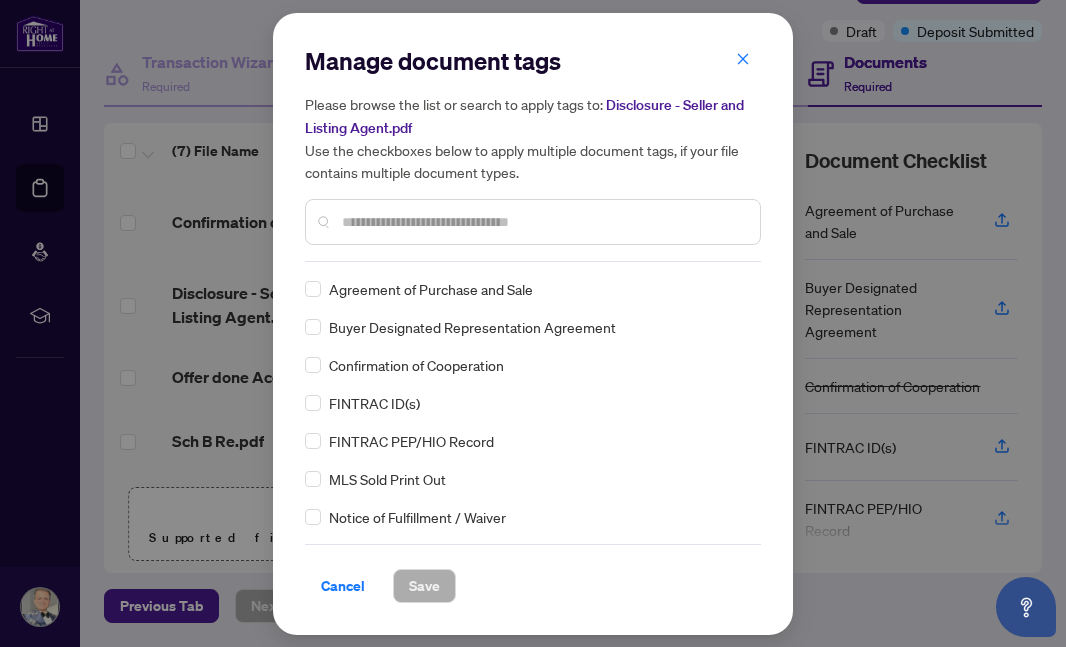 click on "Manage document tags Please browse the list or search to apply tags to: Disclosure - Seller and Listing Agent.pdf Use the checkboxes below to apply multiple document tags, if your file contains multiple document types." at bounding box center (533, 153) 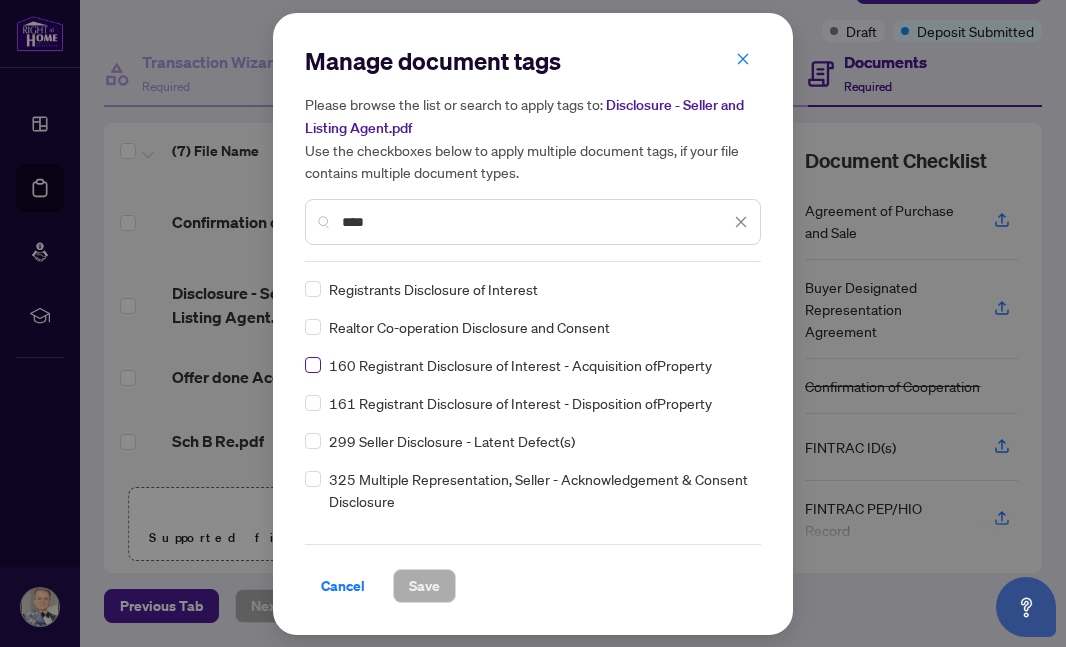 type on "****" 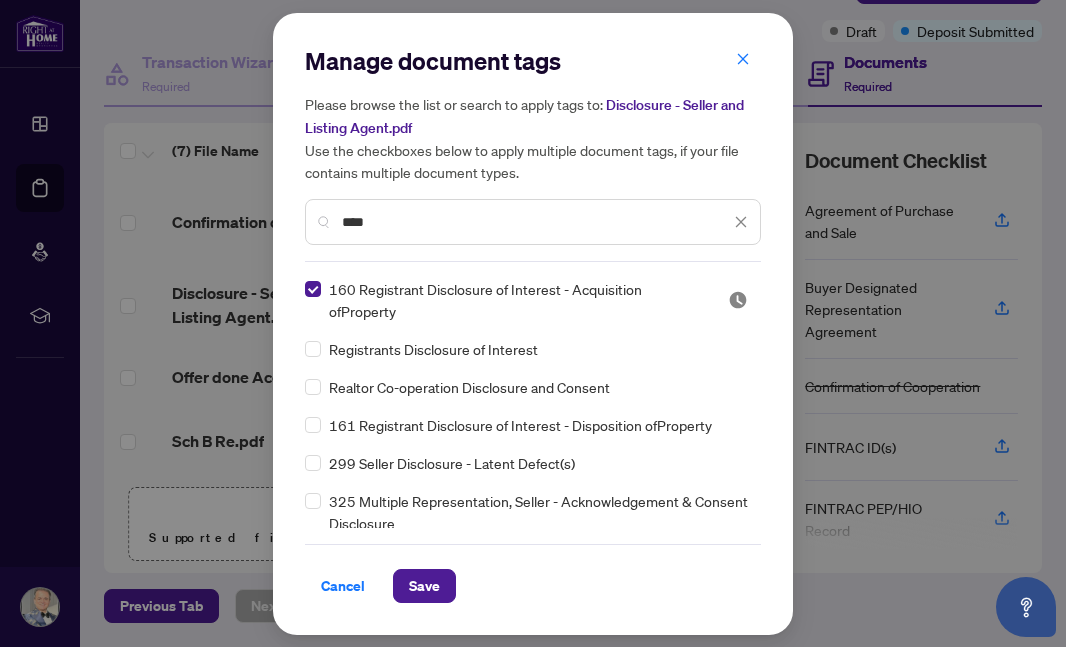 scroll, scrollTop: 0, scrollLeft: 0, axis: both 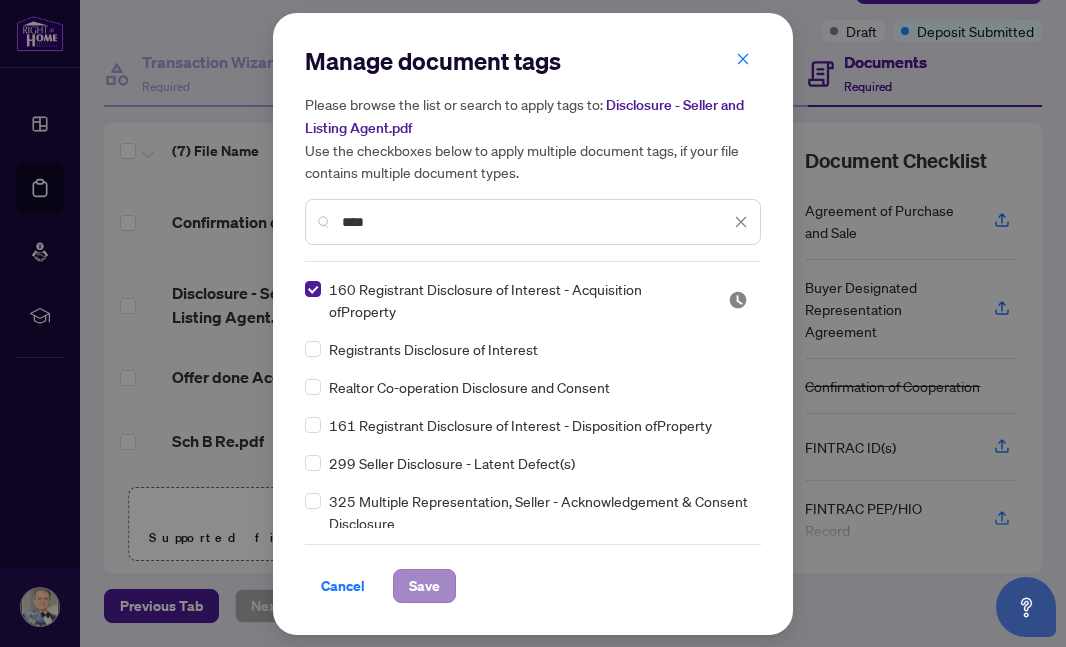 click on "Save" at bounding box center [424, 586] 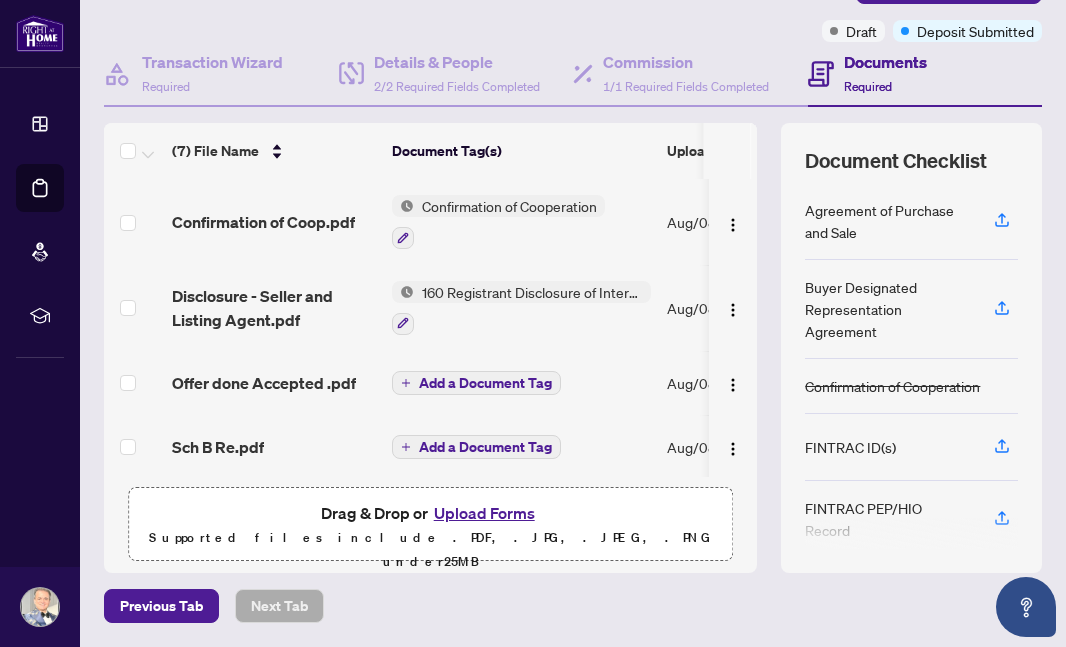 click on "Add a Document Tag" at bounding box center [476, 383] 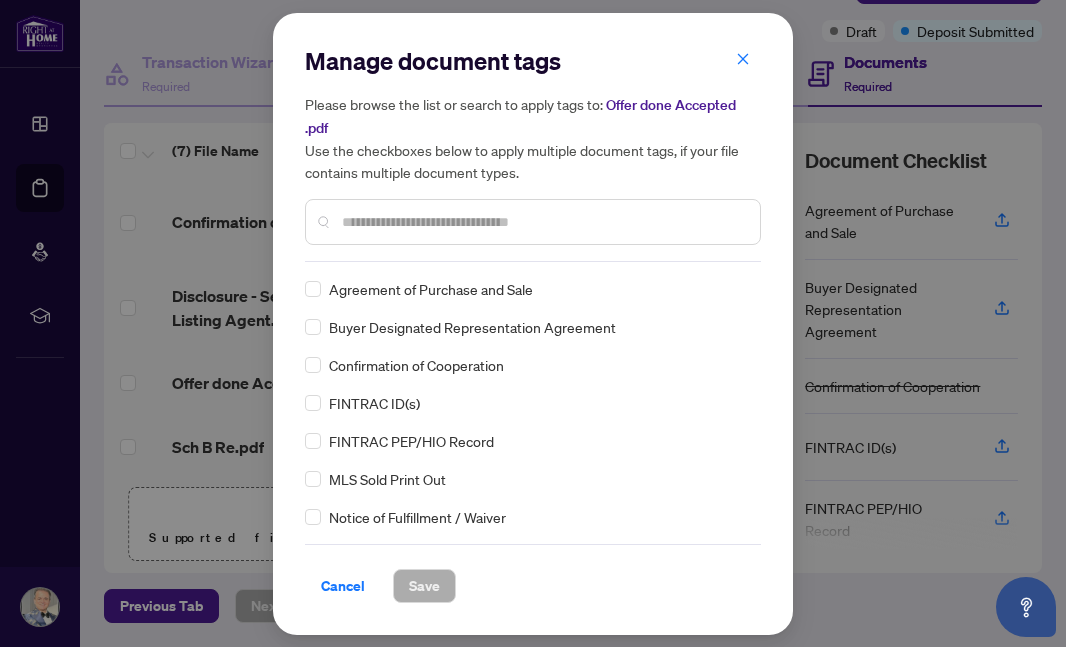 click on "Manage document tags Please browse the list or search to apply tags to:   Offer done Accepted  .pdf   Use the checkboxes below to apply multiple document tags, if your file contains multiple document types." at bounding box center (533, 153) 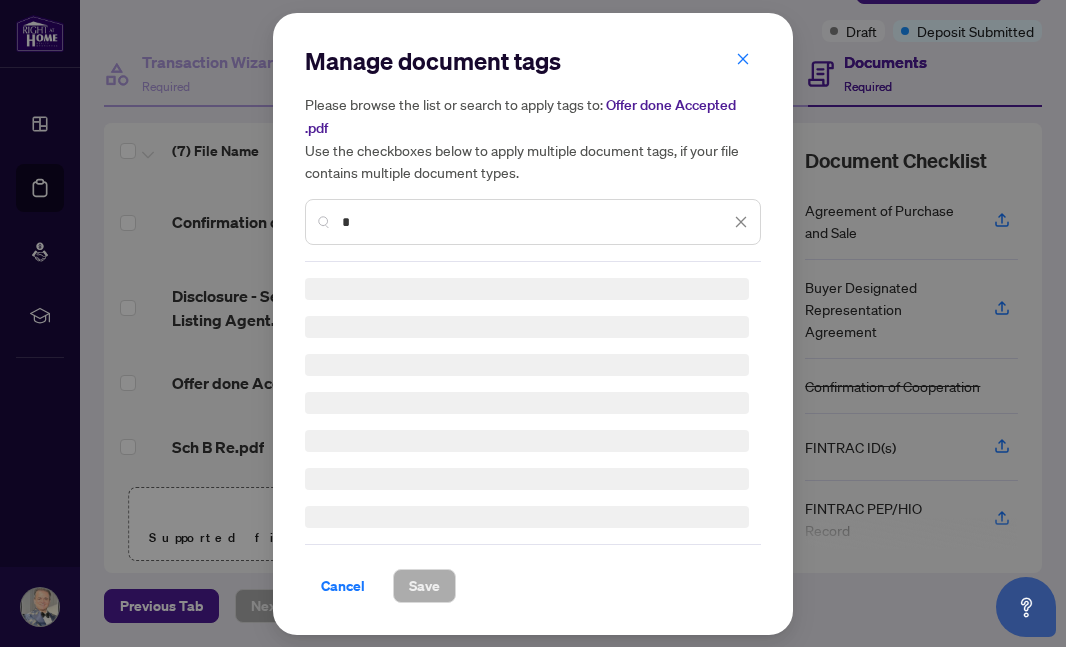 type on "*" 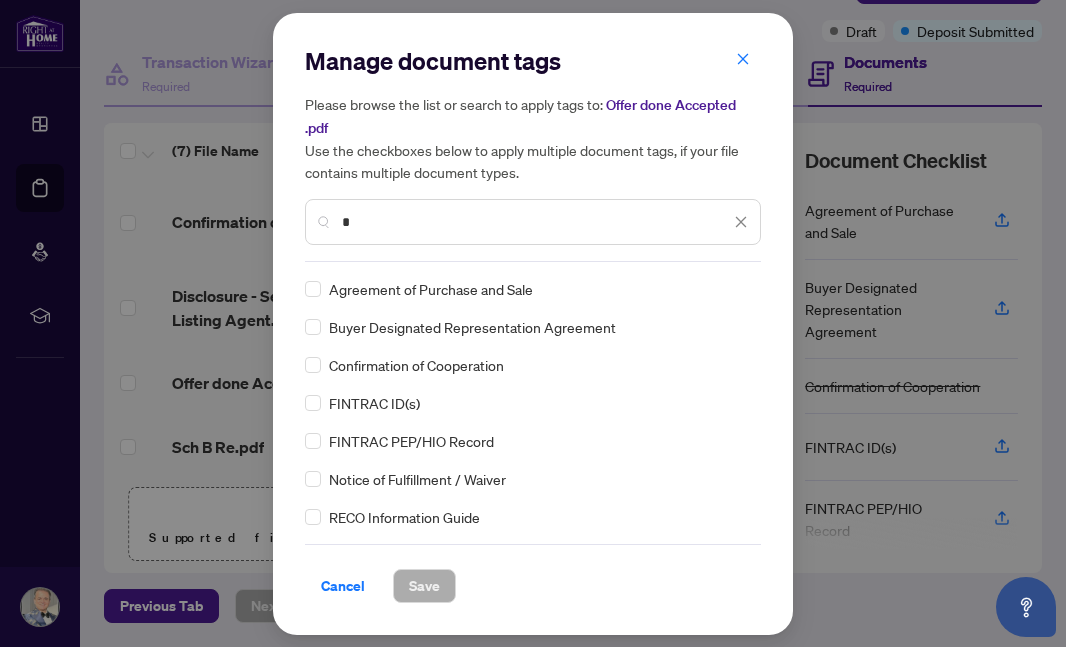 drag, startPoint x: 547, startPoint y: 29, endPoint x: 598, endPoint y: 28, distance: 51.009804 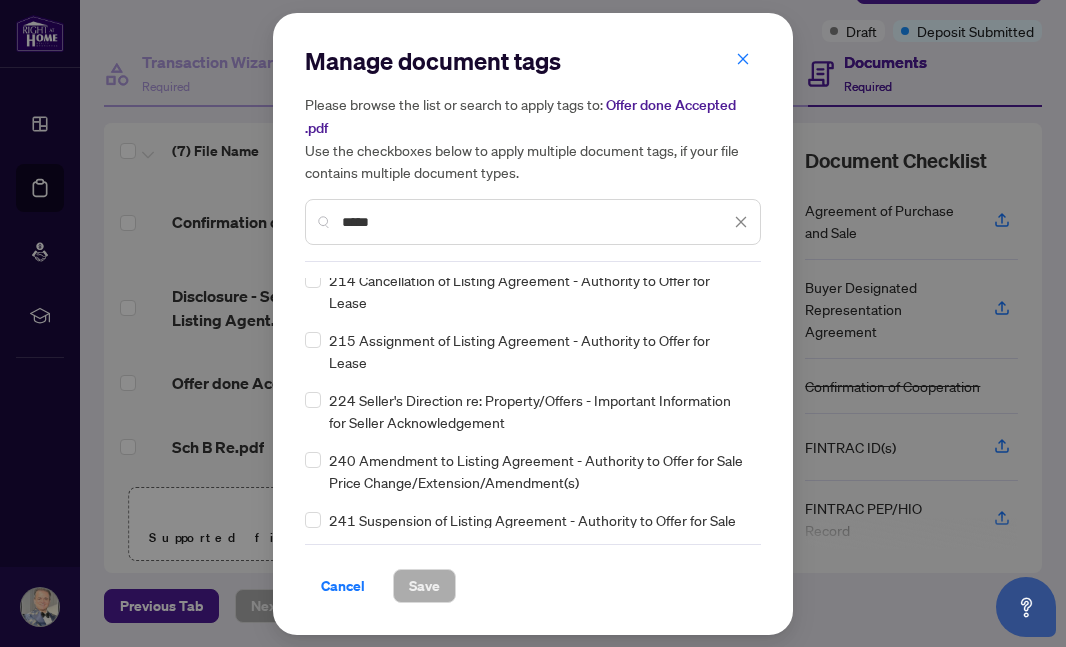 scroll, scrollTop: 661, scrollLeft: 0, axis: vertical 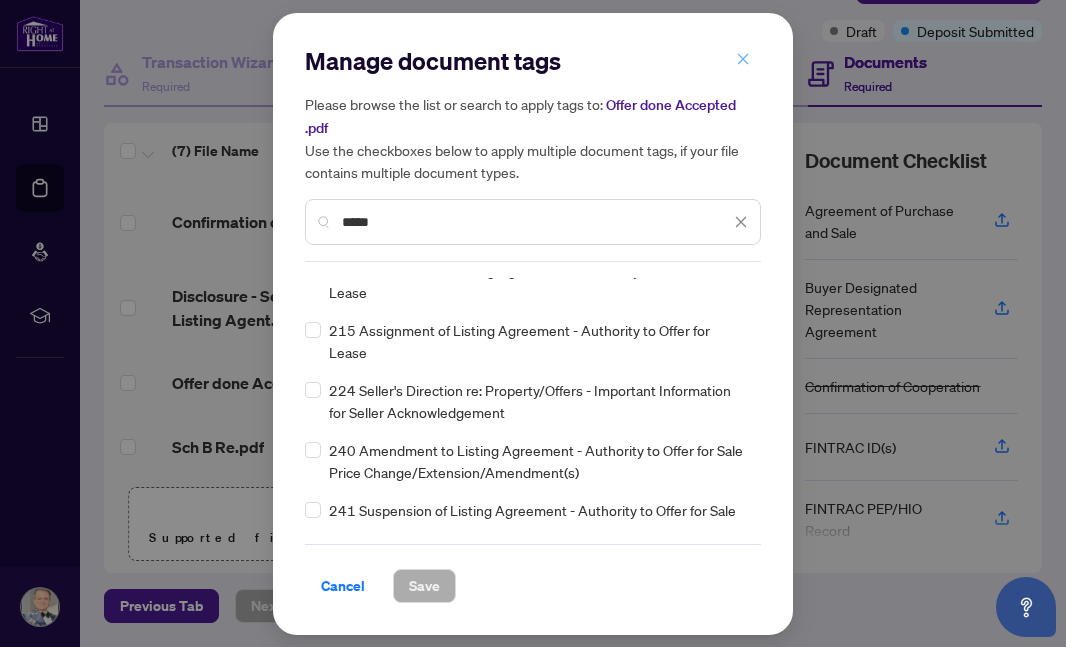 type on "*****" 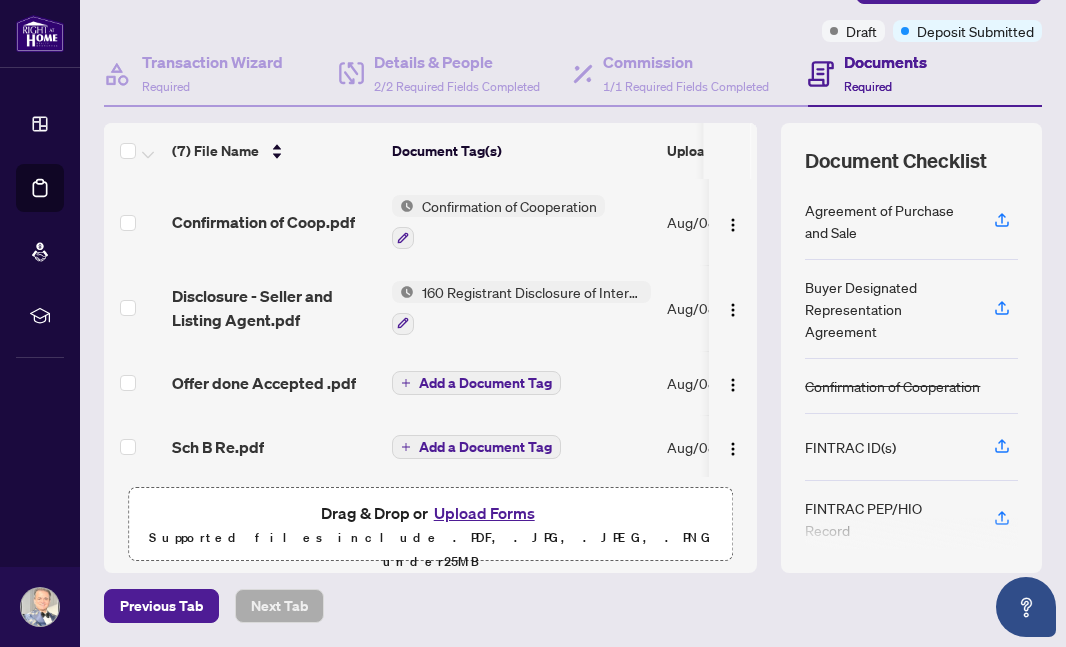 click on "Add a Document Tag" at bounding box center (485, 383) 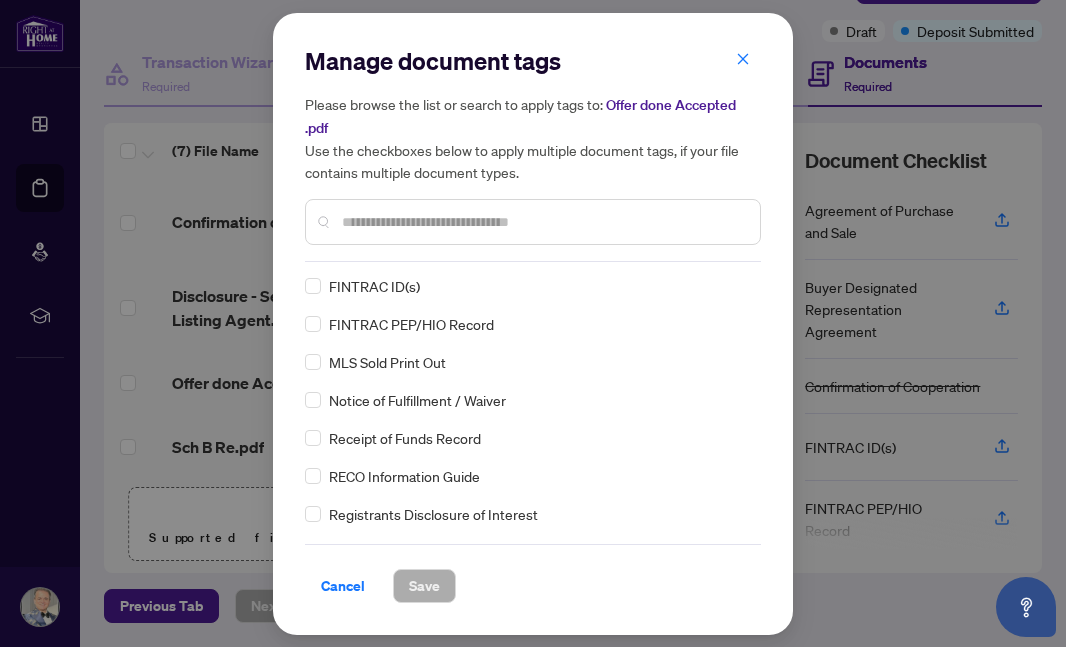 scroll, scrollTop: 0, scrollLeft: 0, axis: both 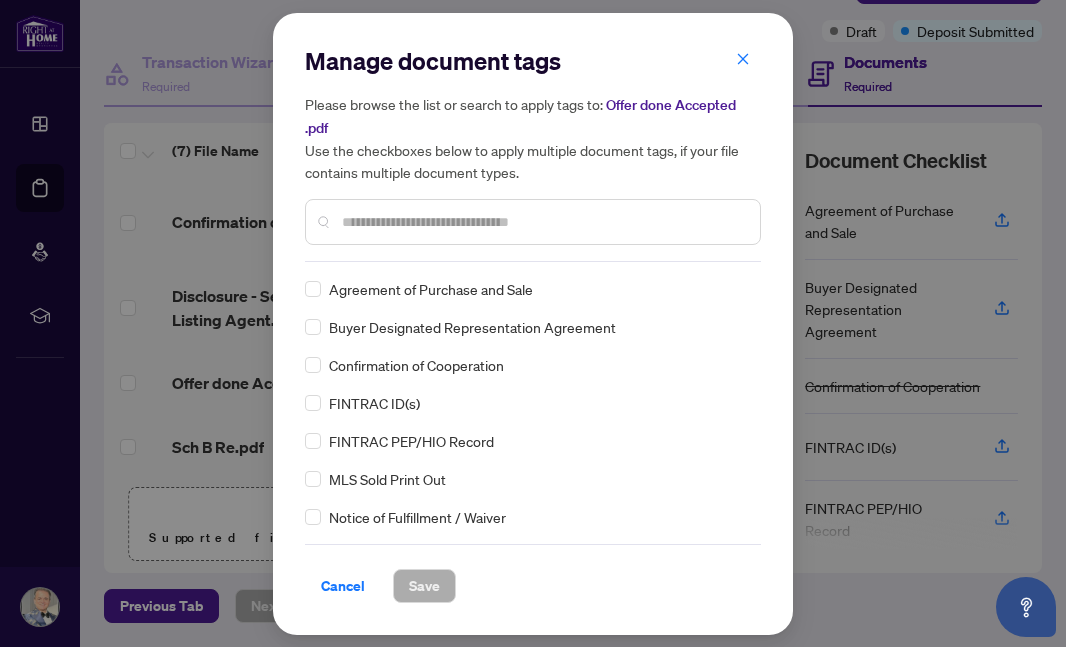 click at bounding box center (543, 222) 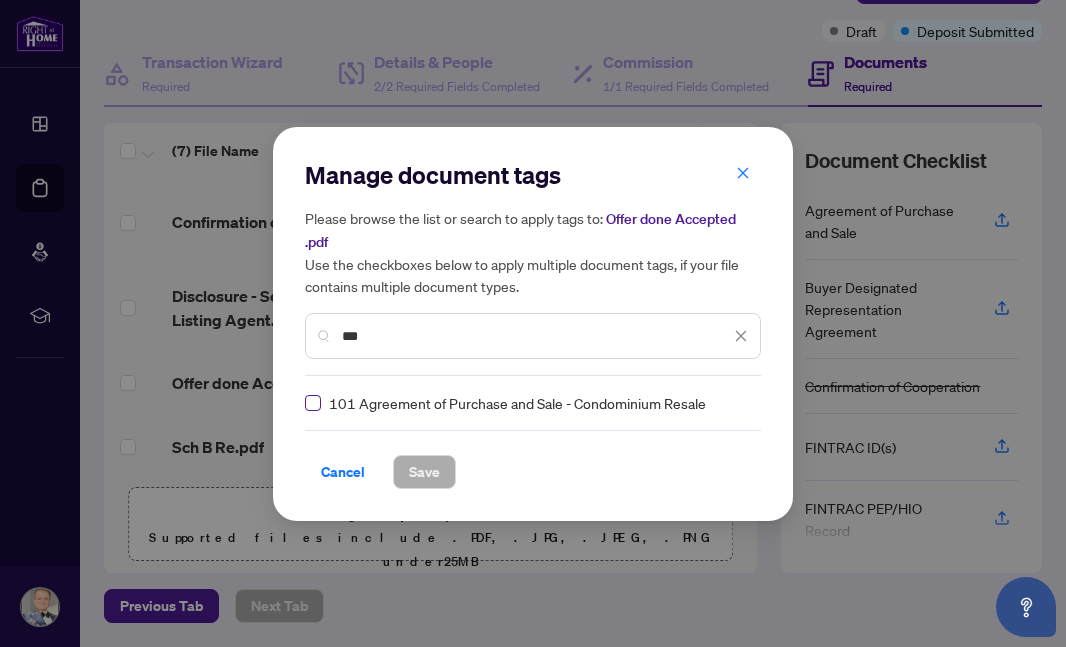 type on "***" 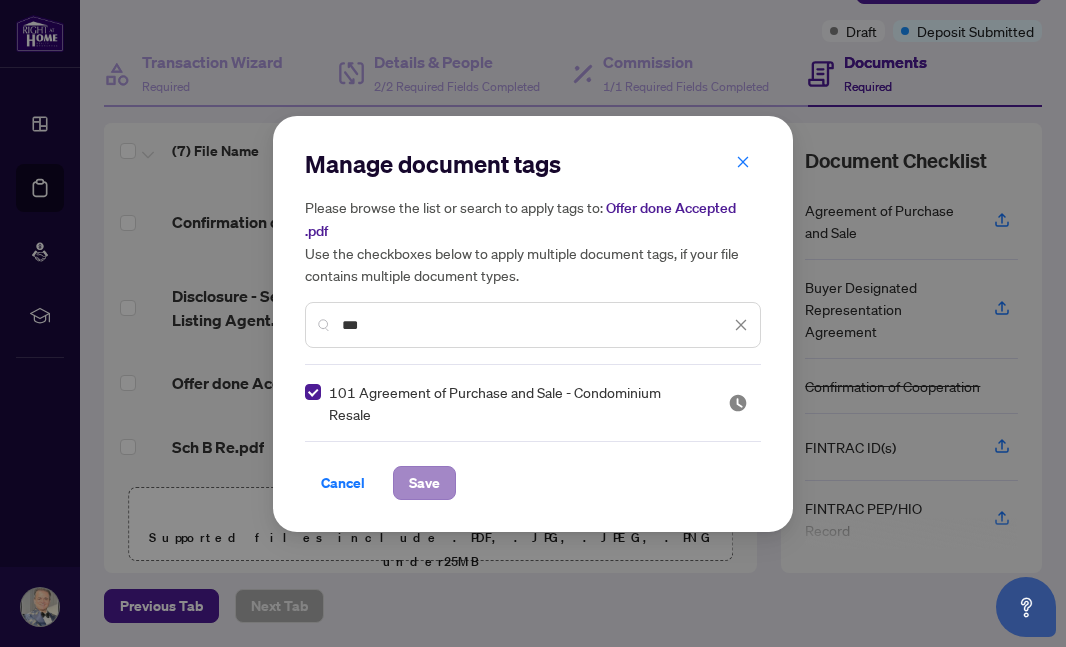 click on "Save" at bounding box center (424, 483) 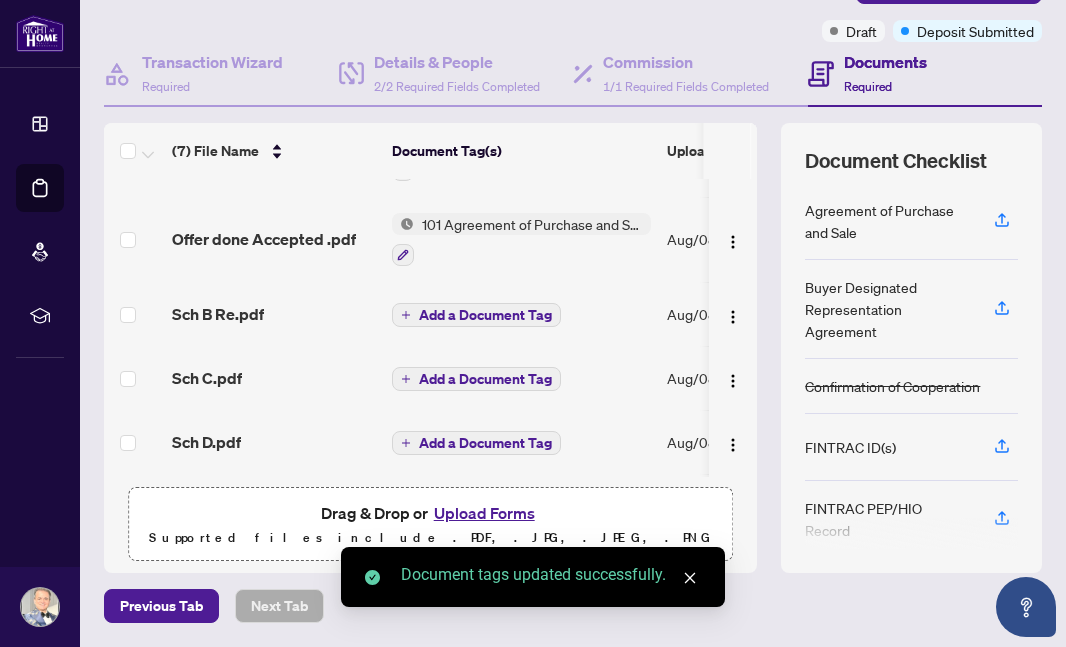 scroll, scrollTop: 154, scrollLeft: 2, axis: both 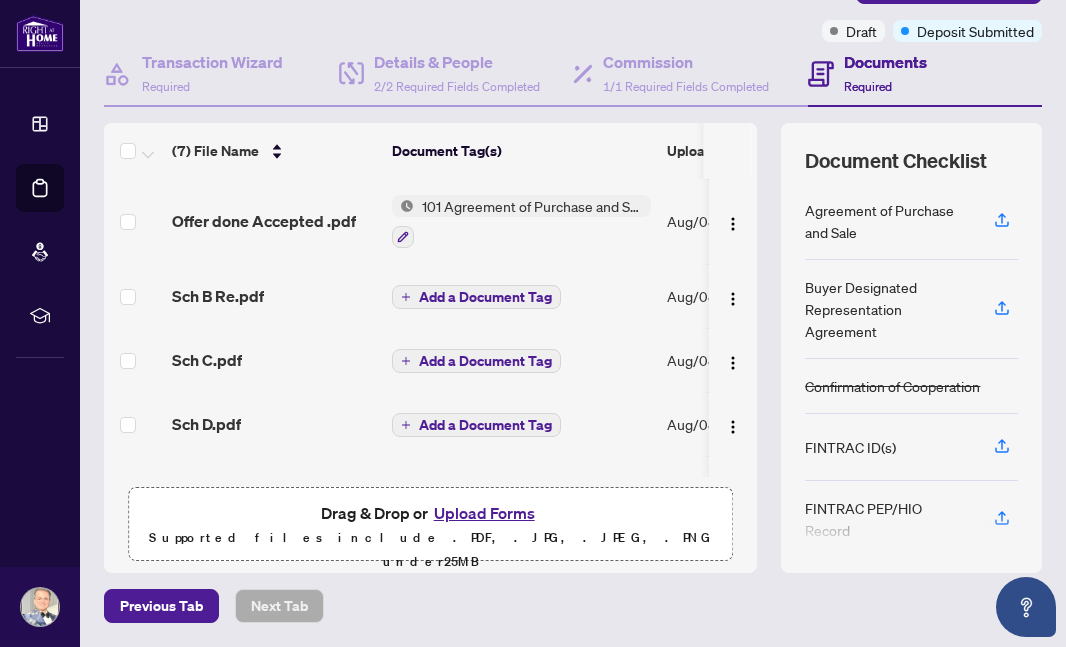 click on "Add a Document Tag" at bounding box center (485, 297) 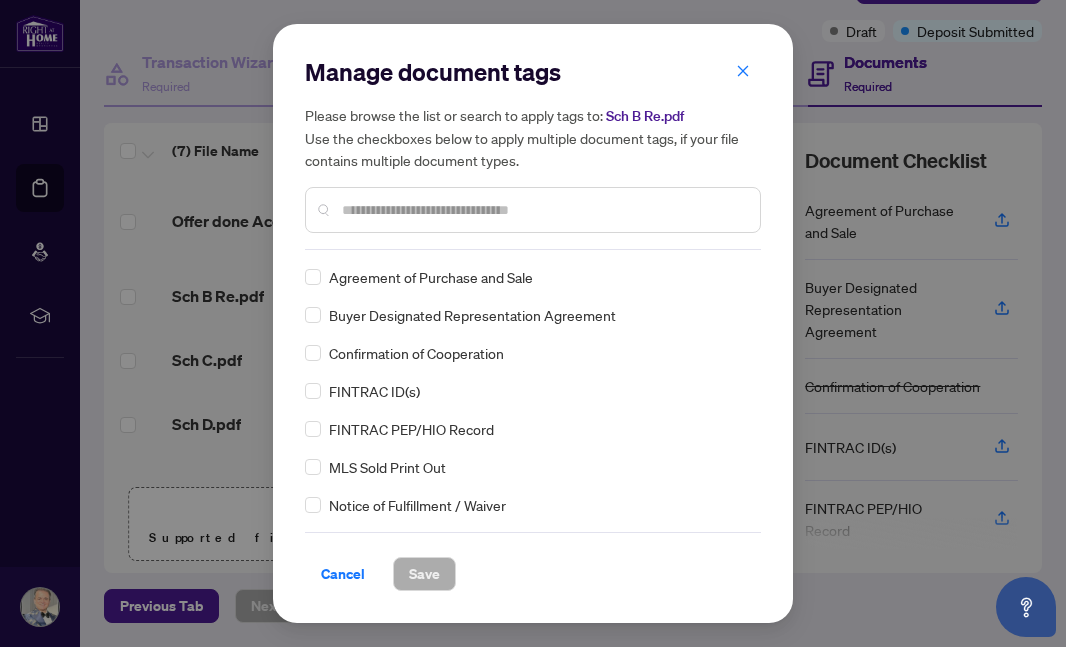 click at bounding box center (543, 210) 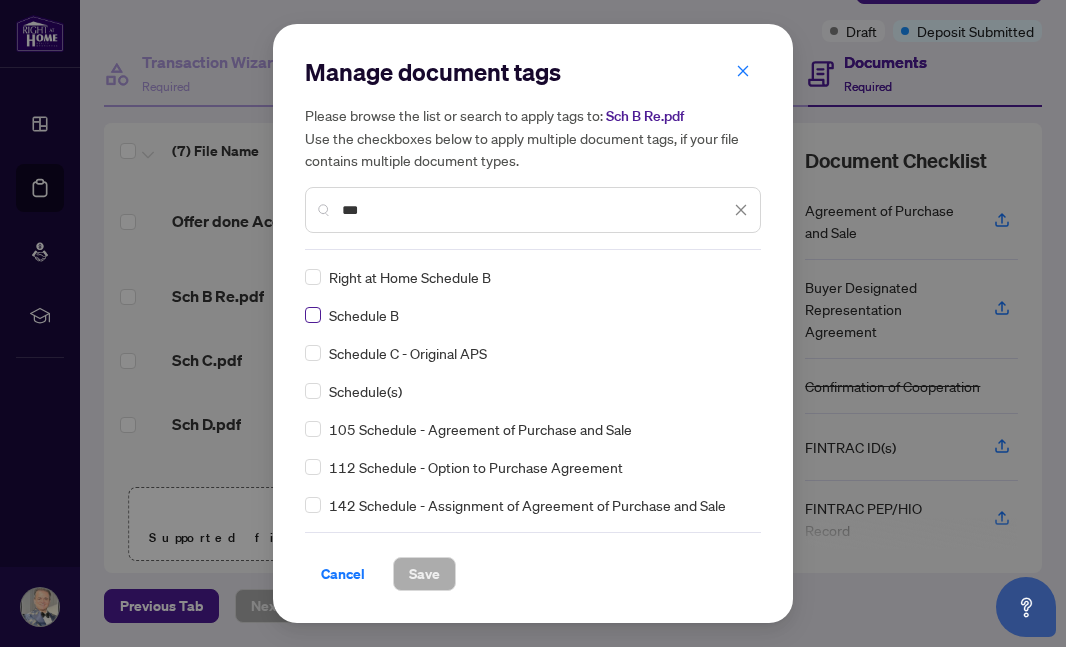 type on "***" 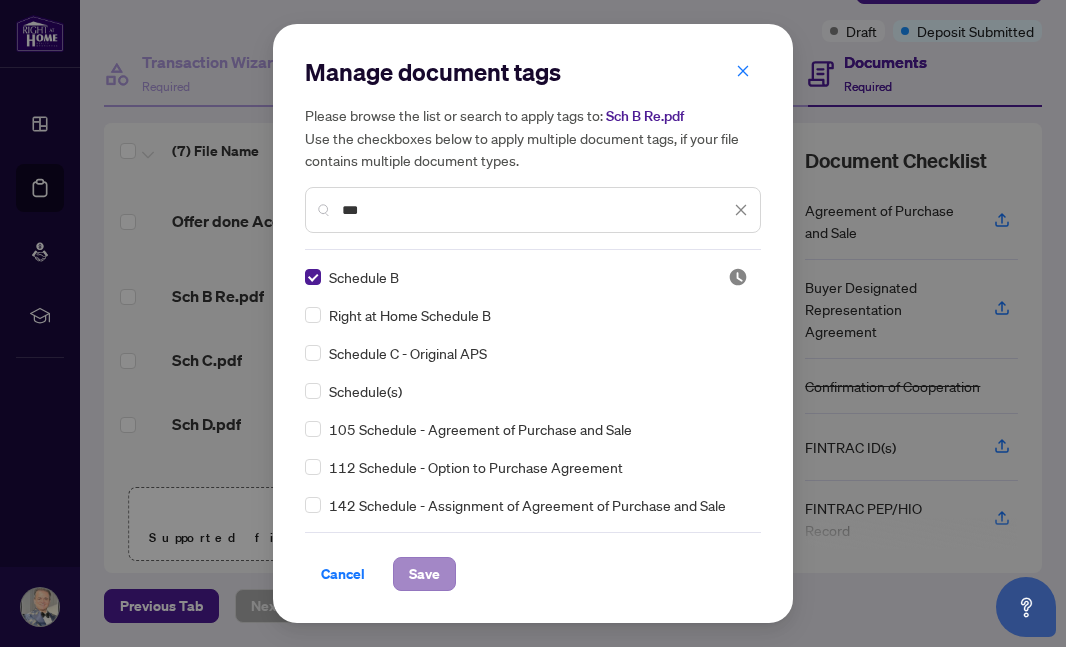click on "Save" at bounding box center (424, 574) 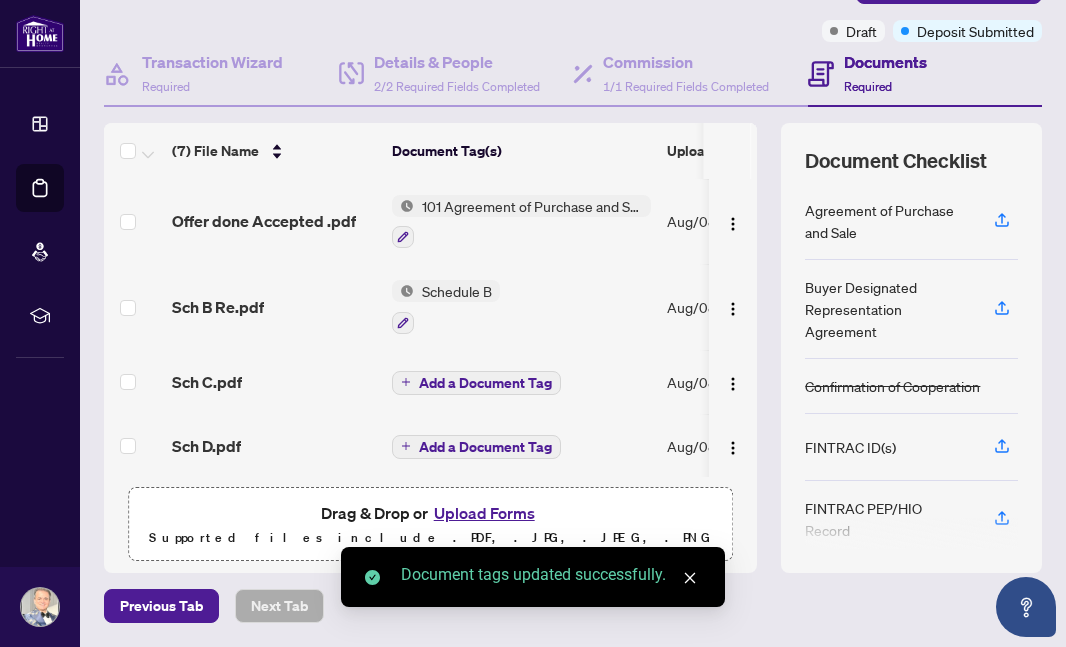 click on "Add a Document Tag" at bounding box center [485, 383] 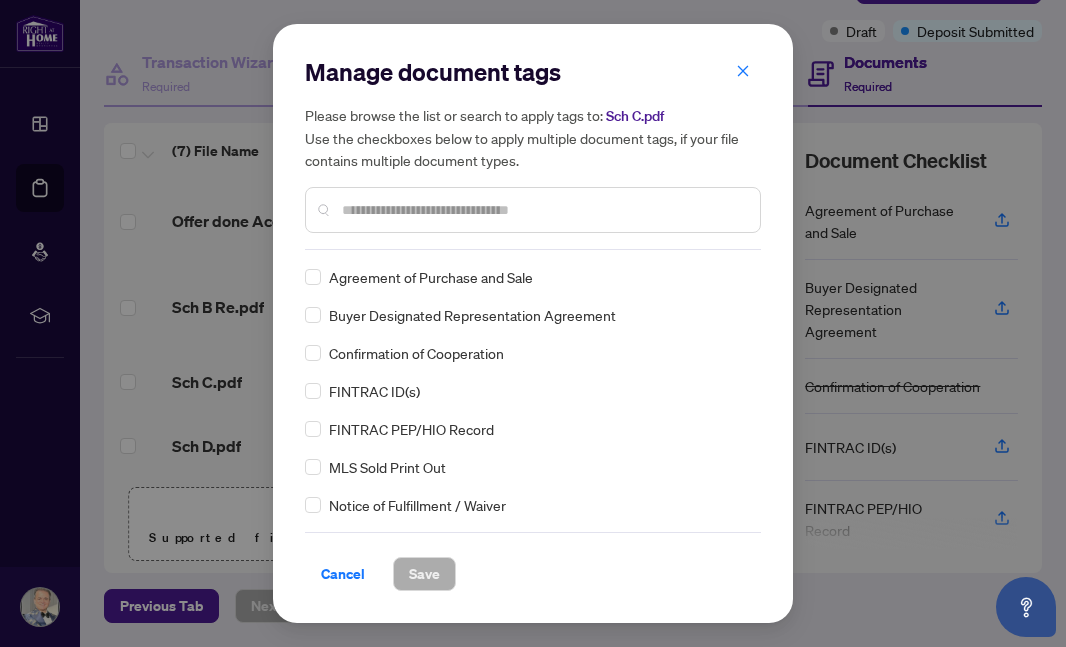 click at bounding box center (543, 210) 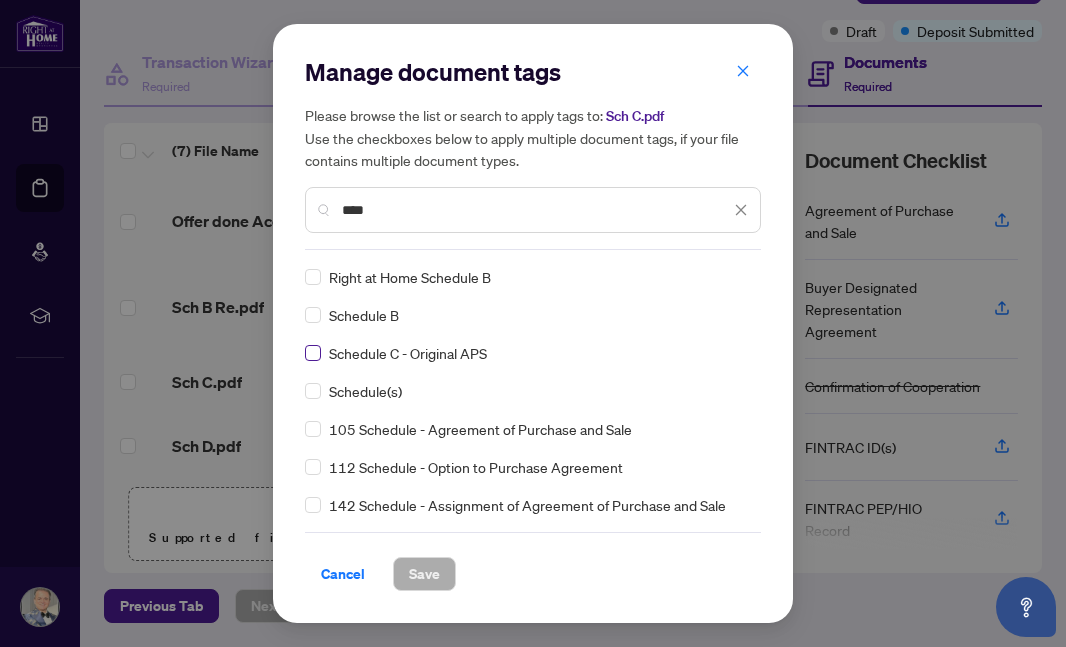 type on "****" 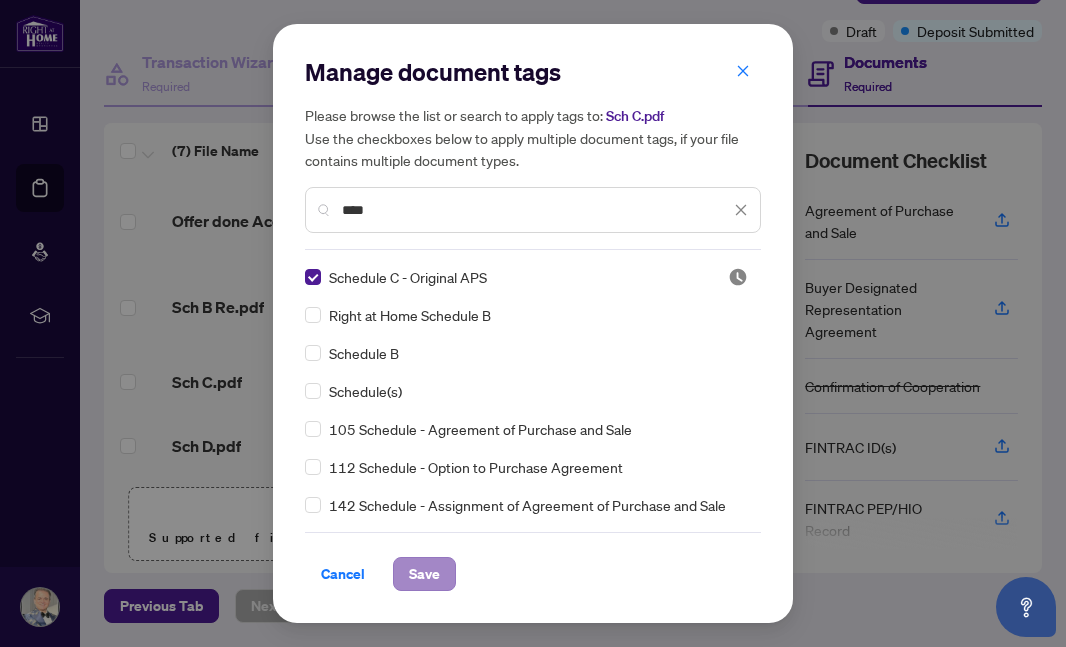 click on "Save" at bounding box center (424, 574) 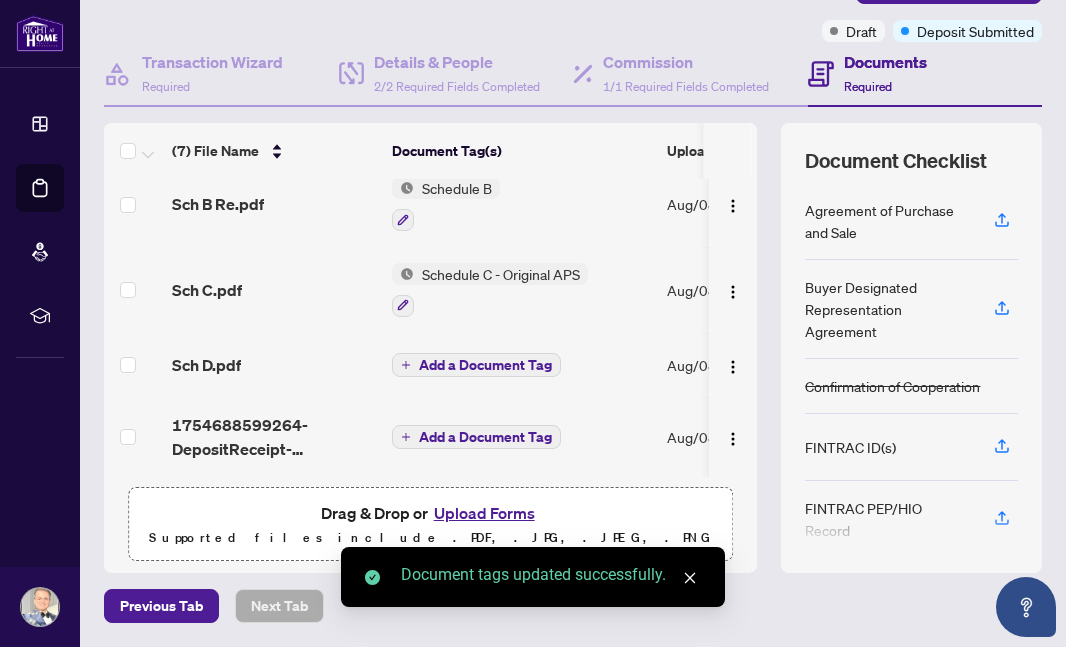 scroll, scrollTop: 283, scrollLeft: 0, axis: vertical 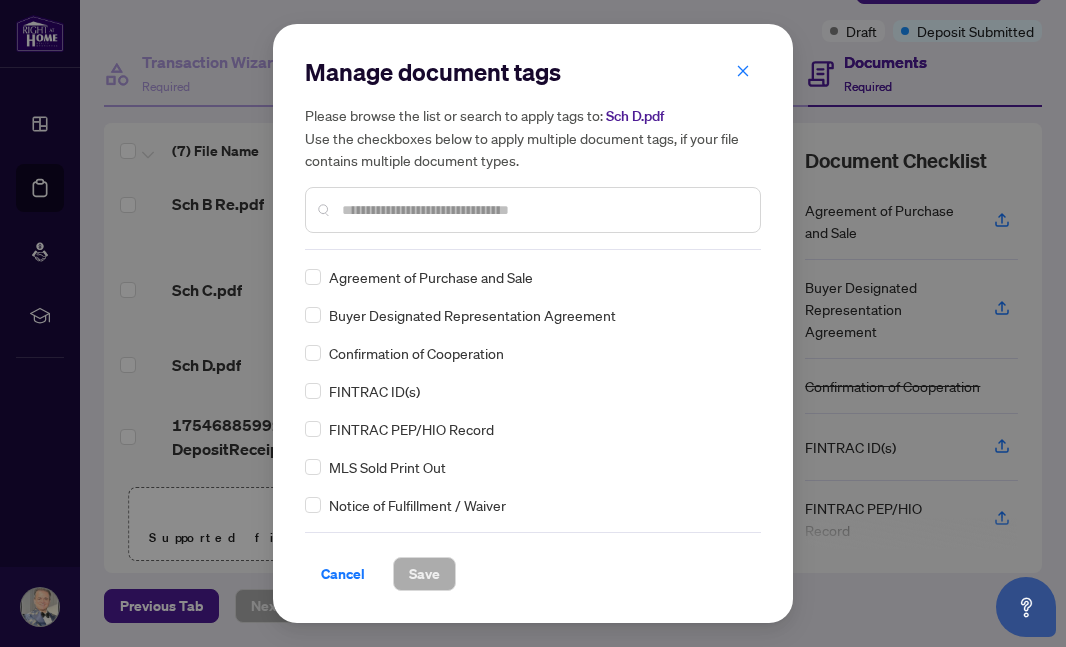 click at bounding box center [543, 210] 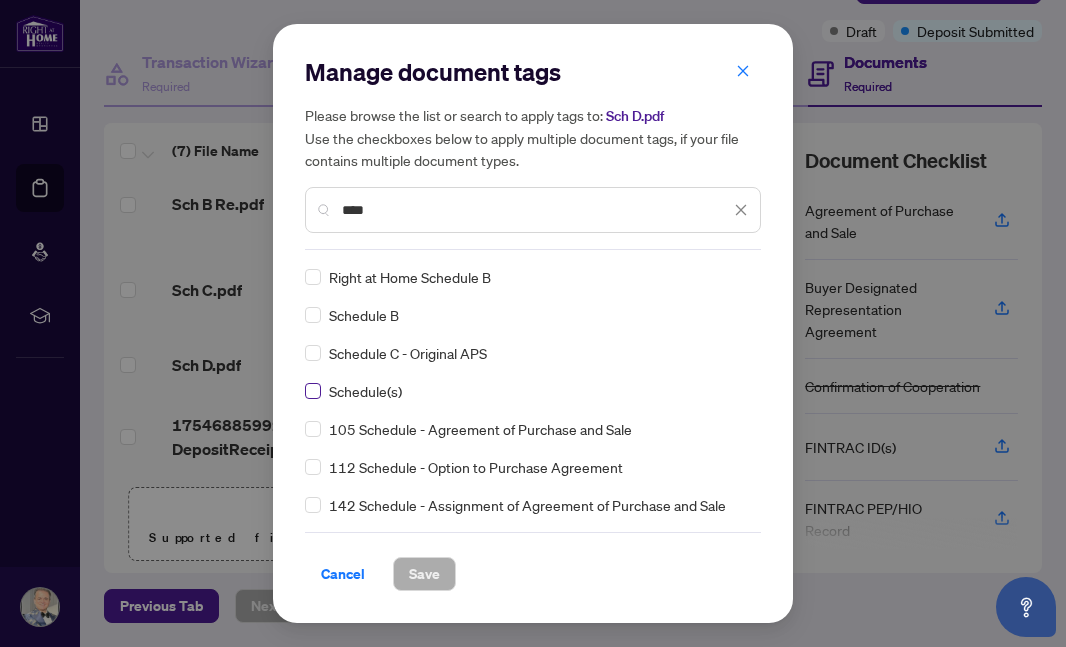 type on "****" 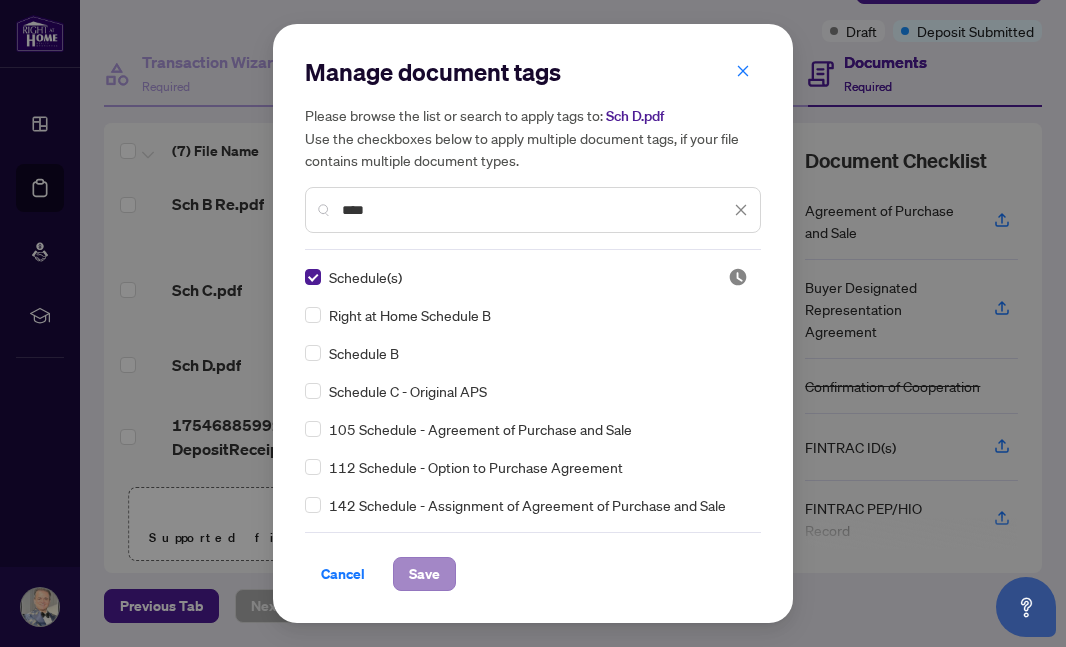 click on "Save" at bounding box center (424, 574) 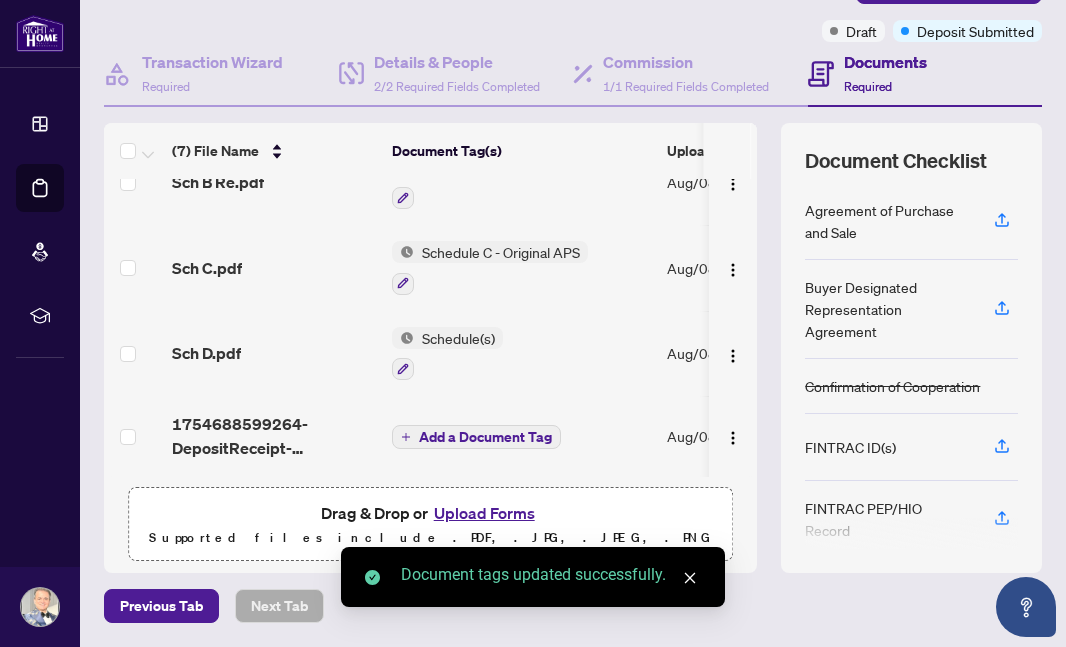 scroll, scrollTop: 305, scrollLeft: 0, axis: vertical 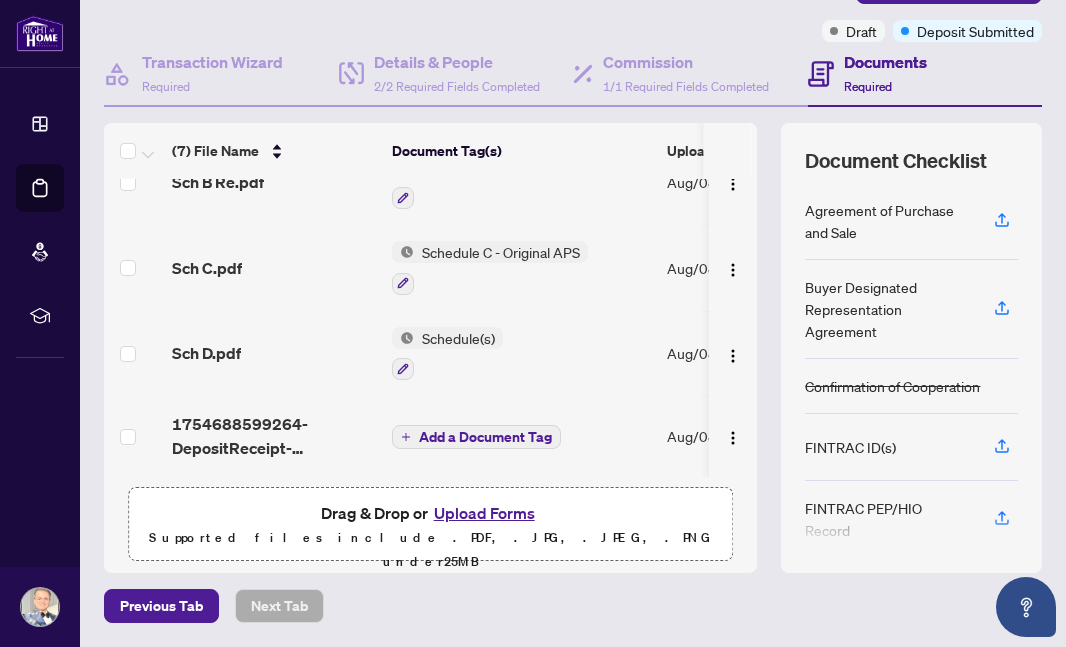 click on "Add a Document Tag" at bounding box center [485, 437] 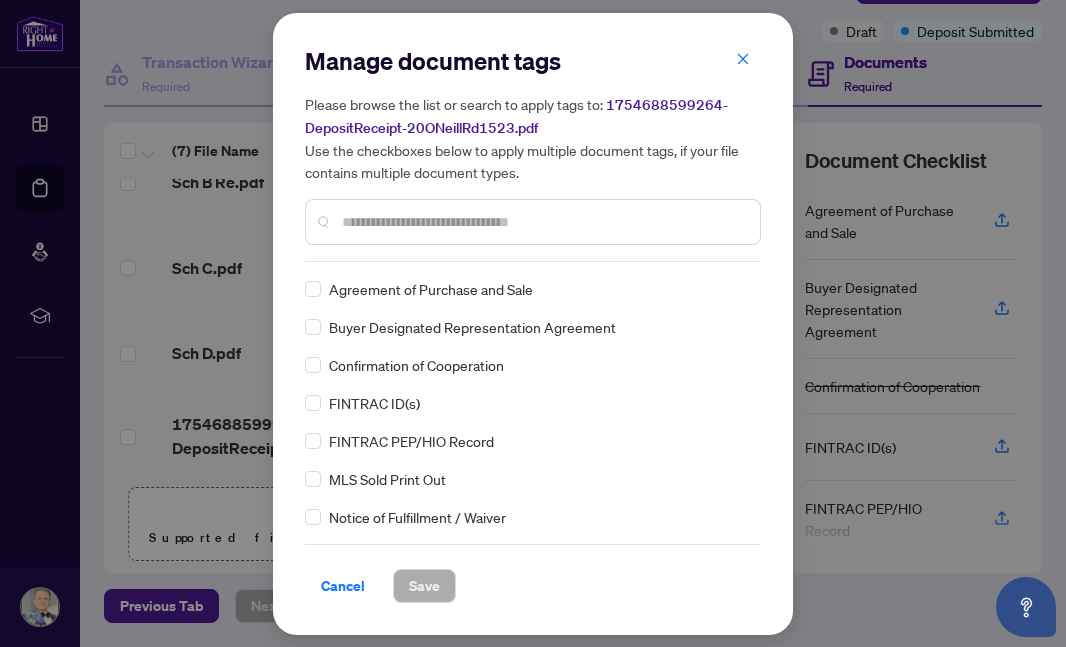 click at bounding box center [543, 222] 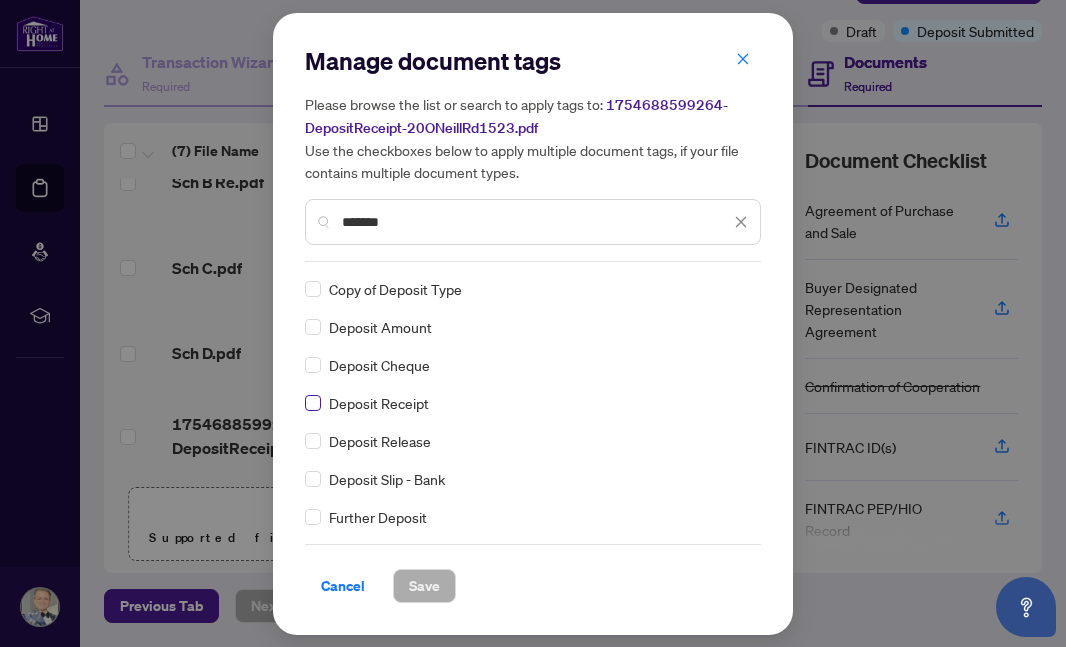 type on "*******" 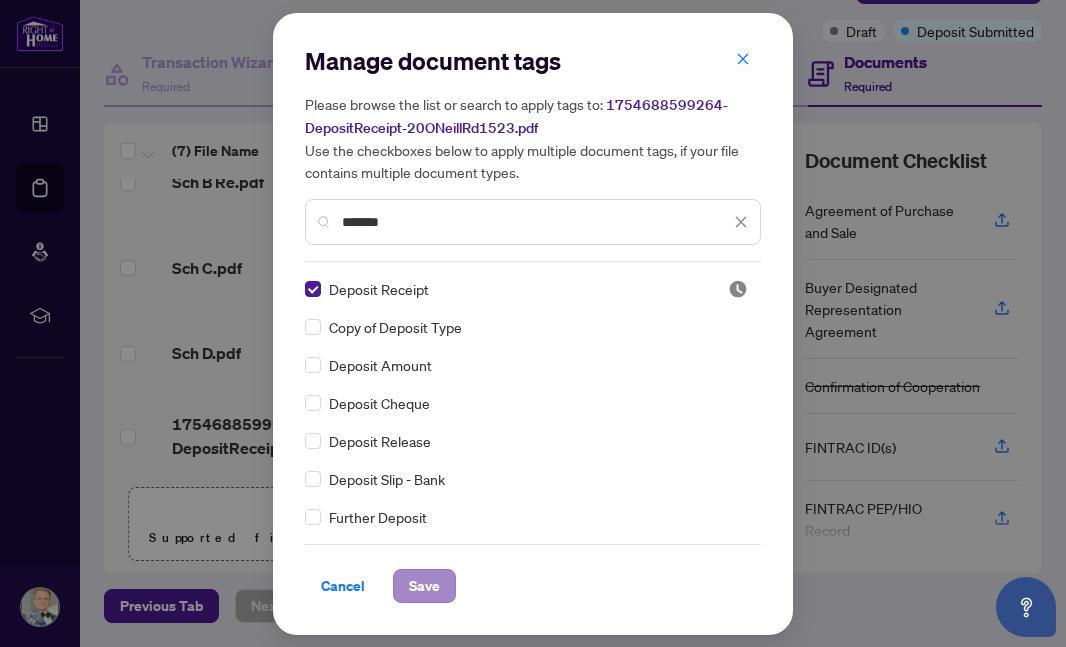 click on "Save" at bounding box center [424, 586] 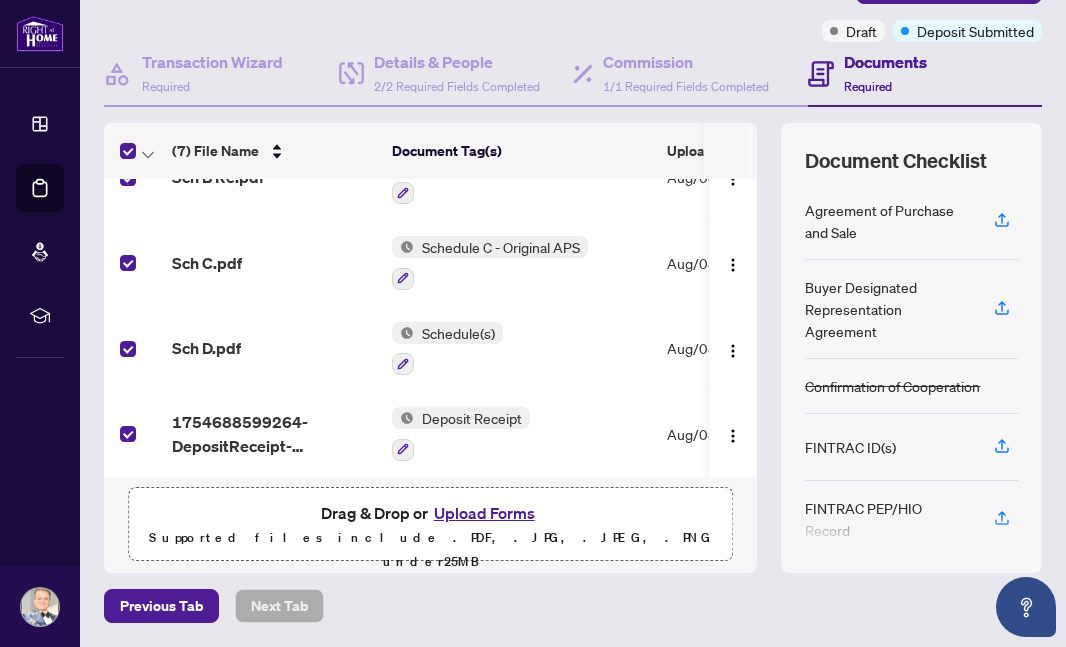 scroll, scrollTop: 311, scrollLeft: 0, axis: vertical 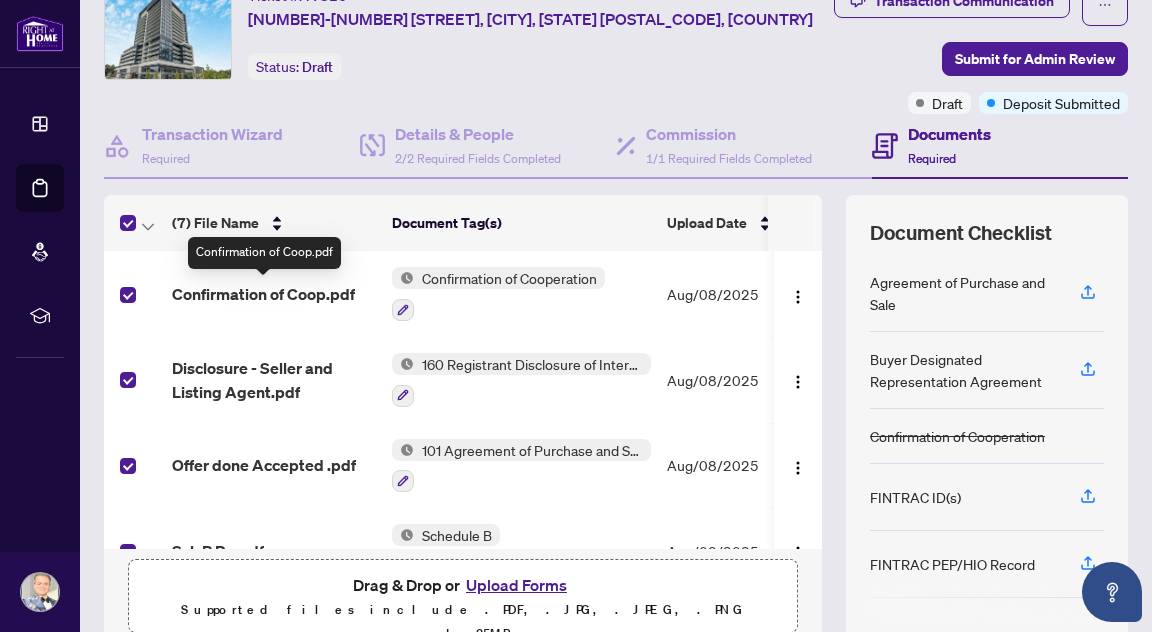 click on "Confirmation of Coop.pdf" at bounding box center [263, 294] 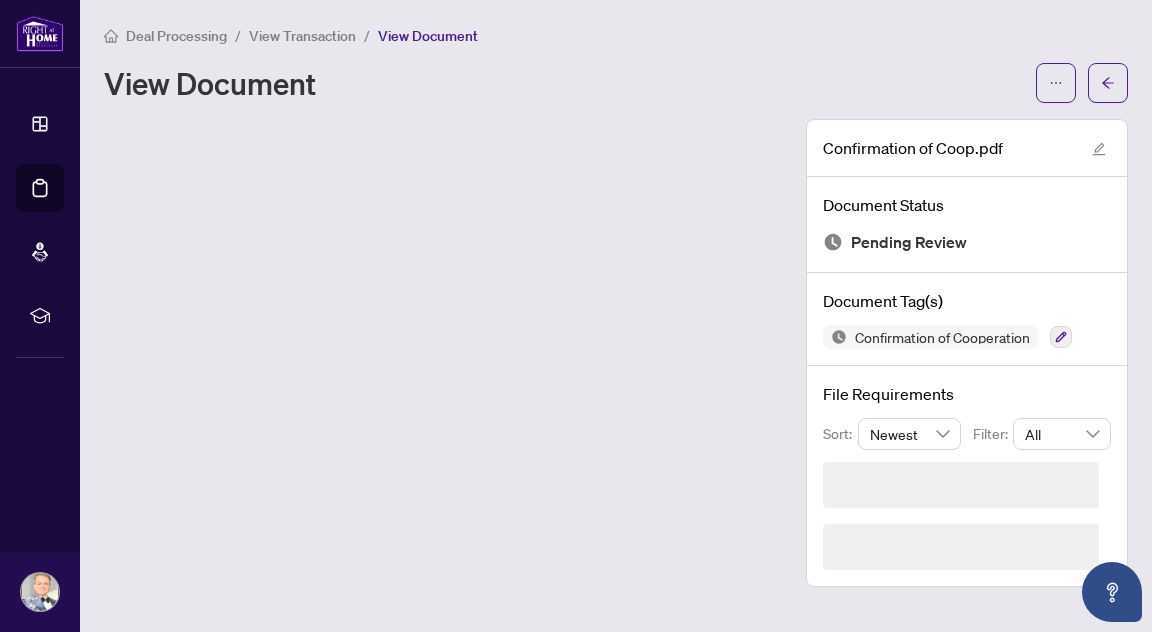 scroll, scrollTop: 0, scrollLeft: 0, axis: both 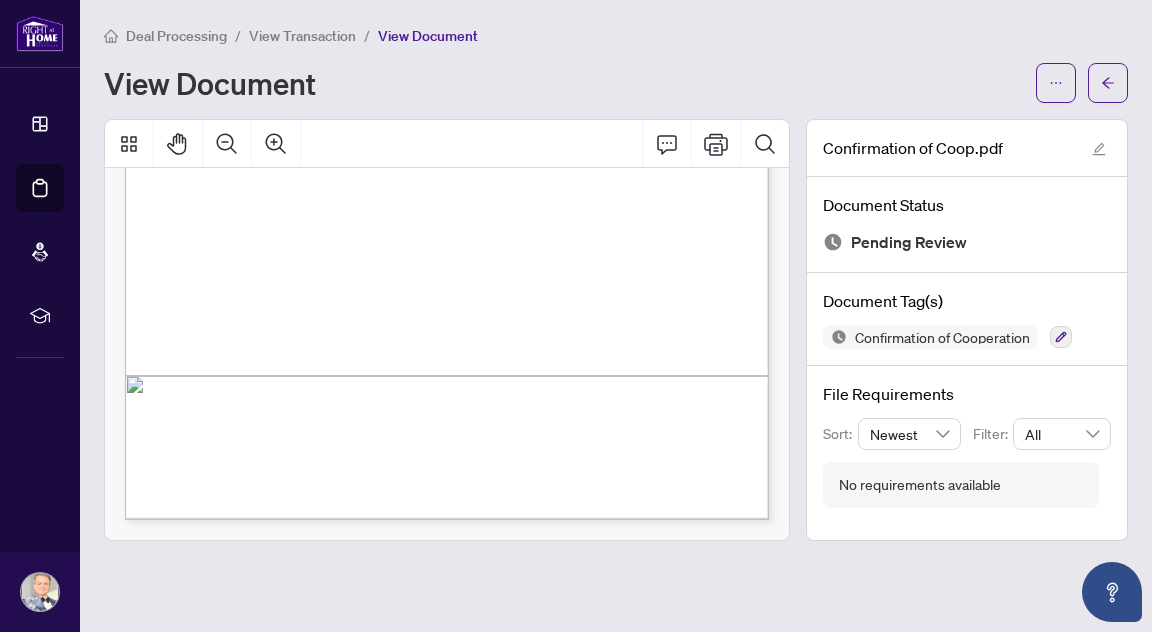 click on "Deal Processing / View Transaction / View Document View Document Confirmation of Coop.pdf Document Status Pending Review Document Tag(s) Confirmation of Cooperation File Requirements Sort: Newest Filter: All No requirements available" at bounding box center (616, 316) 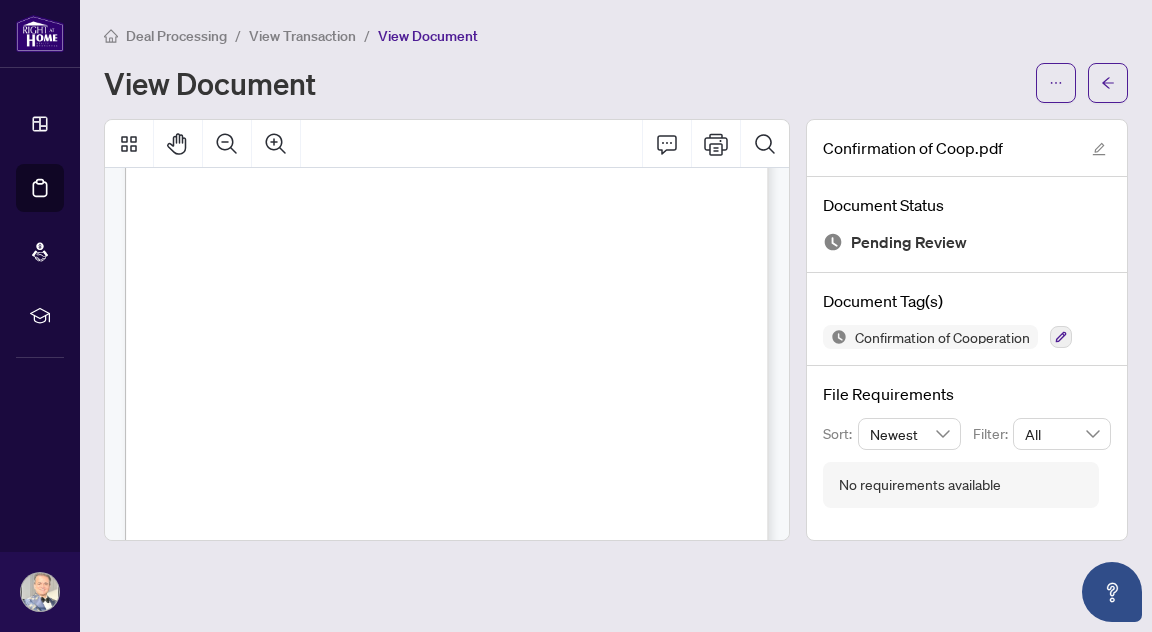 scroll, scrollTop: 62, scrollLeft: 0, axis: vertical 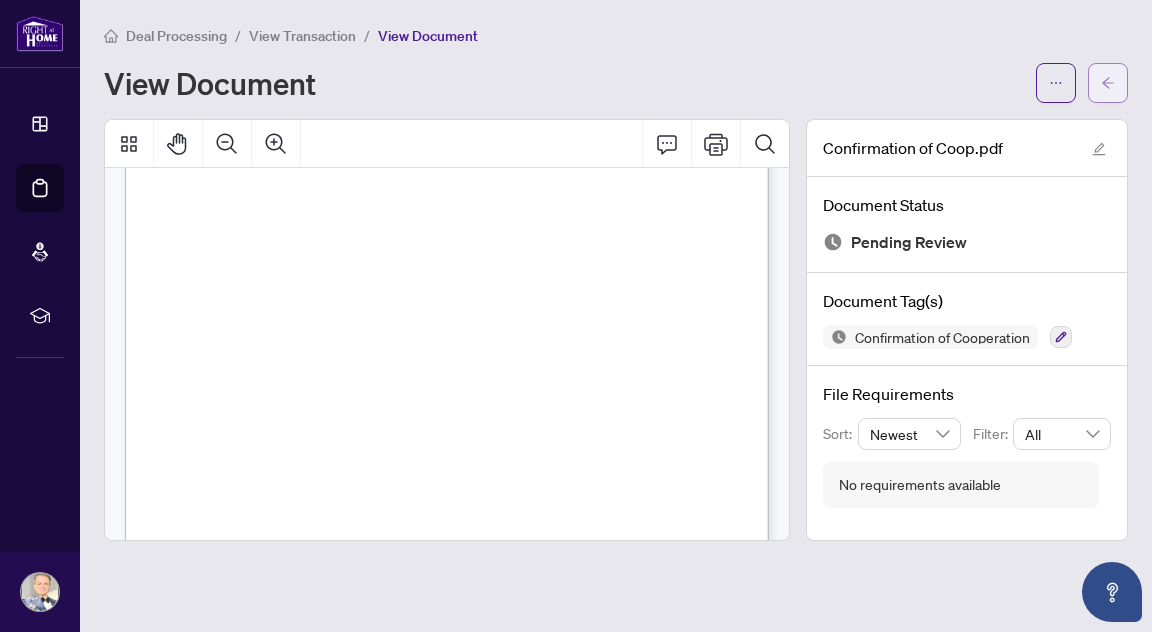 click 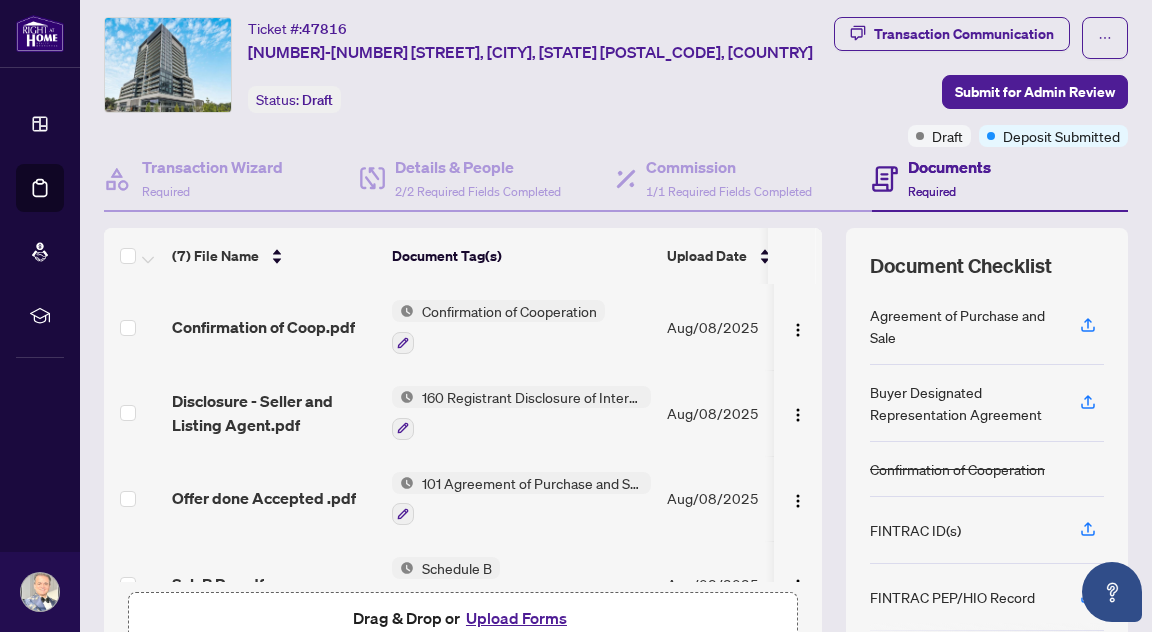scroll, scrollTop: 86, scrollLeft: 0, axis: vertical 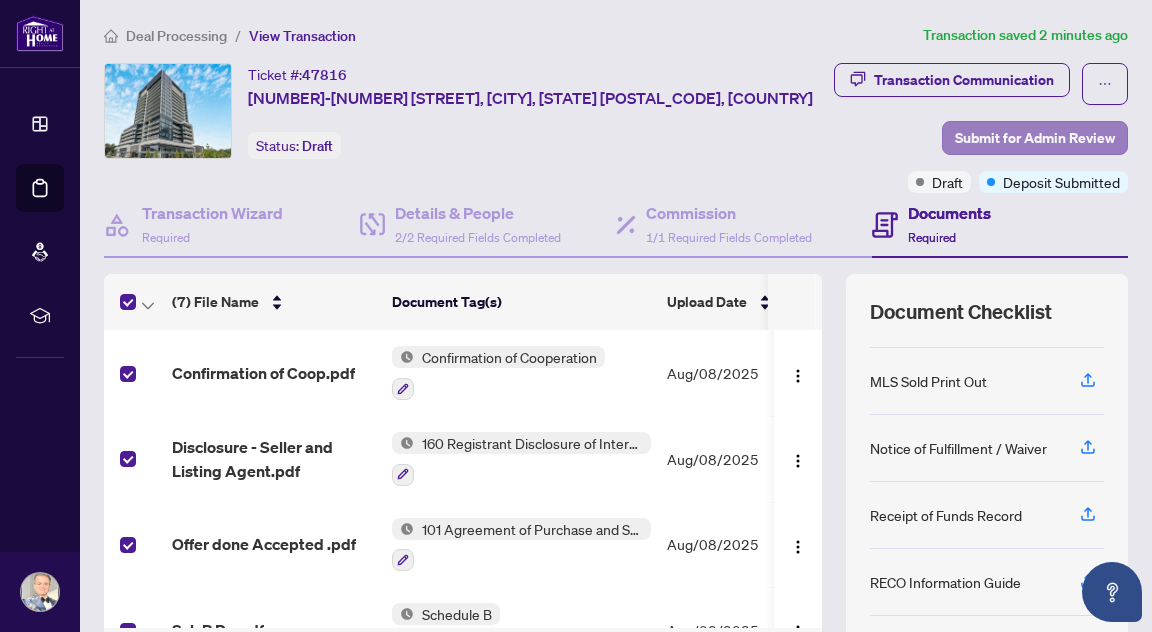click on "Submit for Admin Review" at bounding box center (1035, 138) 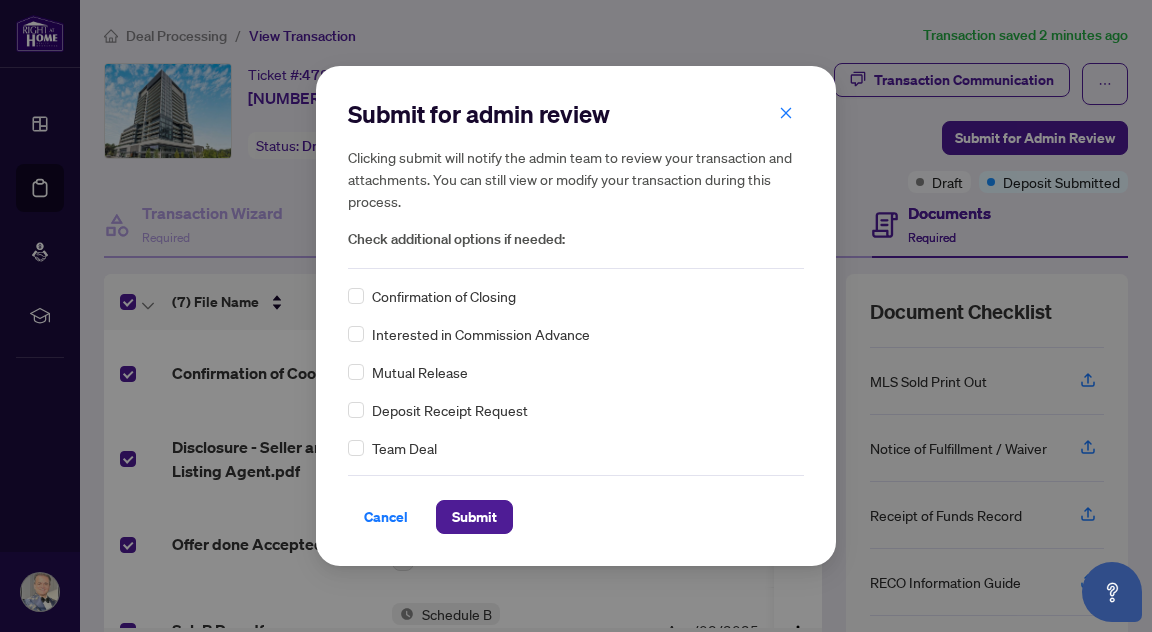 scroll, scrollTop: 0, scrollLeft: 0, axis: both 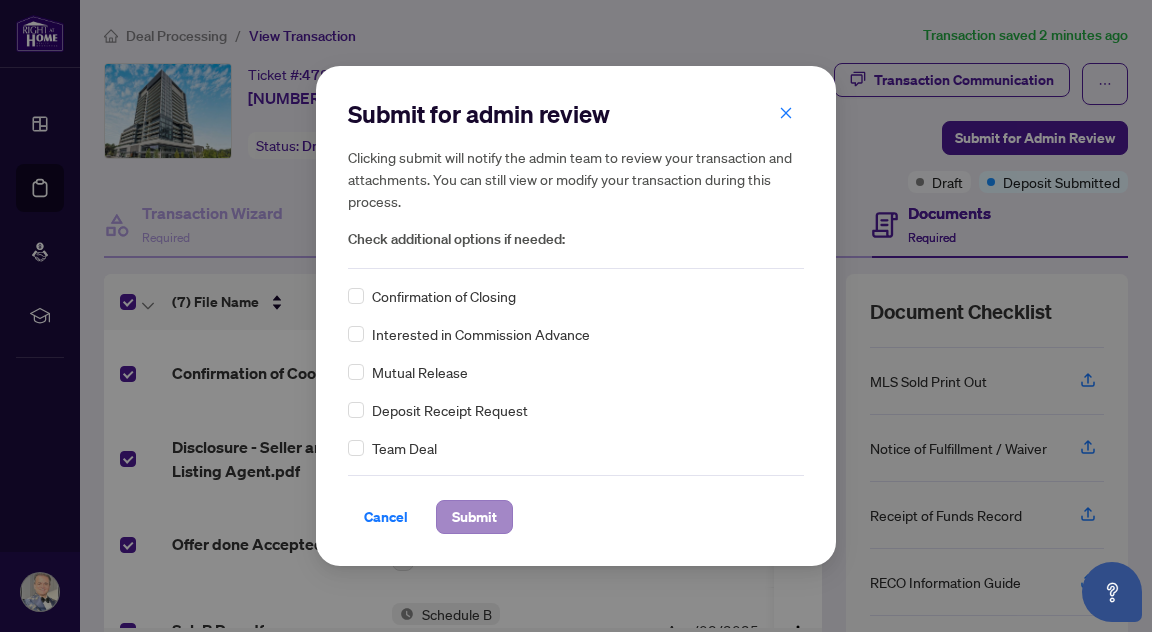 click on "Submit" at bounding box center (474, 517) 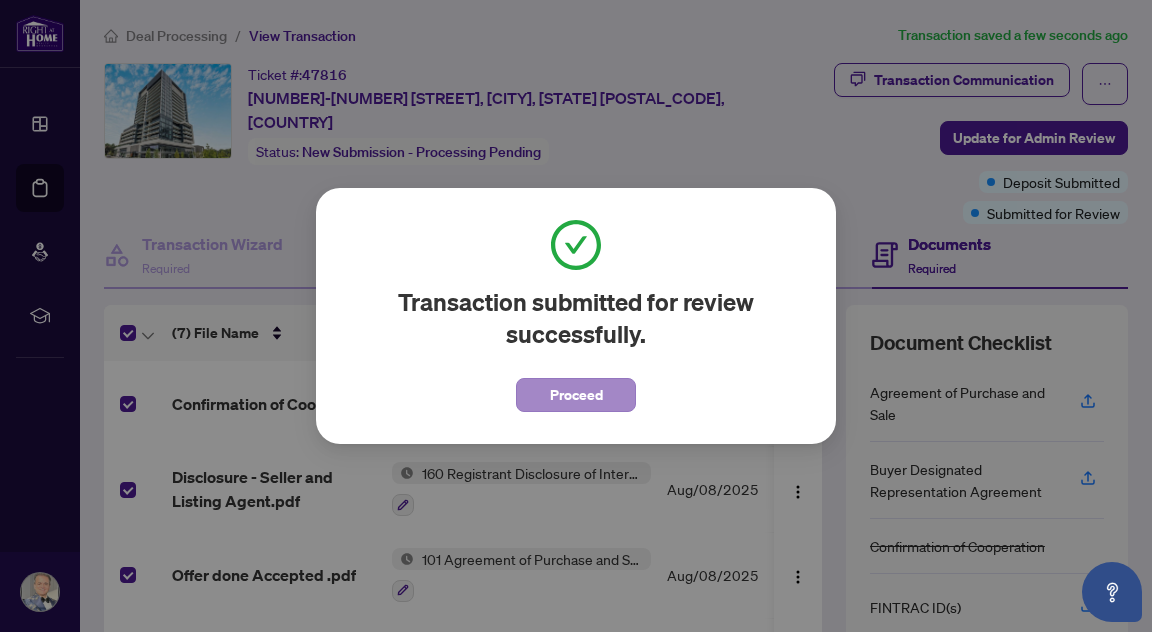 click on "Proceed" at bounding box center [576, 395] 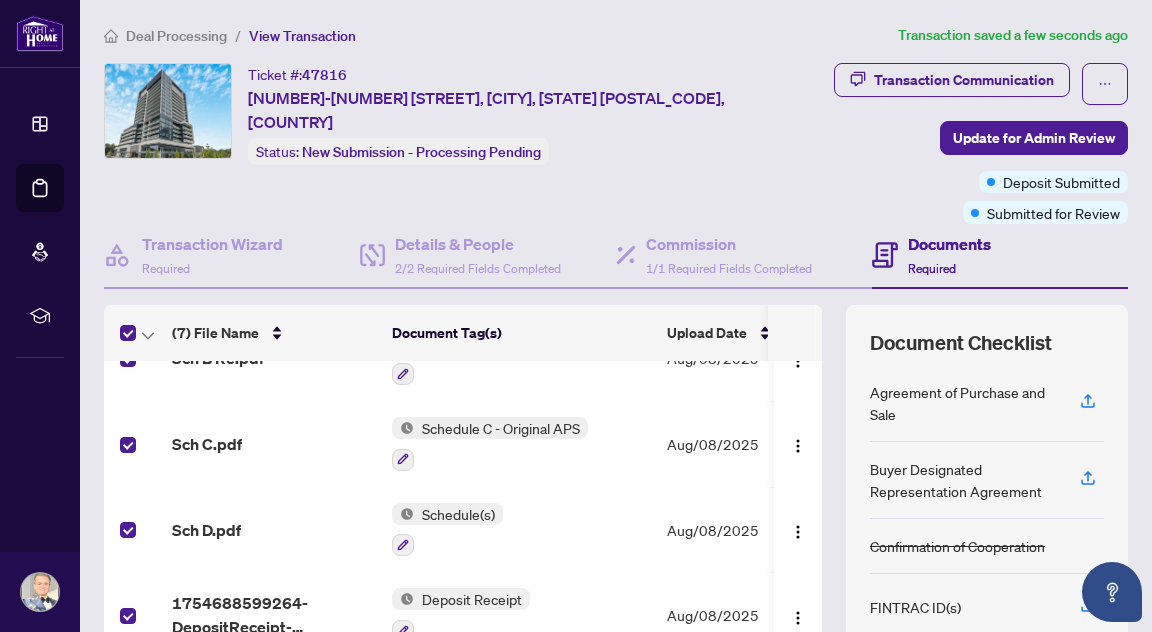 scroll, scrollTop: 311, scrollLeft: 0, axis: vertical 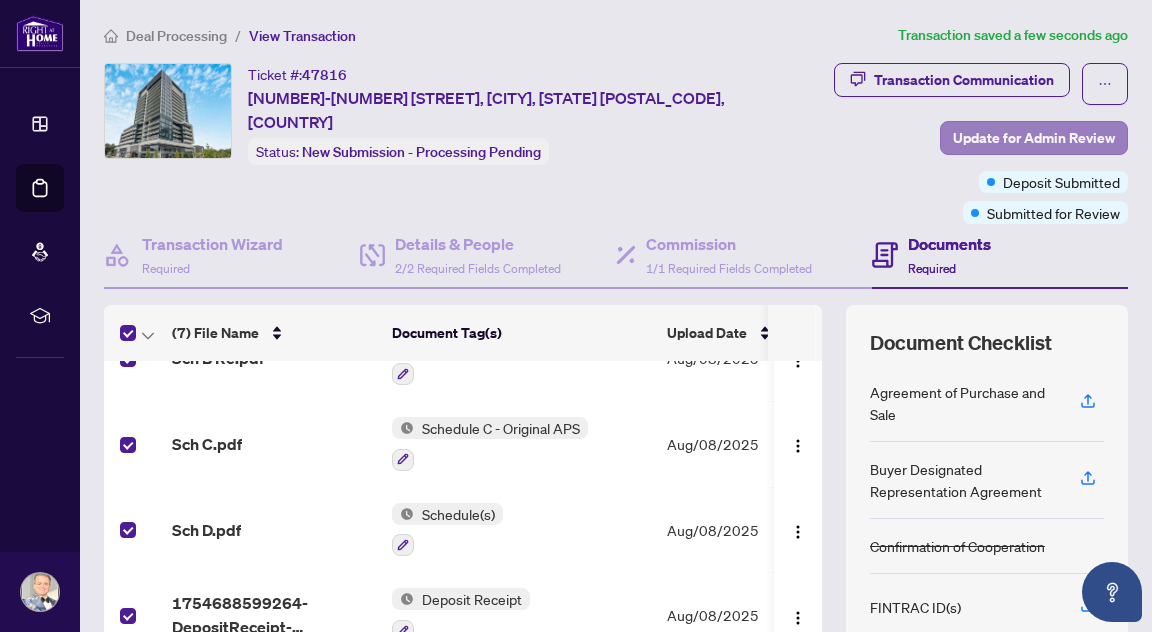 click on "Update for Admin Review" at bounding box center [1034, 138] 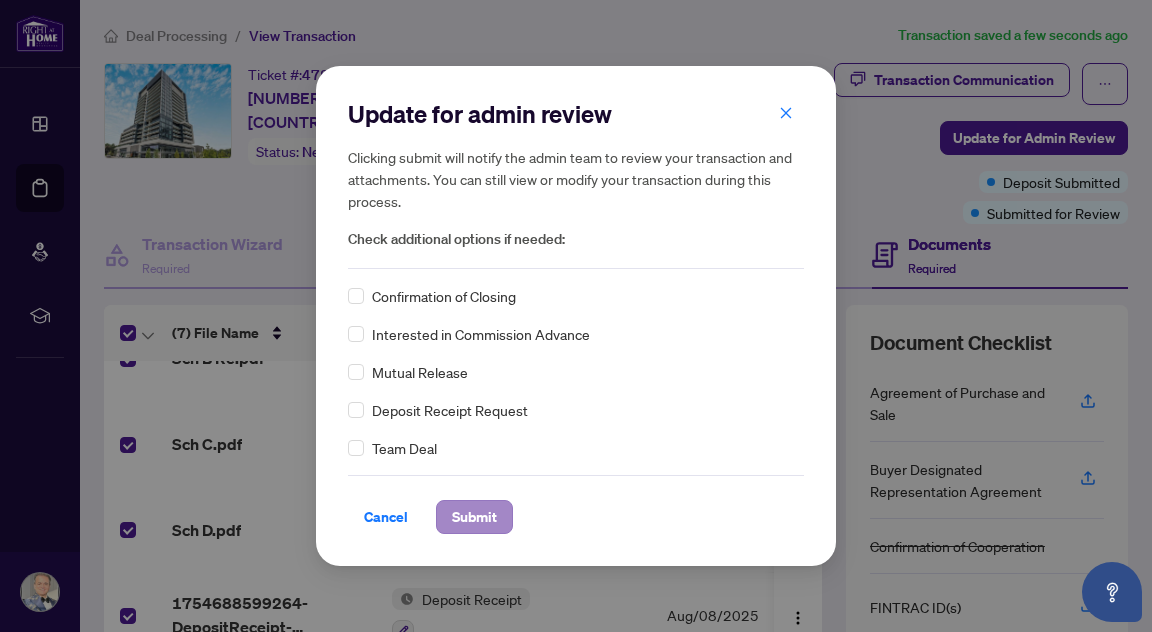 scroll, scrollTop: 0, scrollLeft: 0, axis: both 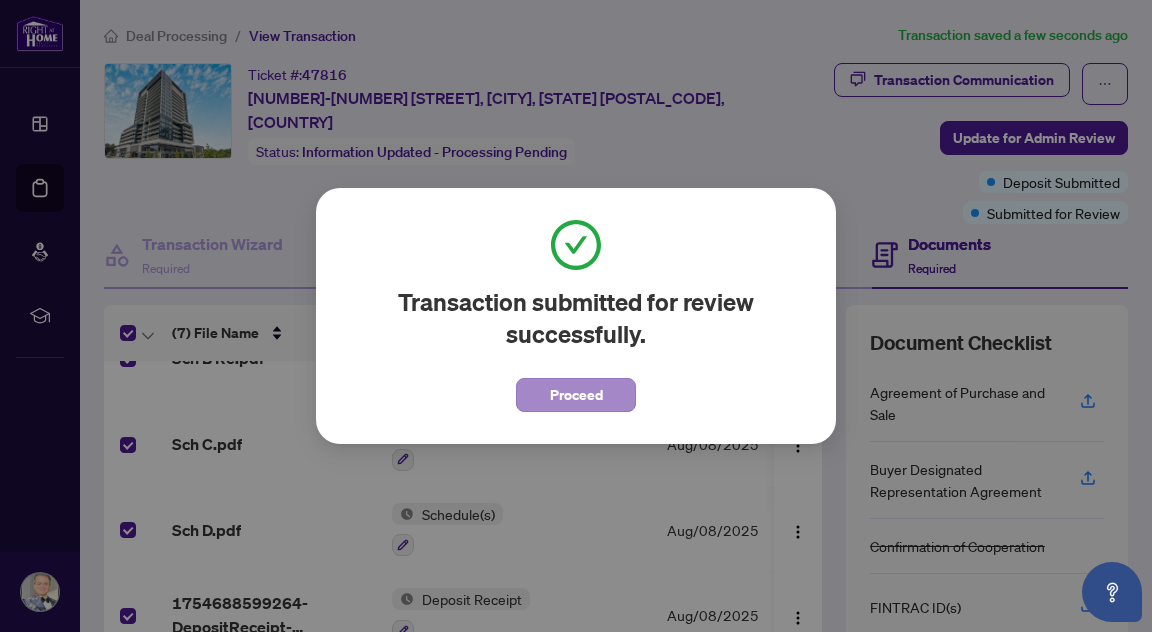 click on "Proceed" at bounding box center (576, 395) 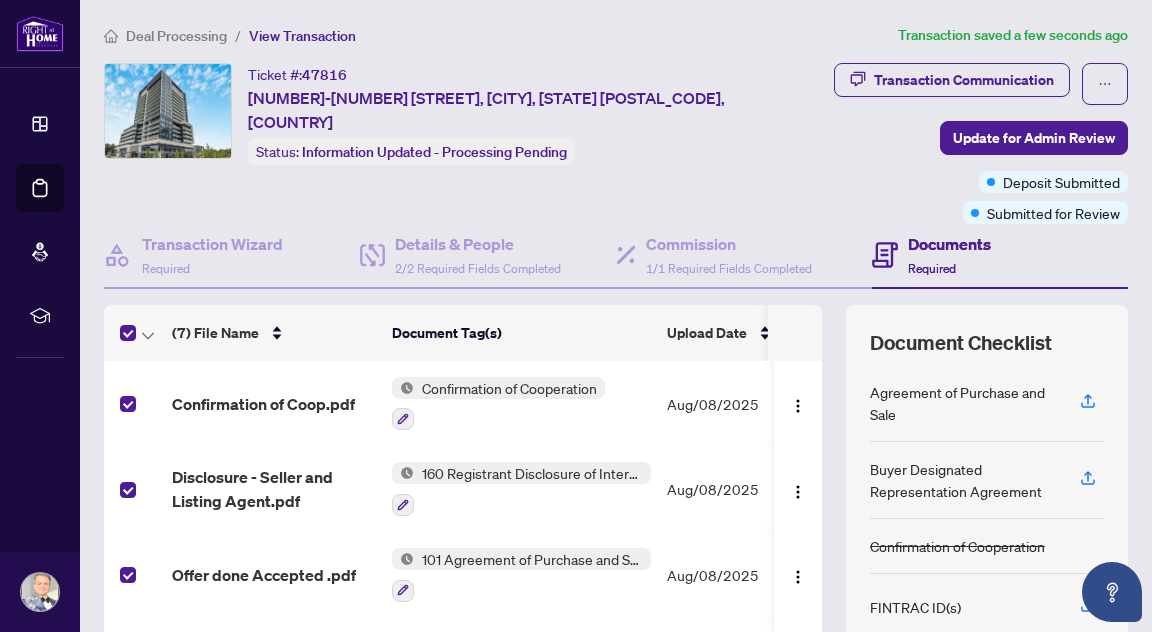 scroll, scrollTop: 0, scrollLeft: 0, axis: both 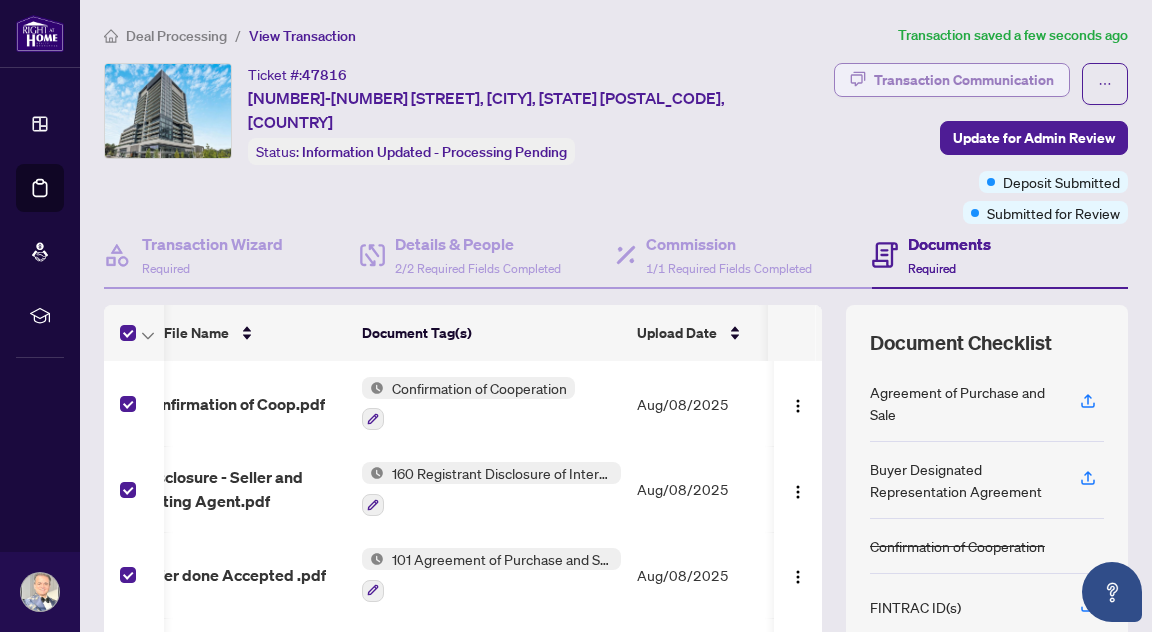 click on "Transaction Communication" at bounding box center [964, 80] 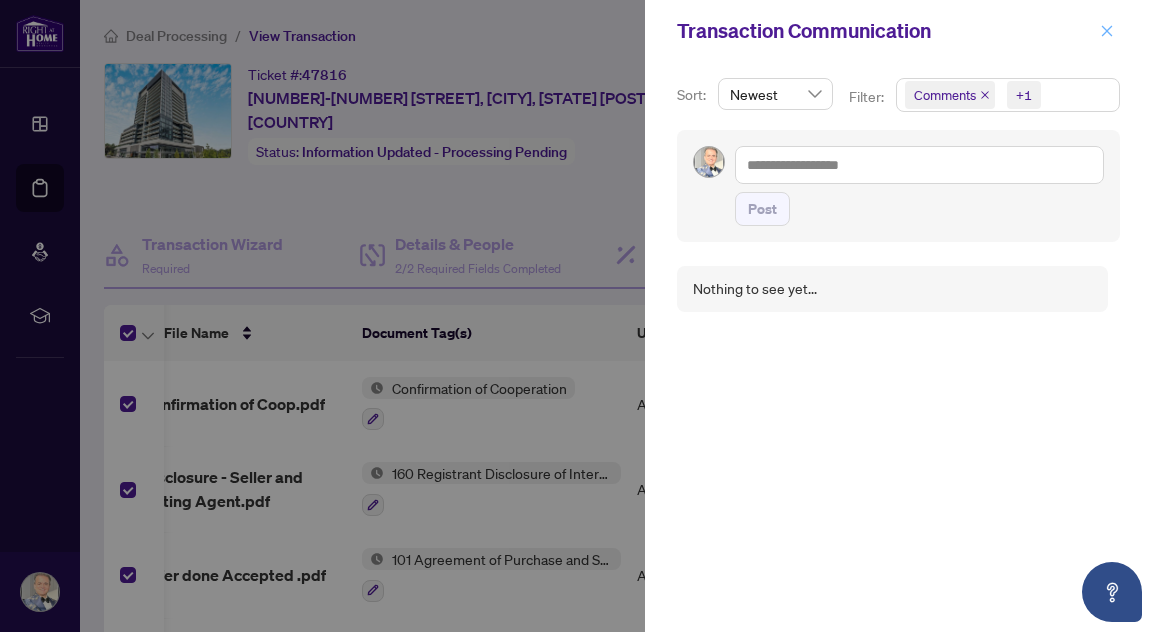 click 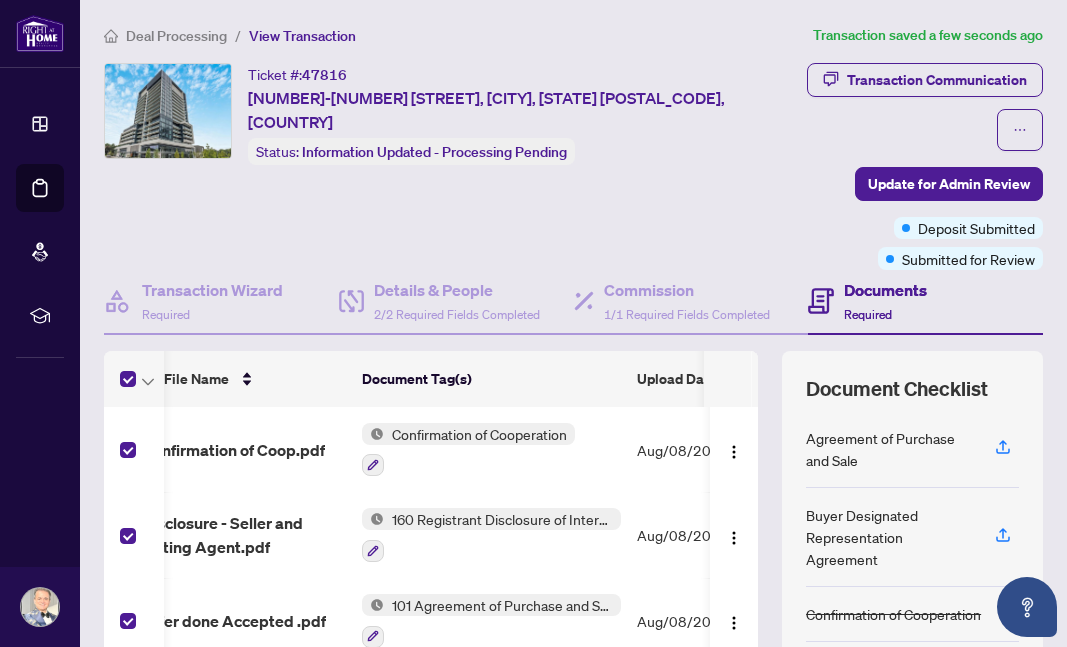 scroll, scrollTop: 0, scrollLeft: 30, axis: horizontal 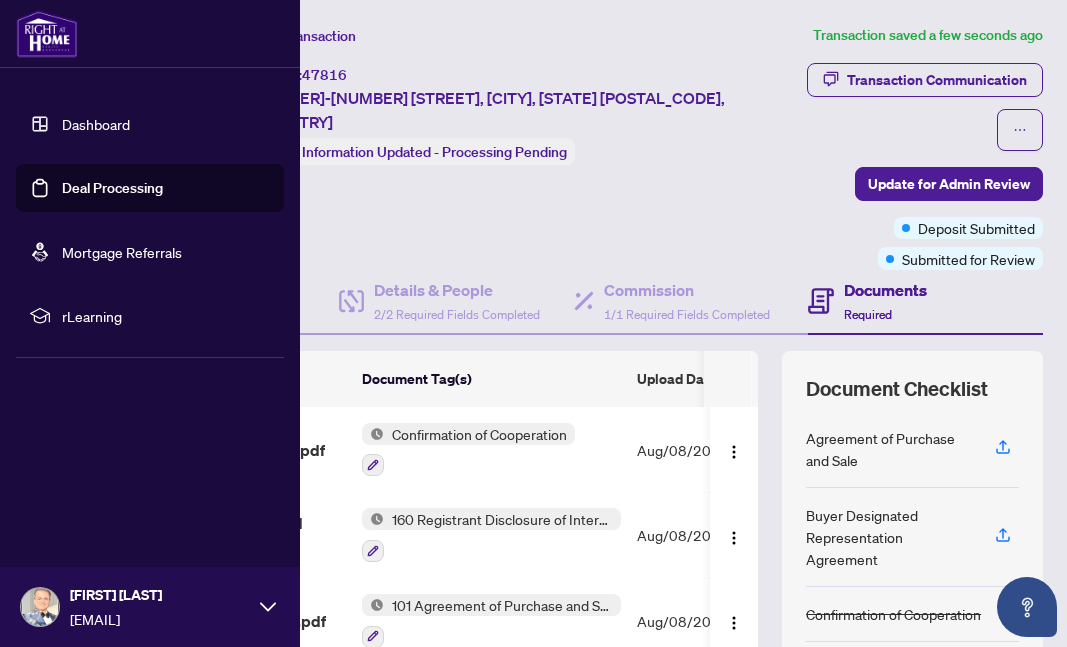 click on "Dashboard" at bounding box center [96, 124] 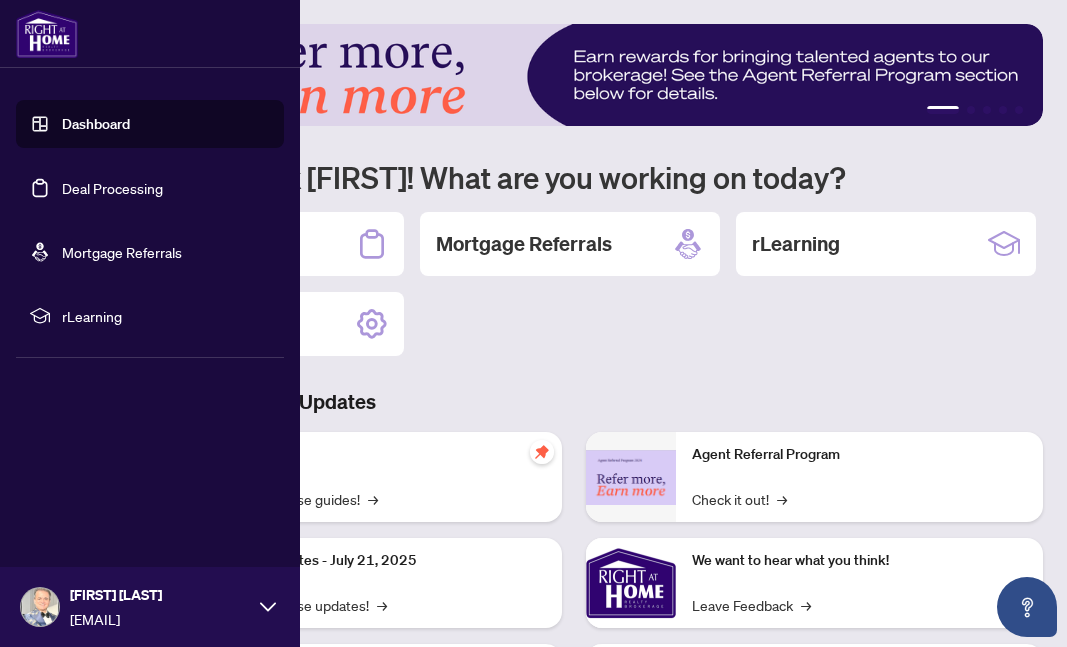 click on "Deal Processing" at bounding box center [112, 188] 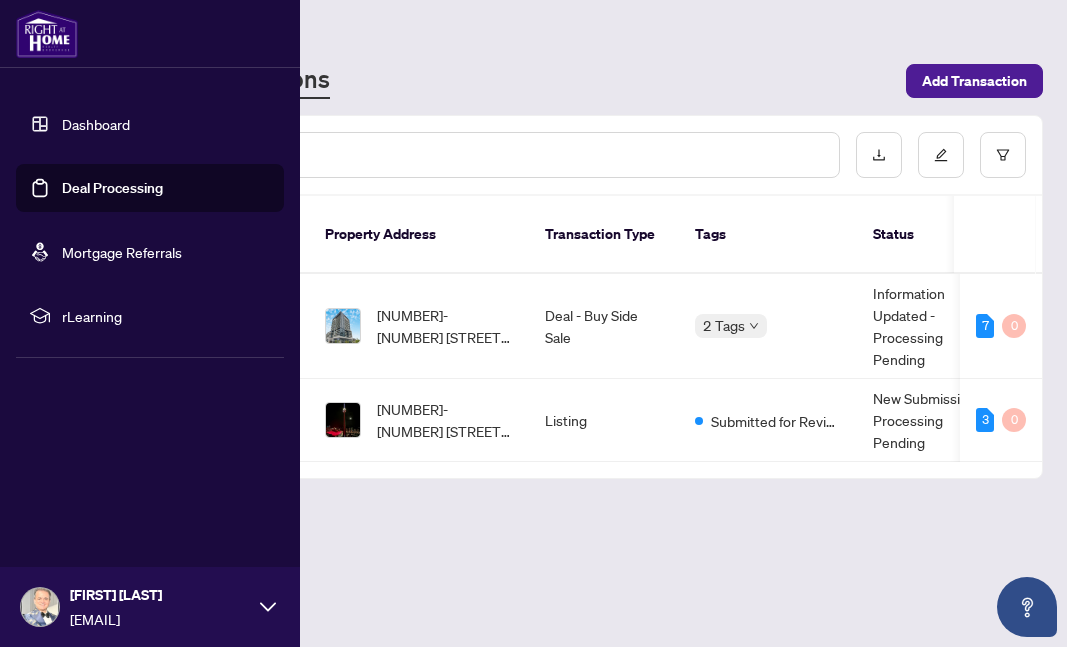 click on "rLearning" at bounding box center [166, 316] 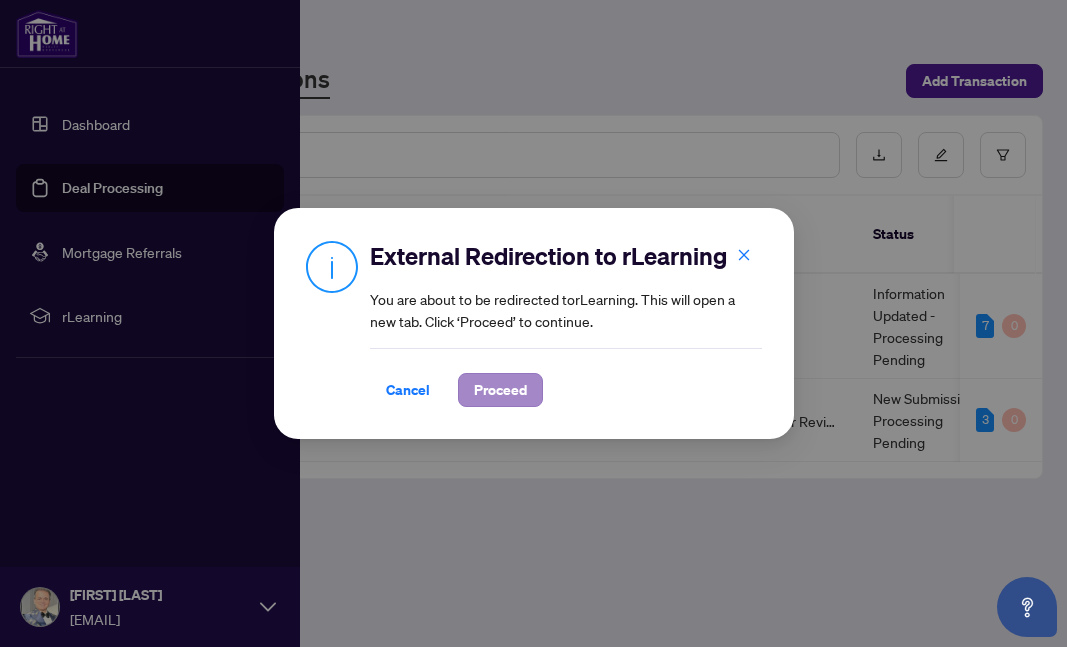click on "Proceed" at bounding box center (500, 390) 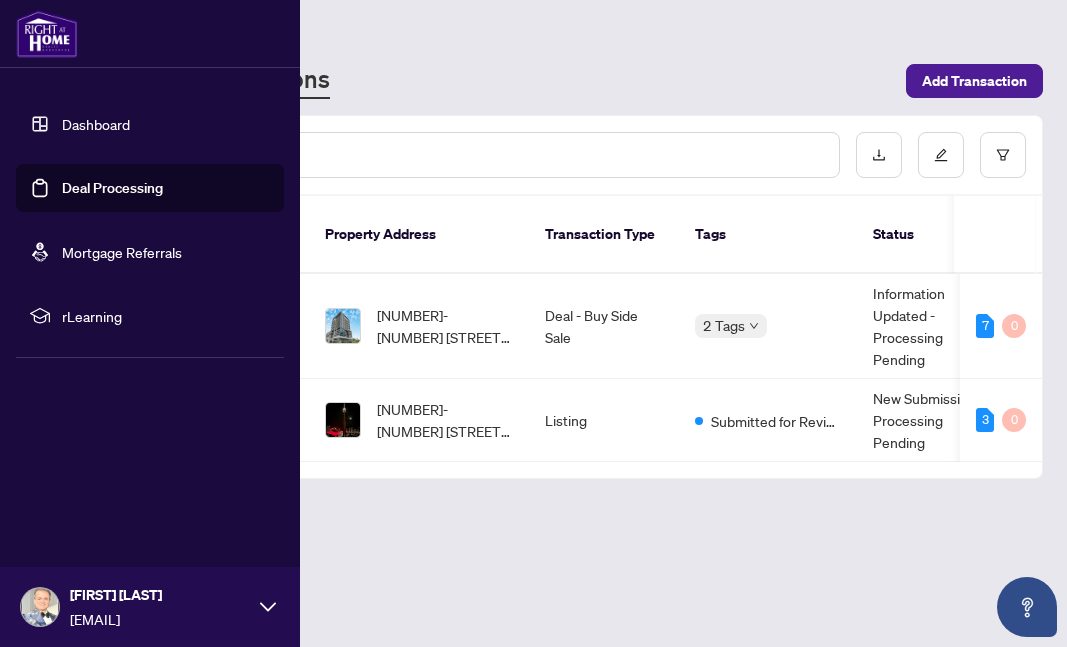 scroll, scrollTop: 0, scrollLeft: 0, axis: both 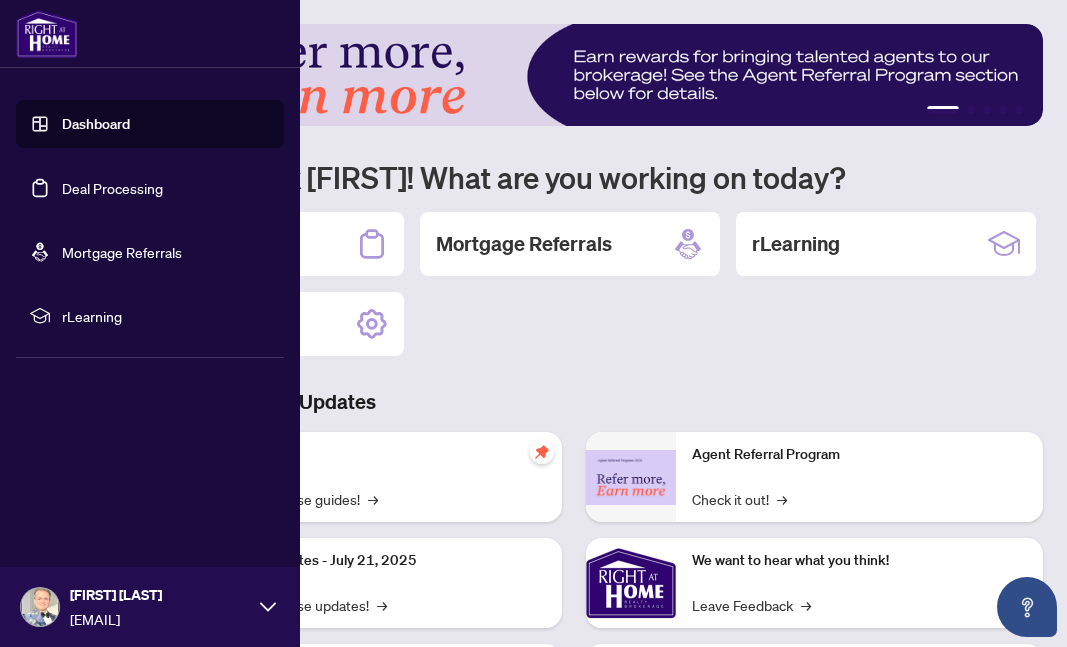 click on "Mortgage Referrals" at bounding box center (122, 252) 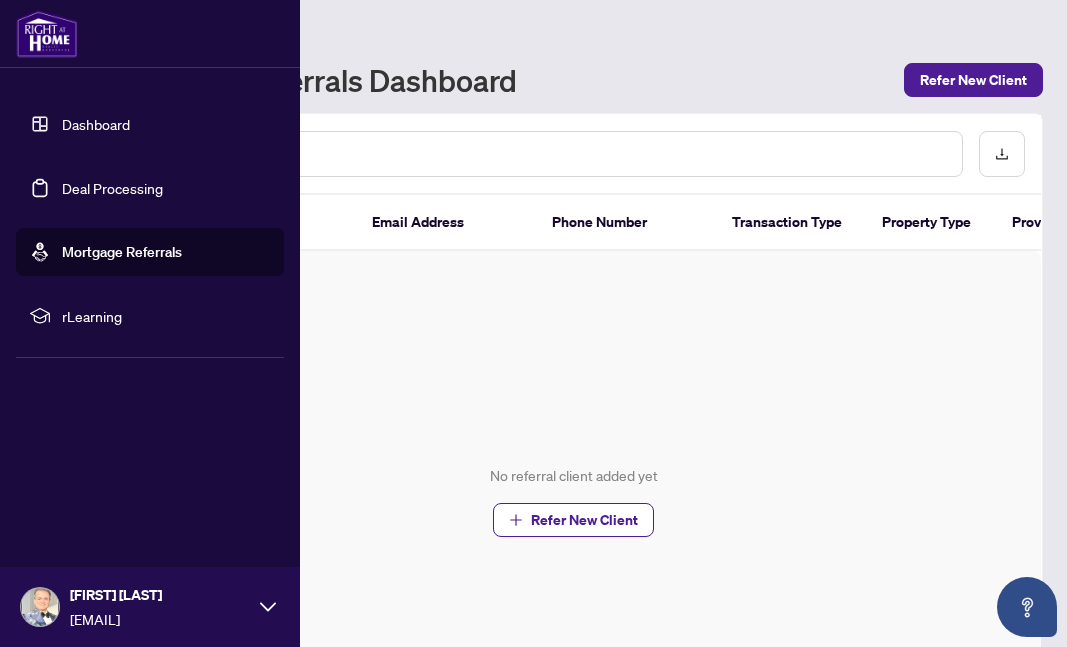 click on "Dashboard" at bounding box center (96, 124) 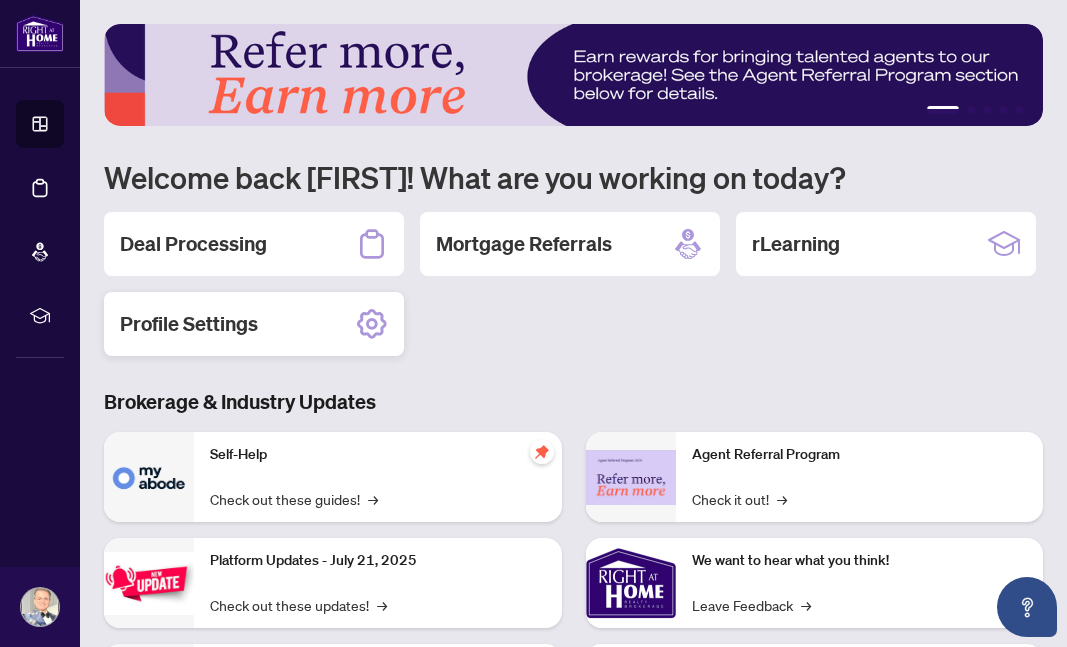 click on "Profile Settings" at bounding box center (254, 324) 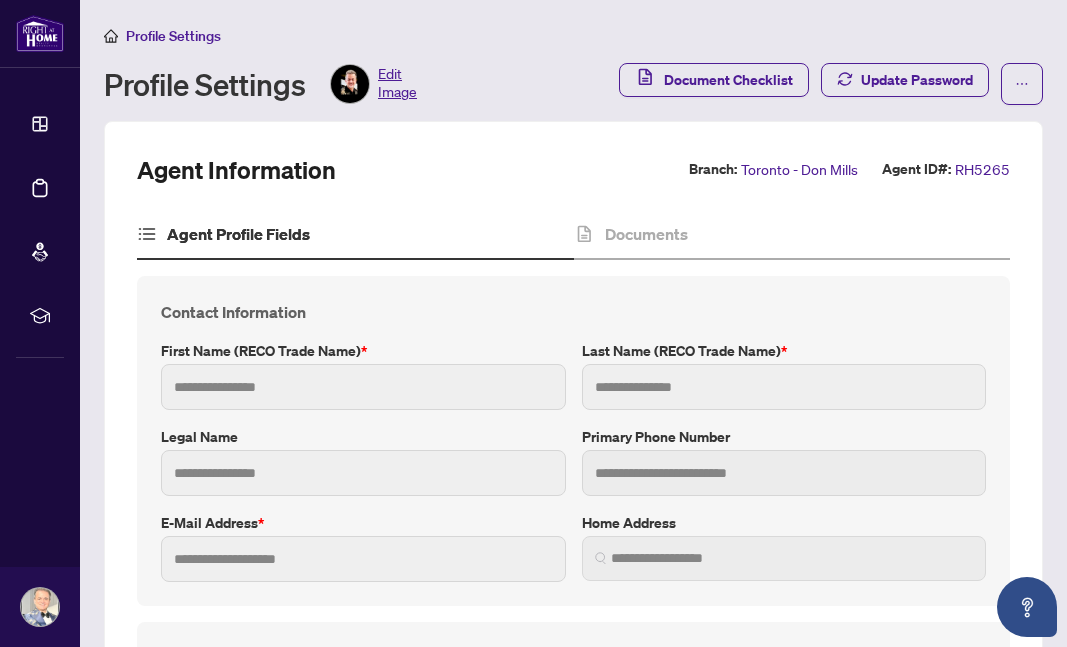 type on "**********" 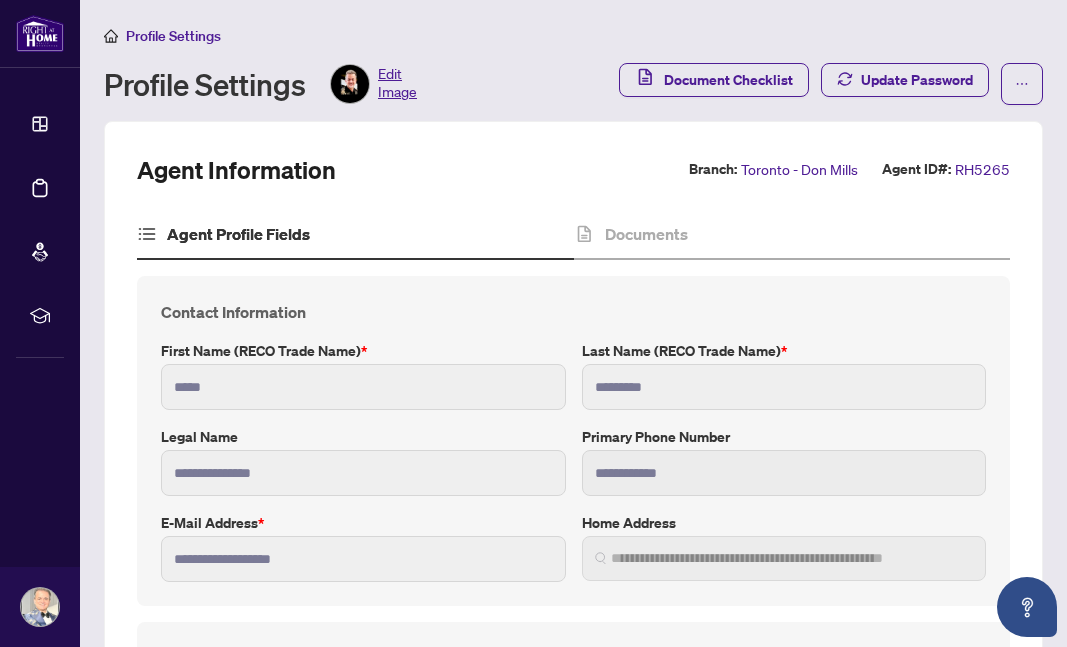type on "**********" 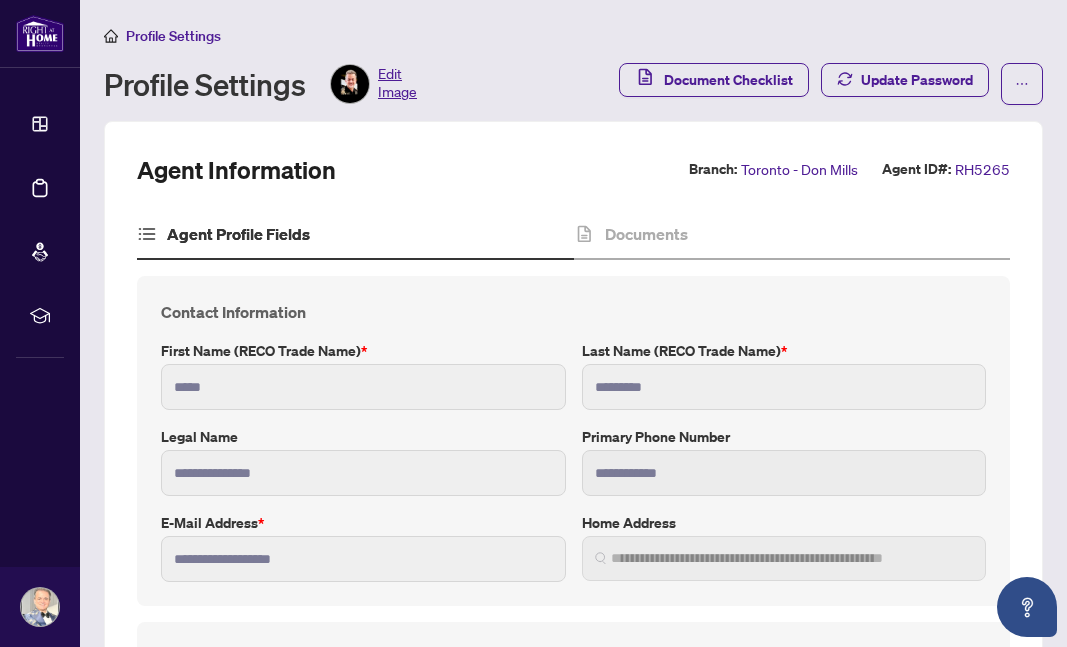 scroll, scrollTop: 0, scrollLeft: 0, axis: both 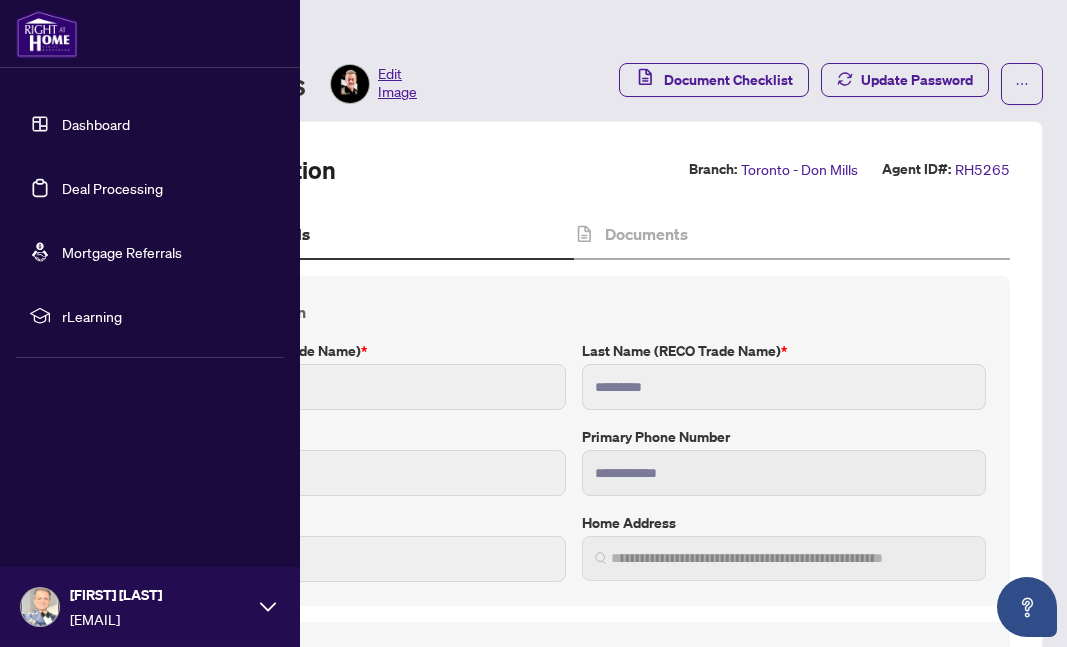 click on "Dashboard" at bounding box center [96, 124] 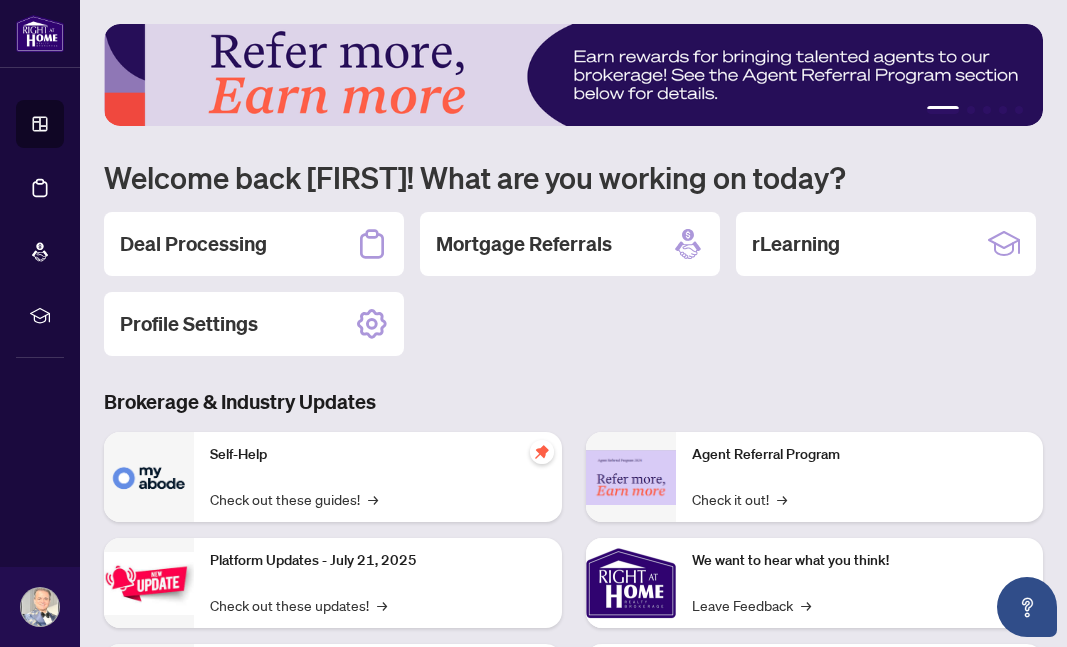 scroll, scrollTop: 0, scrollLeft: 0, axis: both 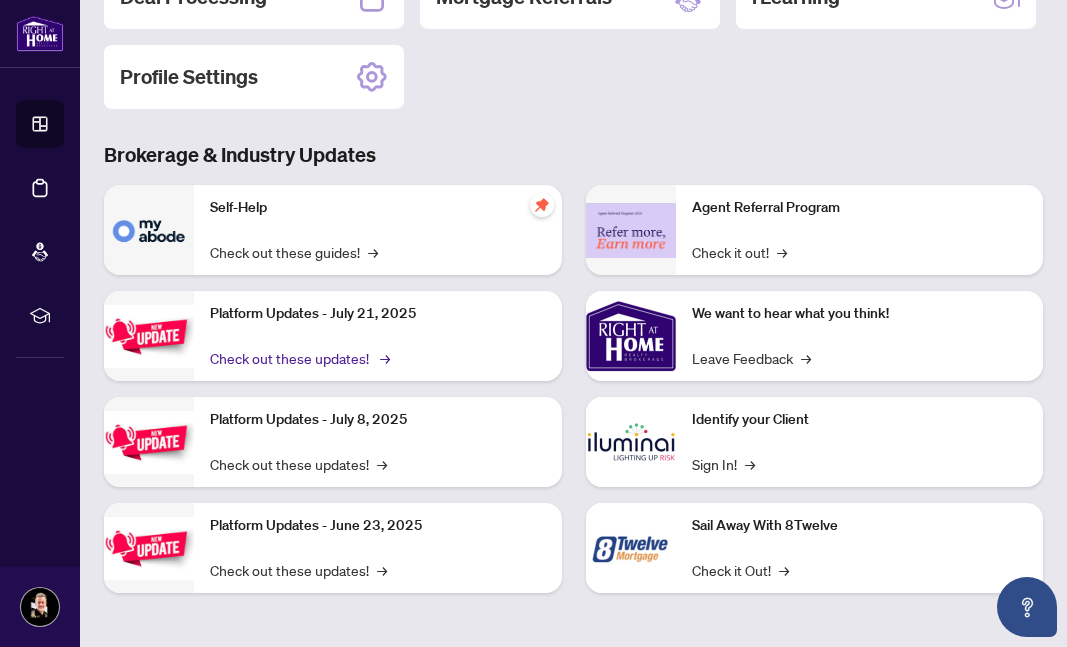 click on "Check out these updates! →" at bounding box center (298, 358) 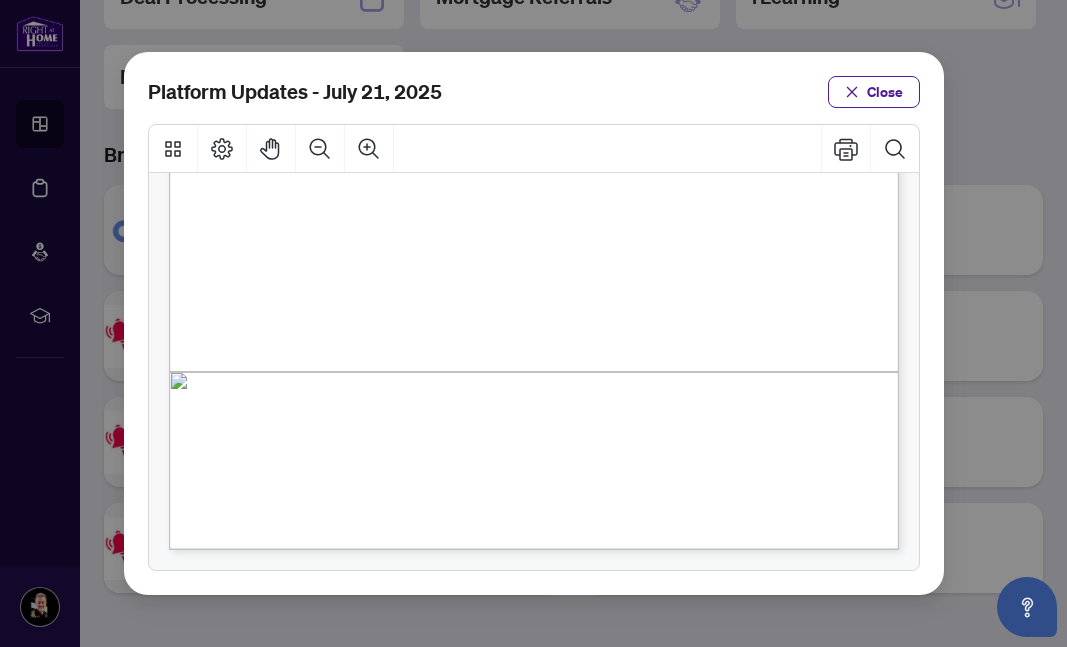 scroll, scrollTop: 588, scrollLeft: 0, axis: vertical 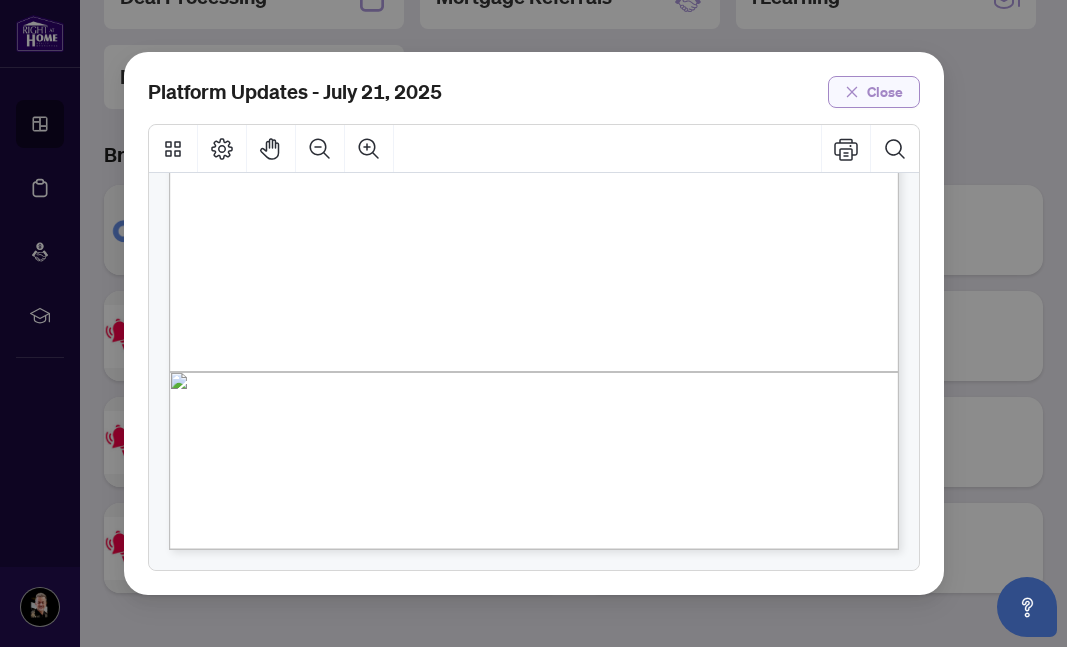 click on "Close" at bounding box center (885, 92) 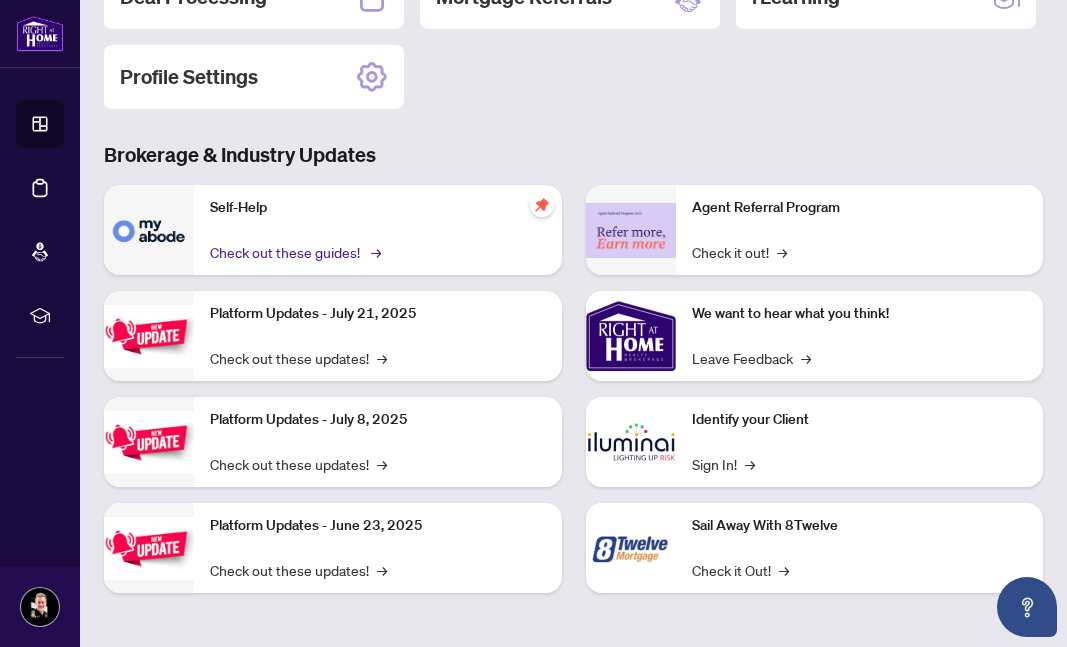 click on "Check out these guides! →" at bounding box center (294, 252) 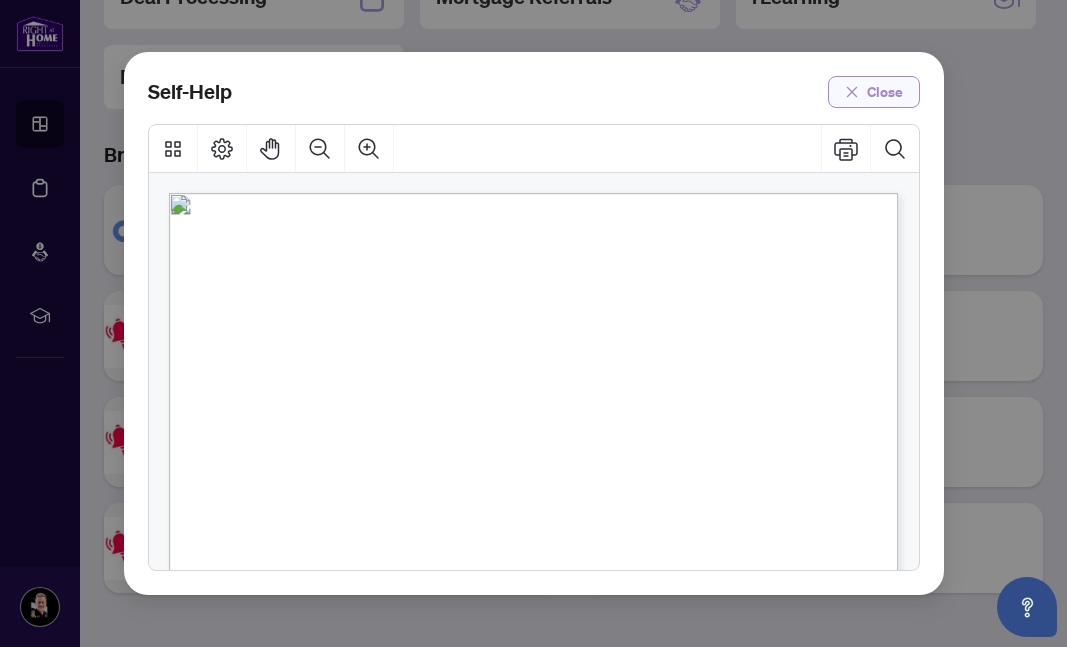 click on "Close" at bounding box center [885, 92] 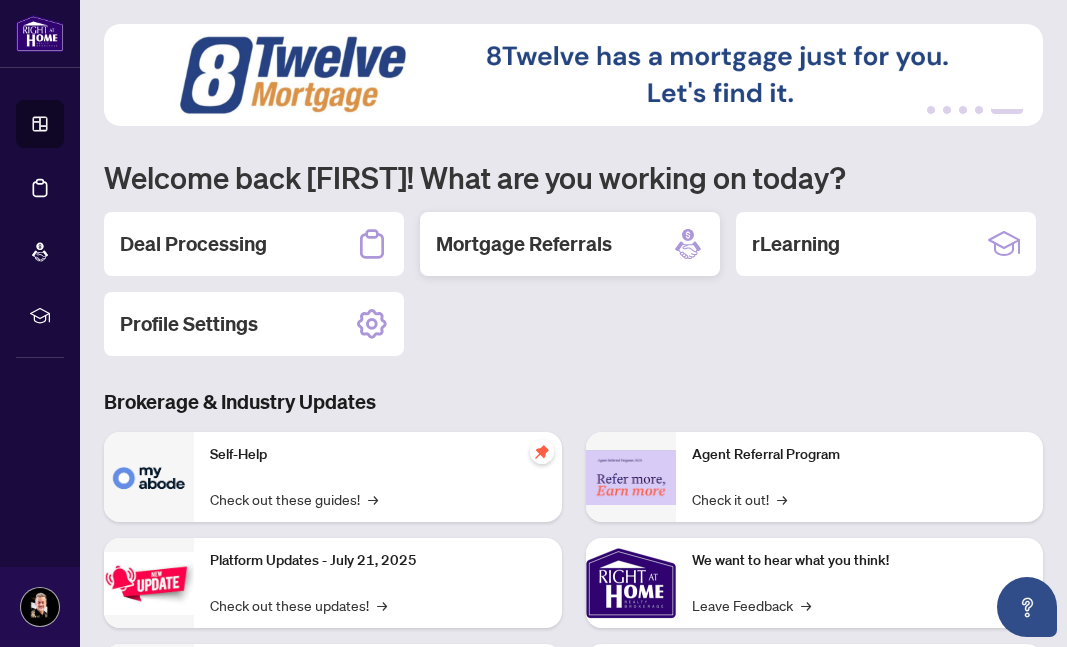 scroll, scrollTop: 0, scrollLeft: 0, axis: both 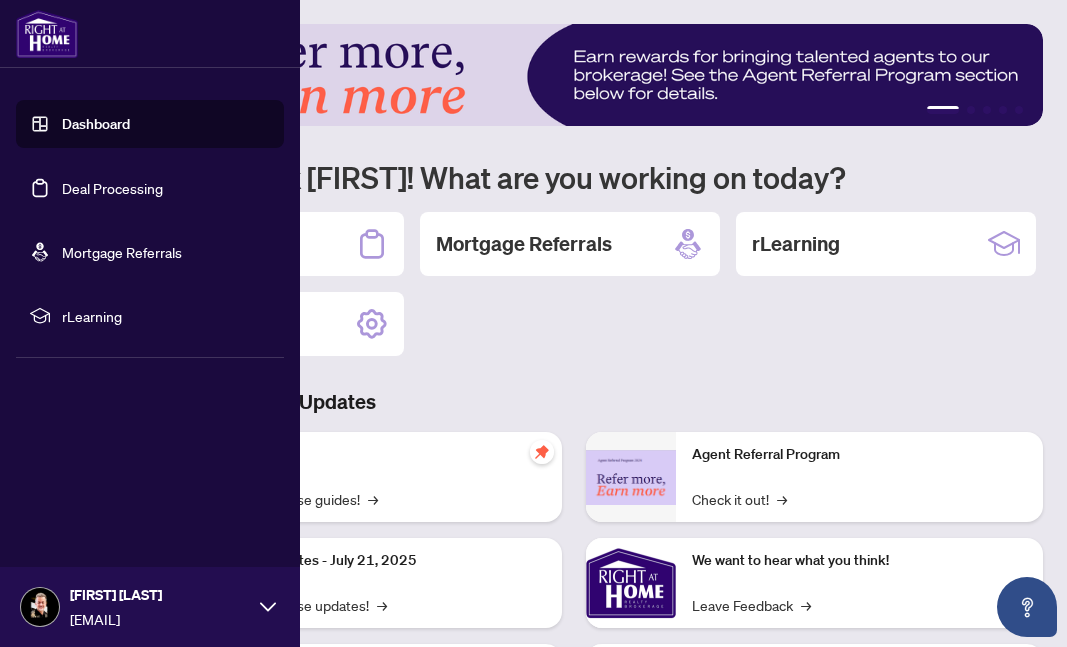 click on "Dashboard" at bounding box center [96, 124] 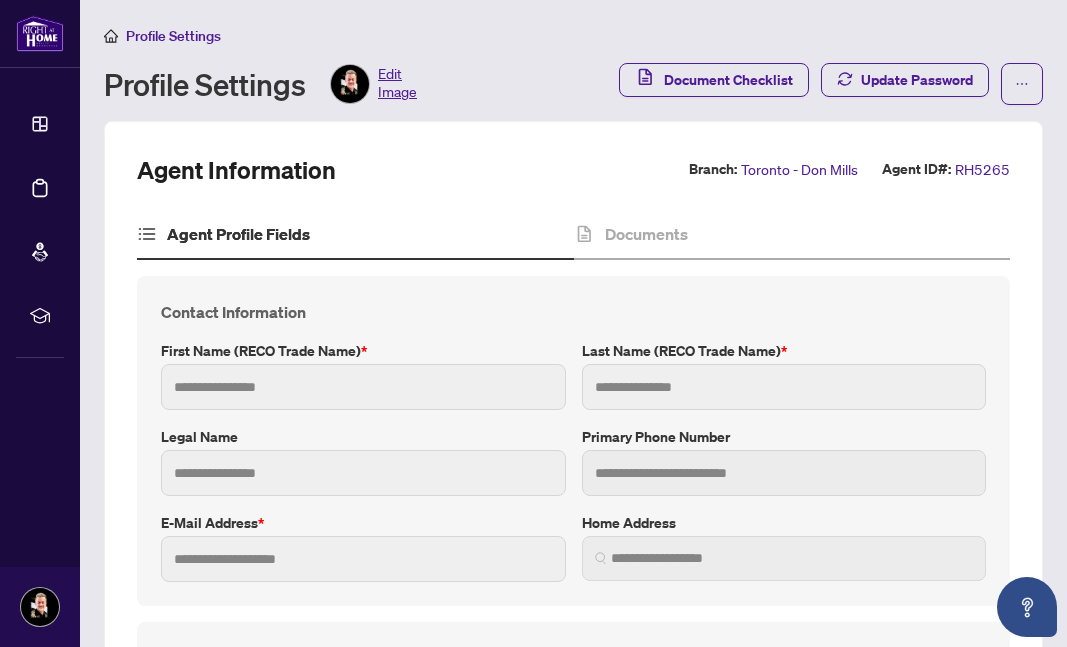 type on "*****" 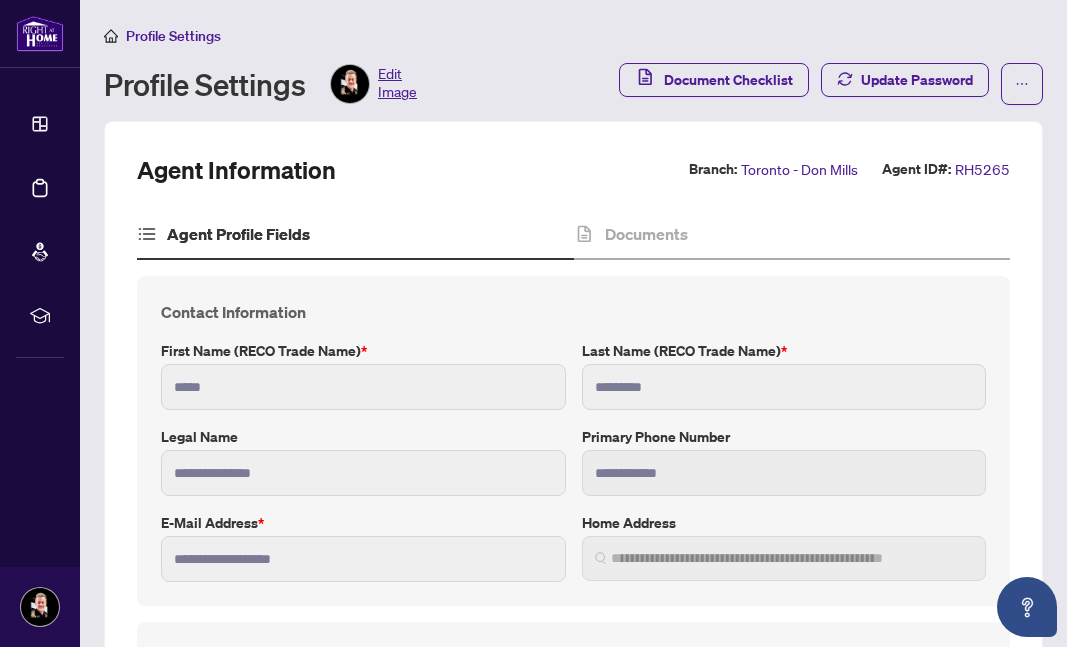 type on "**********" 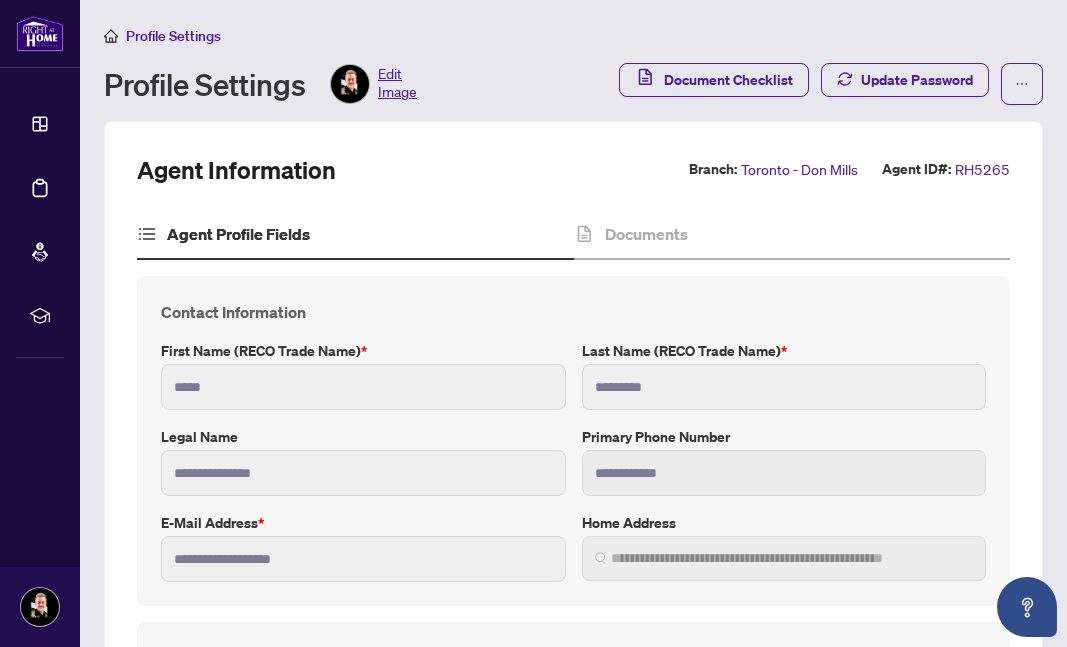 click on "Edit    Image" at bounding box center (397, 84) 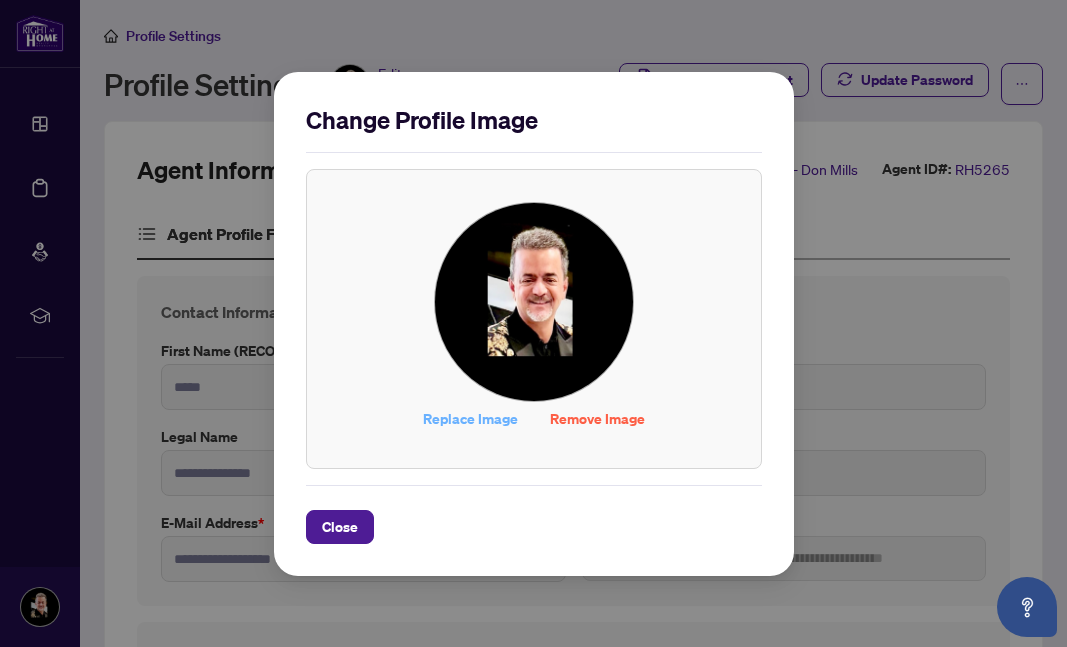click on "Replace Image" at bounding box center (470, 419) 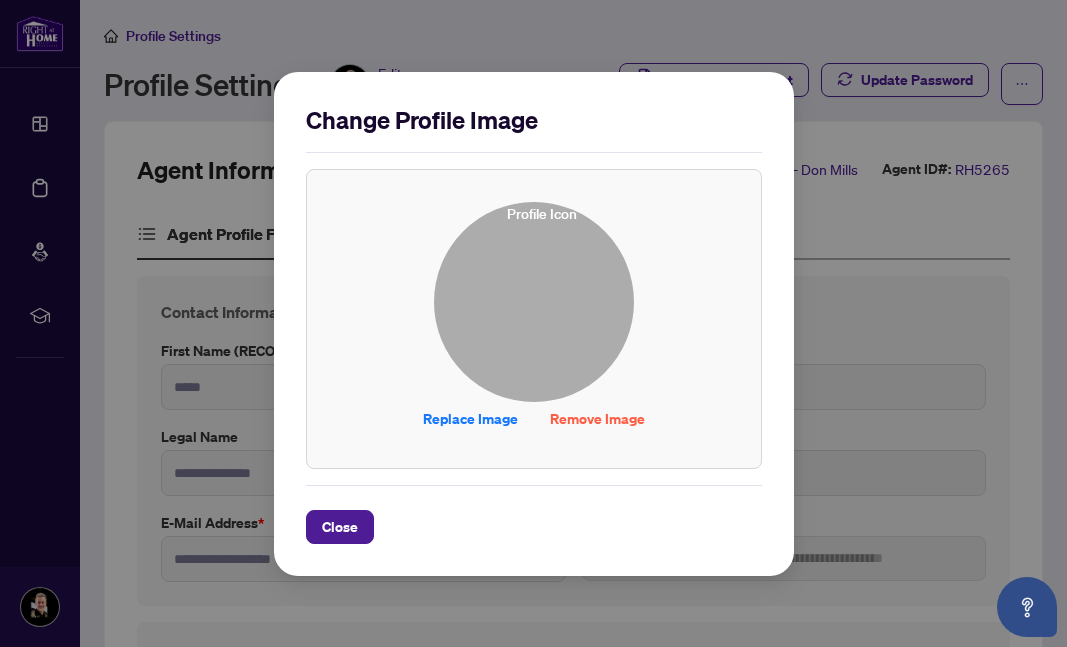 scroll, scrollTop: 0, scrollLeft: 0, axis: both 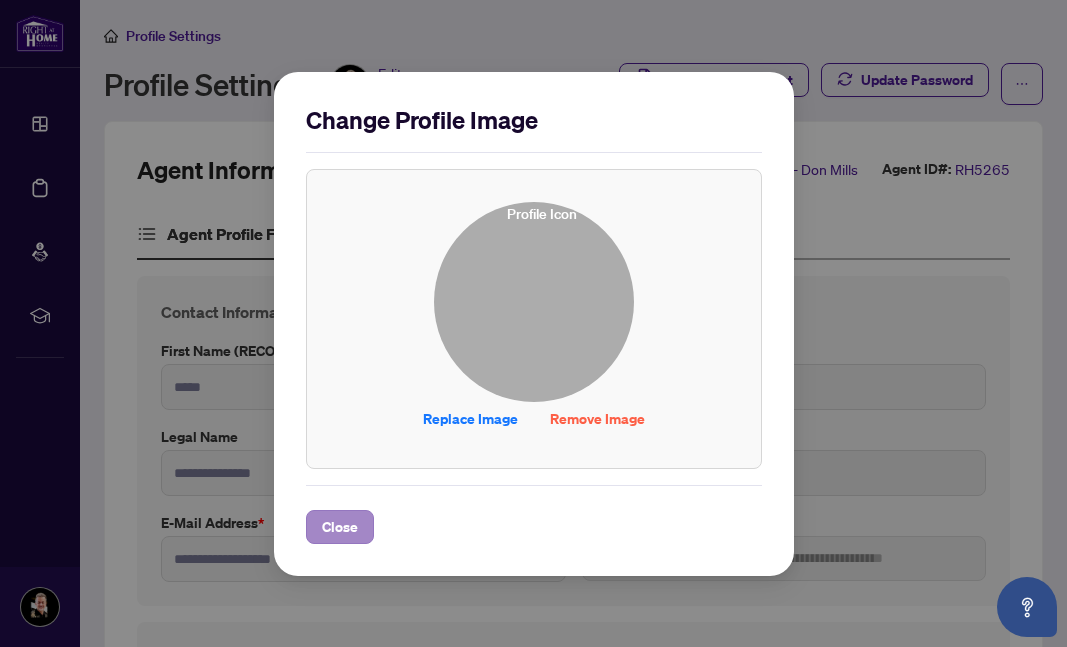 click on "Close" at bounding box center (340, 527) 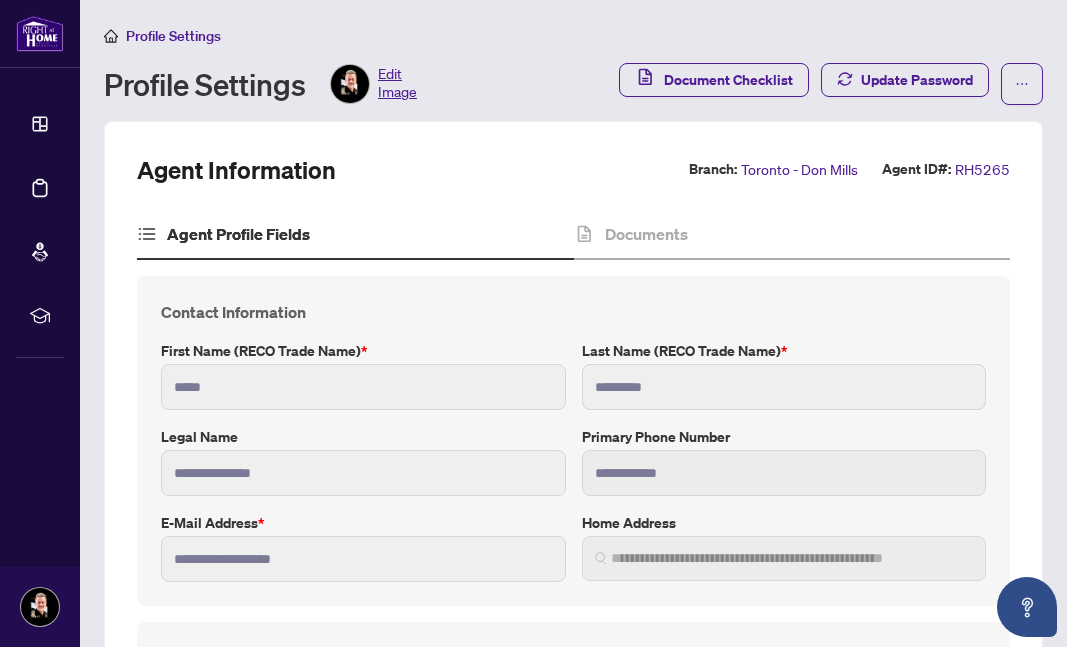 click on "Edit    Image" at bounding box center [397, 84] 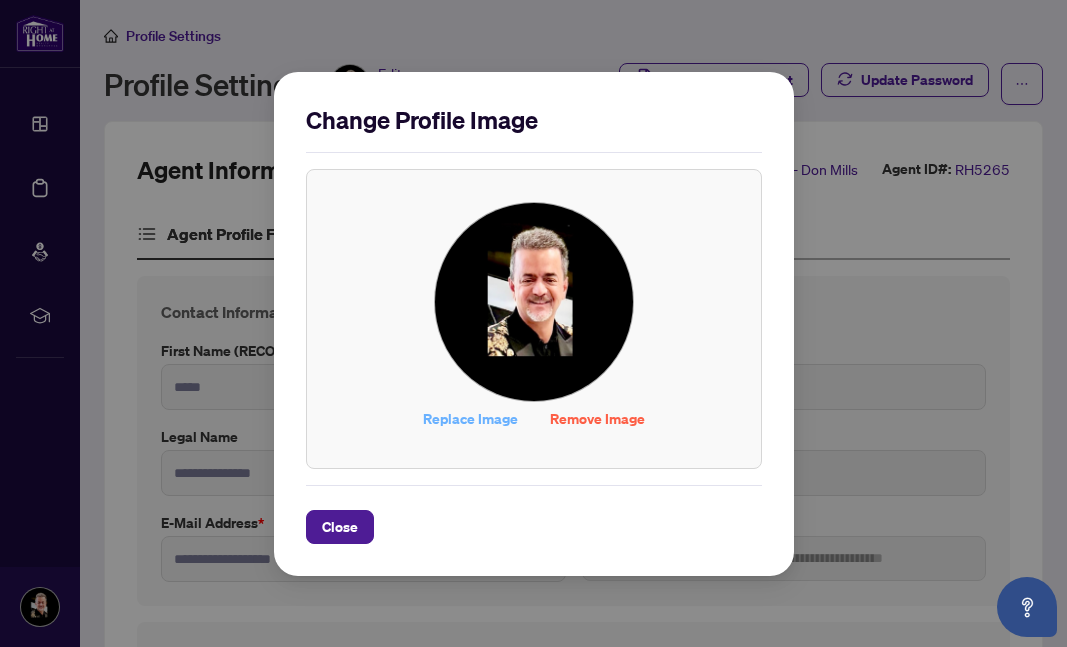 click on "Replace Image" at bounding box center (470, 419) 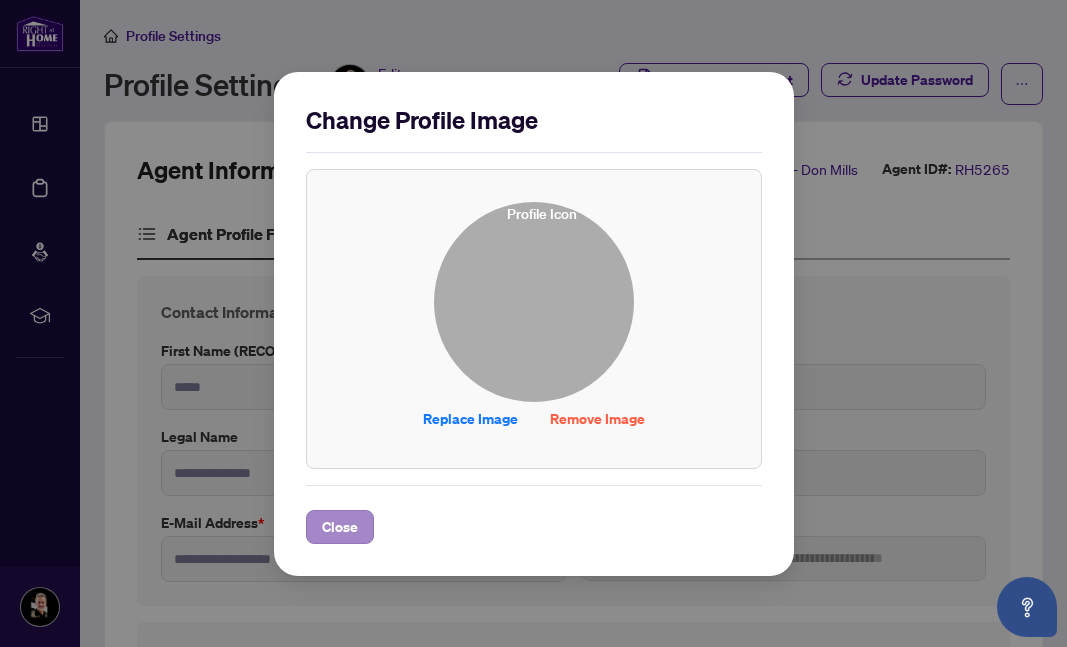 click on "Close" at bounding box center (340, 527) 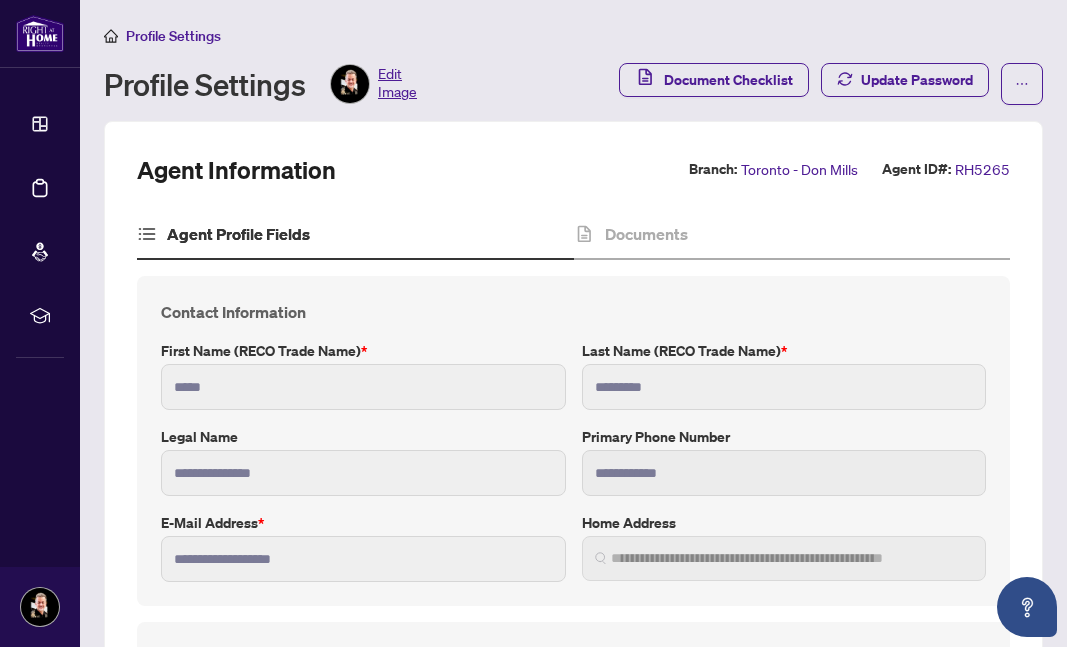 scroll, scrollTop: 0, scrollLeft: 0, axis: both 